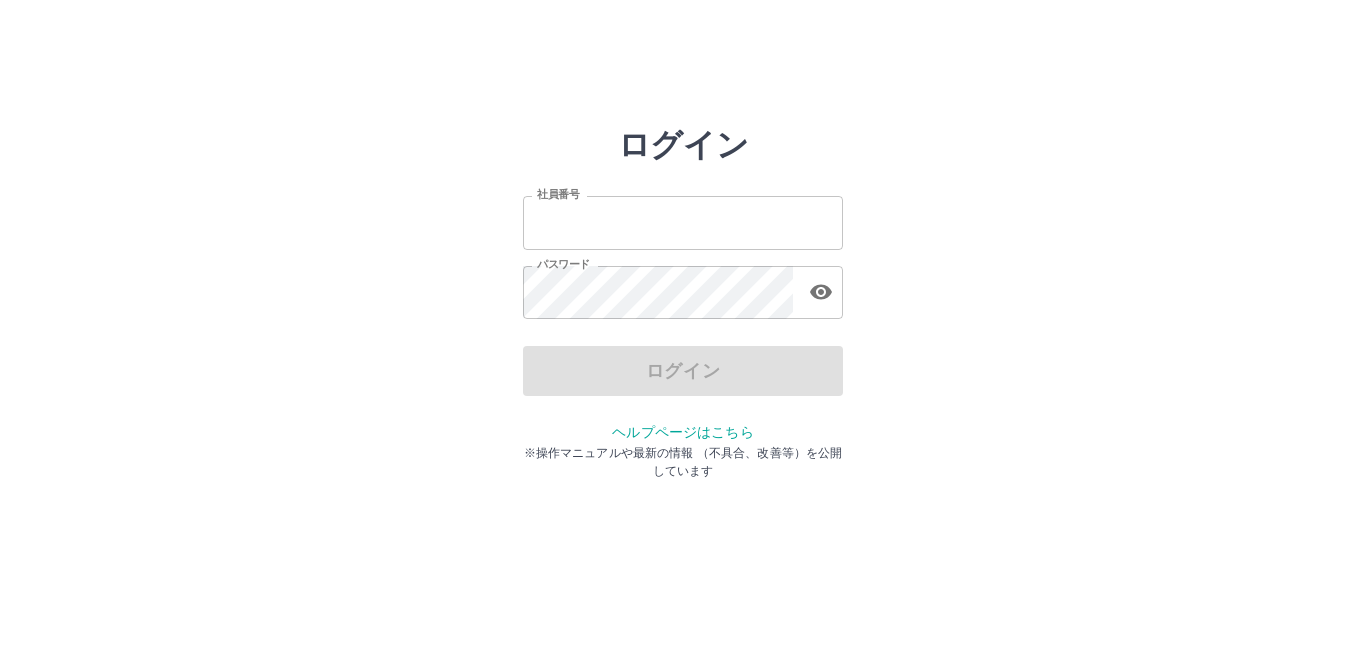 scroll, scrollTop: 0, scrollLeft: 0, axis: both 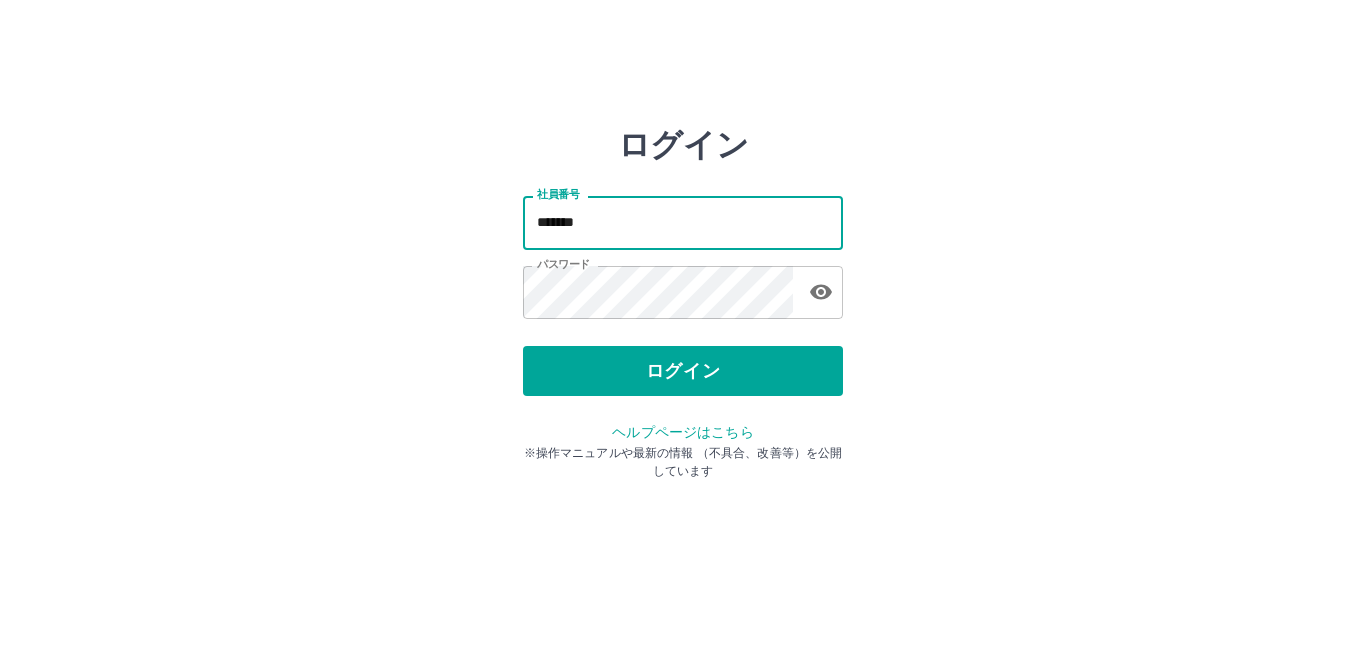 click on "*******" at bounding box center (683, 222) 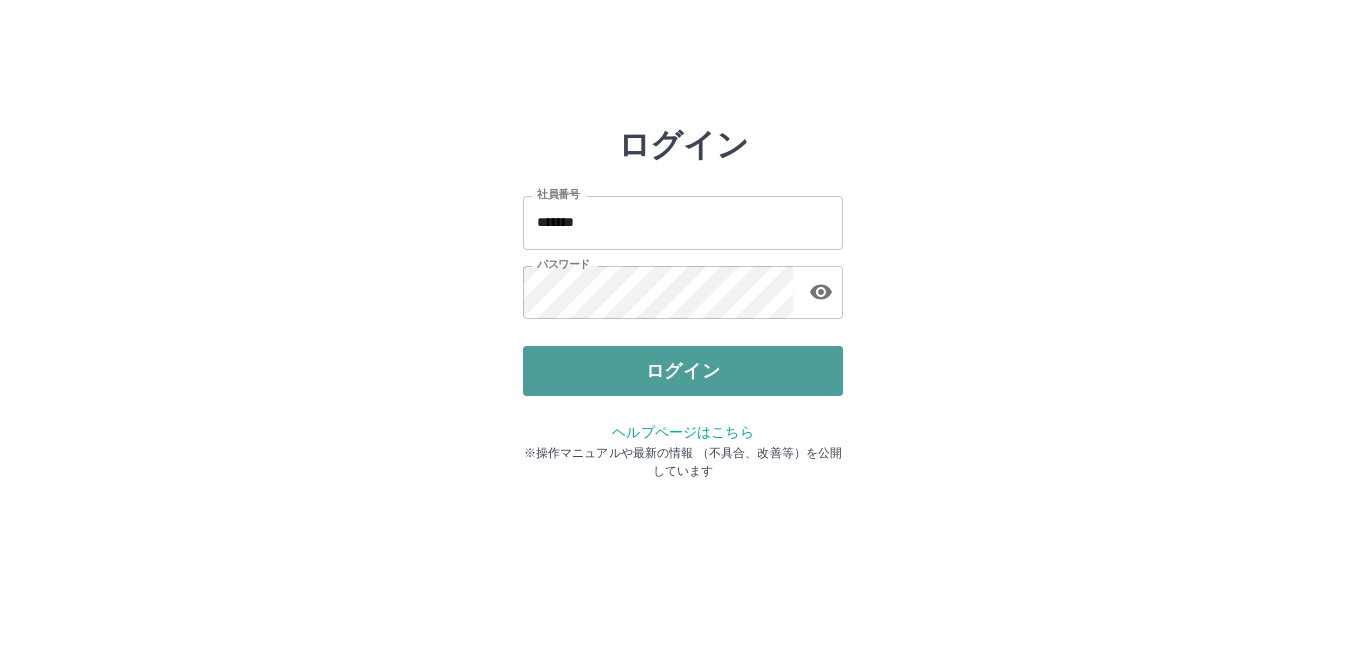 click on "ログイン" at bounding box center (683, 371) 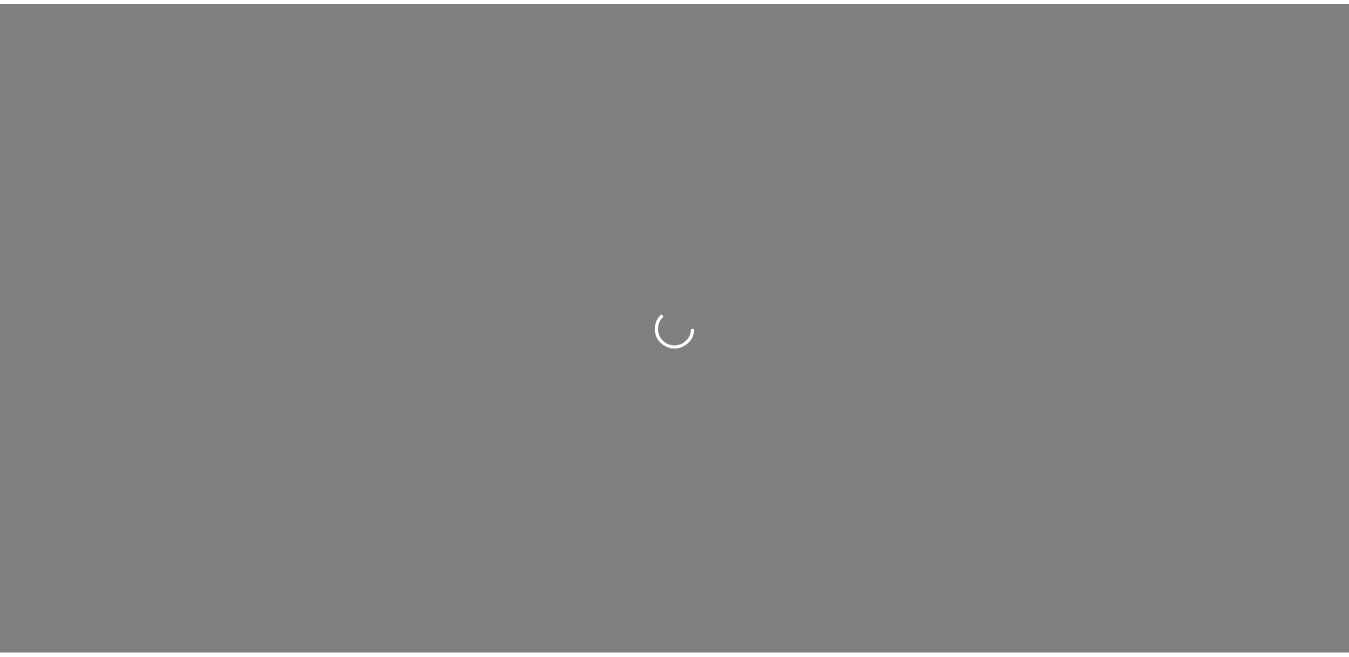 scroll, scrollTop: 0, scrollLeft: 0, axis: both 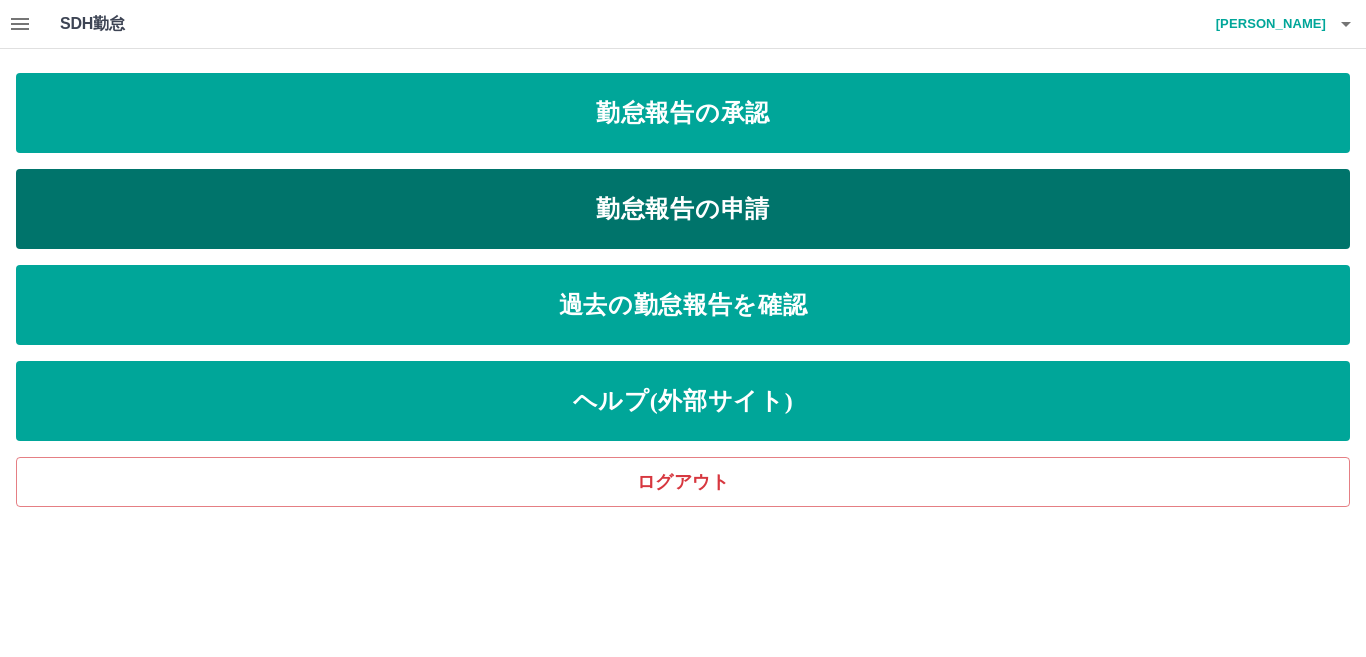 click on "勤怠報告の申請" at bounding box center [683, 209] 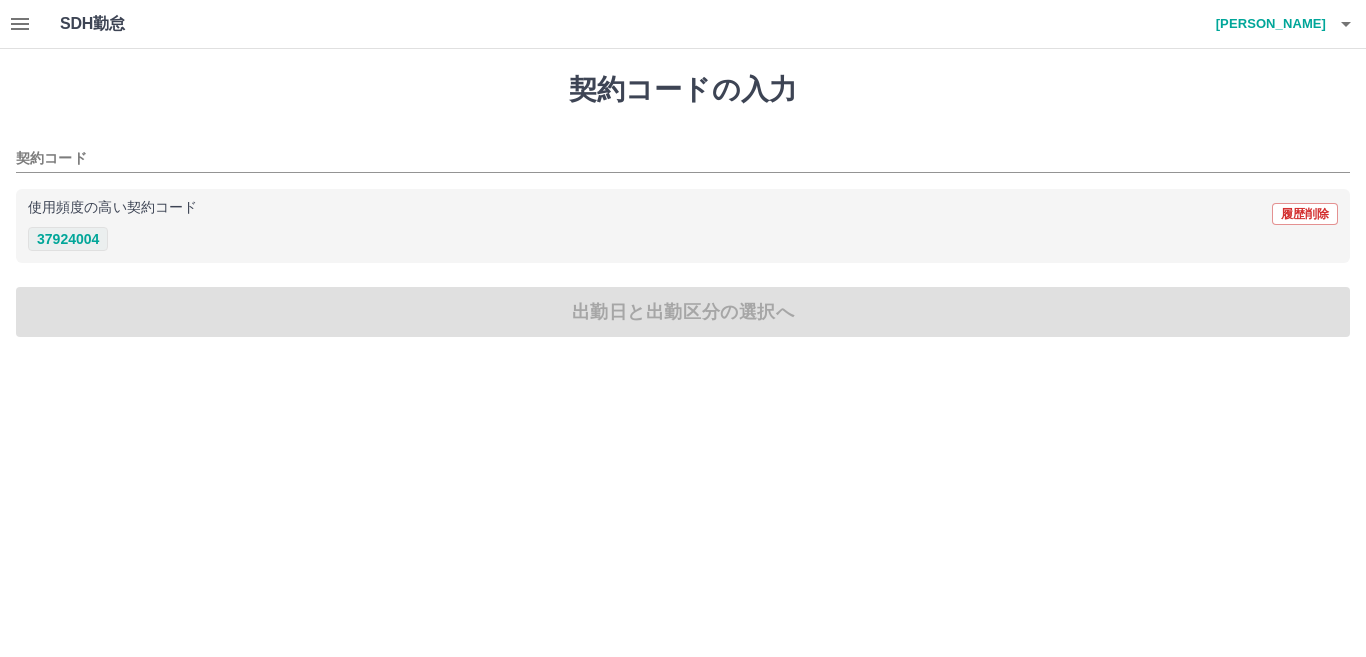 click on "37924004" at bounding box center [68, 239] 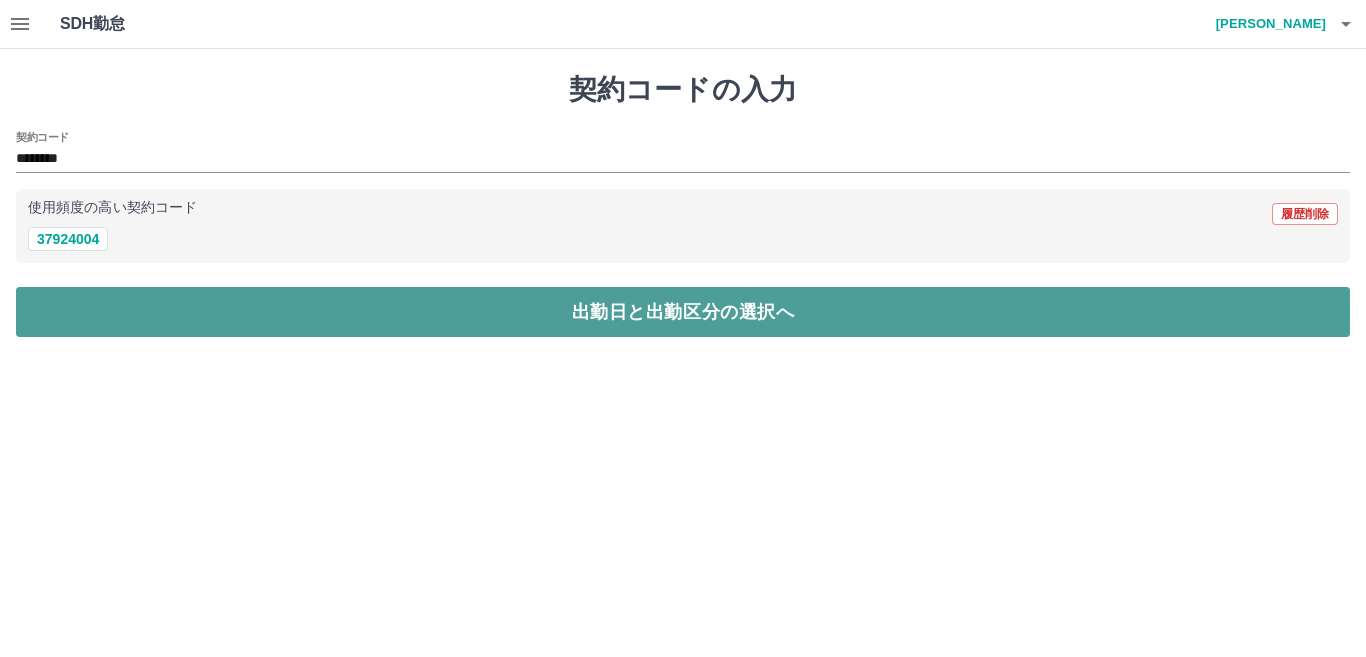 click on "出勤日と出勤区分の選択へ" at bounding box center (683, 312) 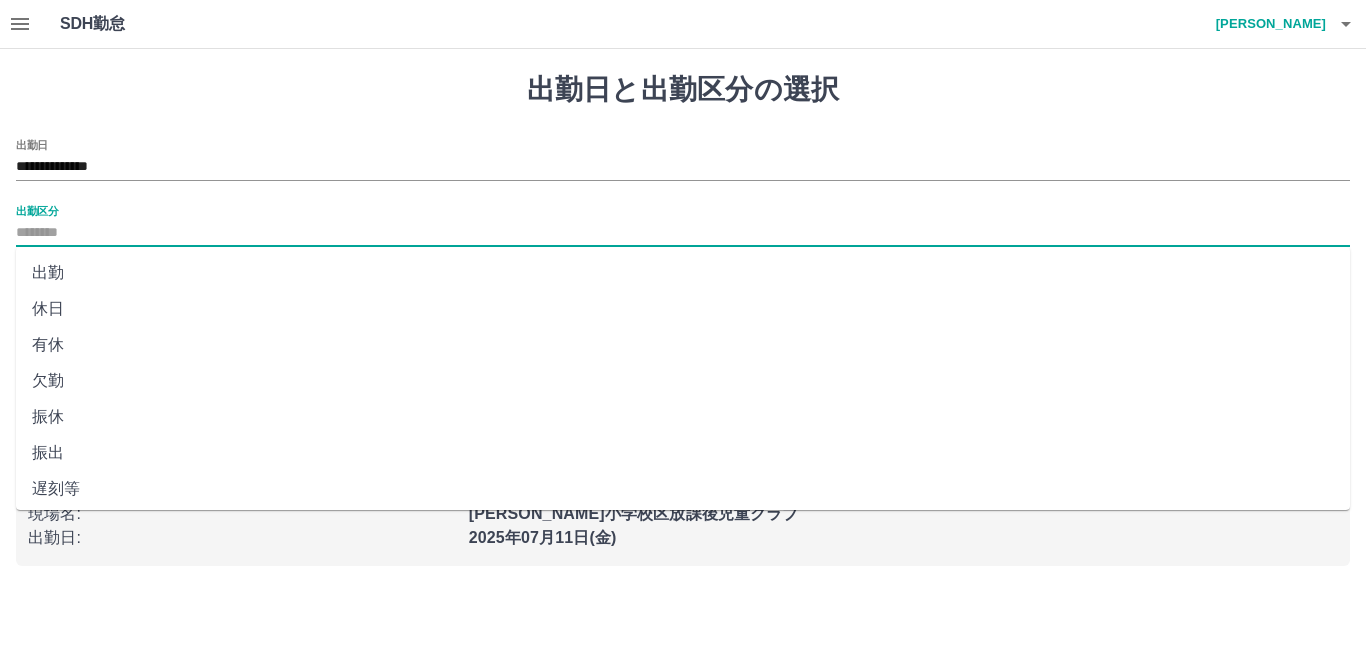 click on "出勤区分" at bounding box center [683, 233] 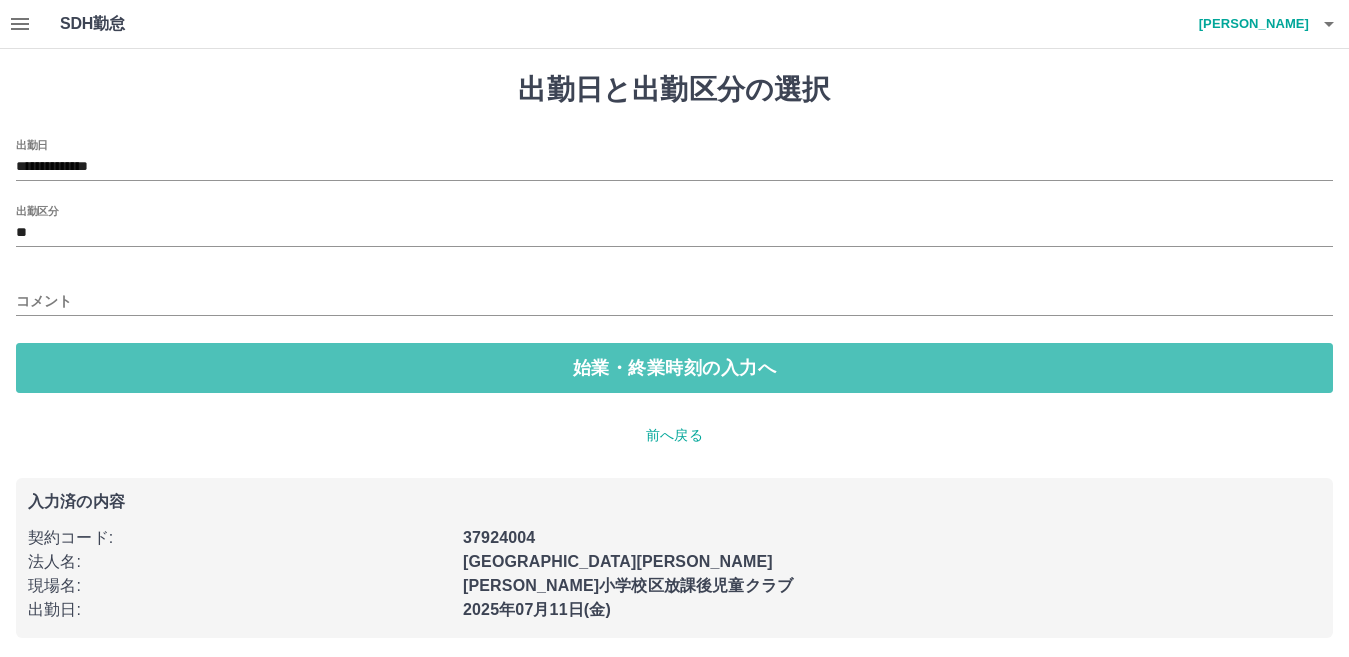 drag, startPoint x: 101, startPoint y: 354, endPoint x: 104, endPoint y: 326, distance: 28.160255 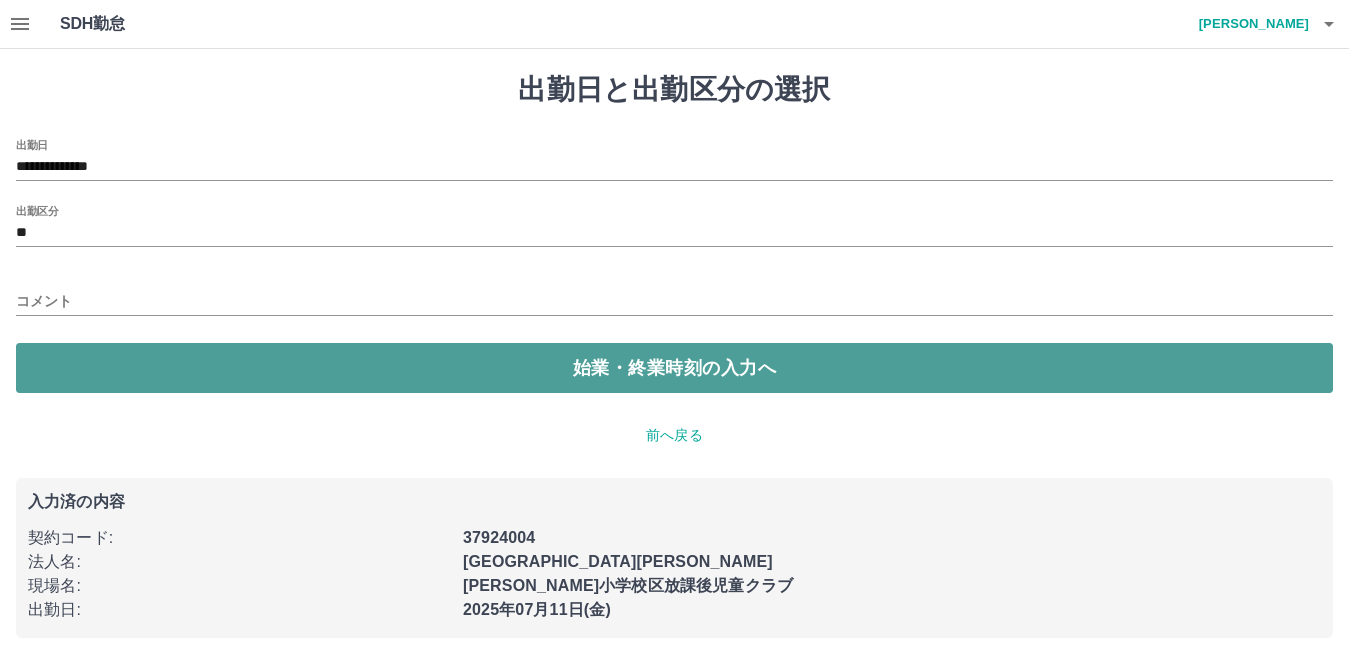 click on "始業・終業時刻の入力へ" at bounding box center (674, 368) 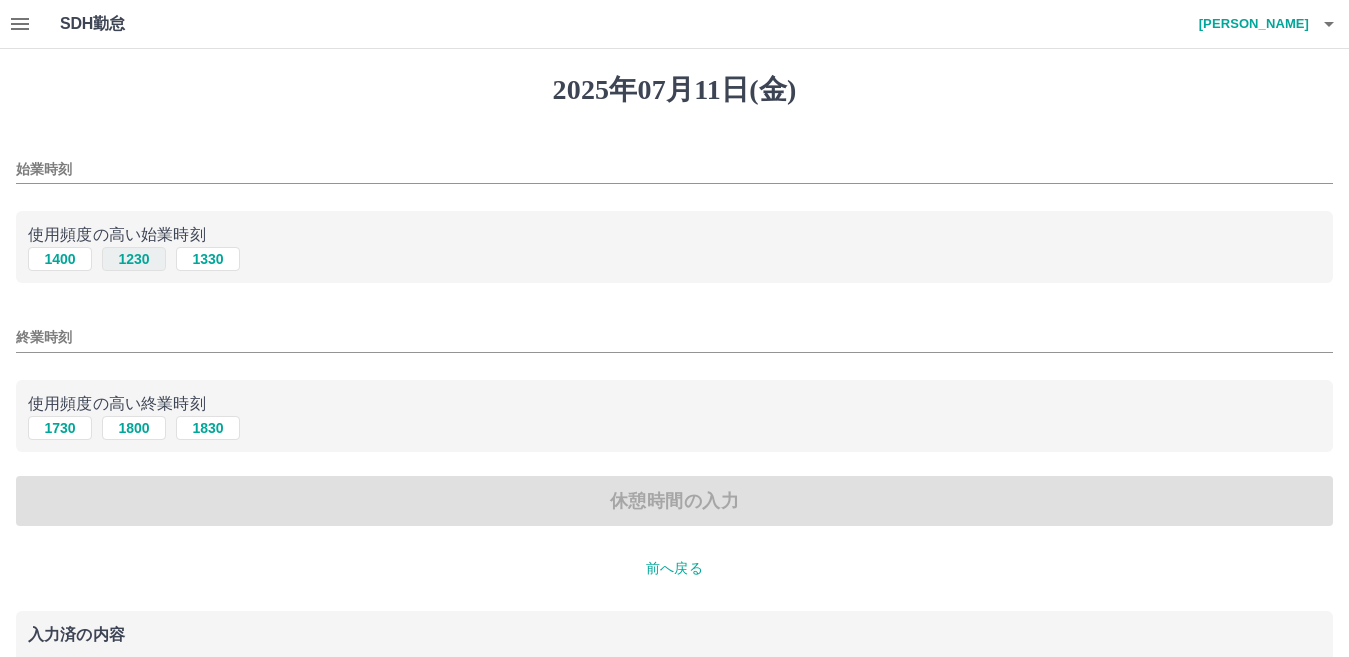 click on "1230" at bounding box center (134, 259) 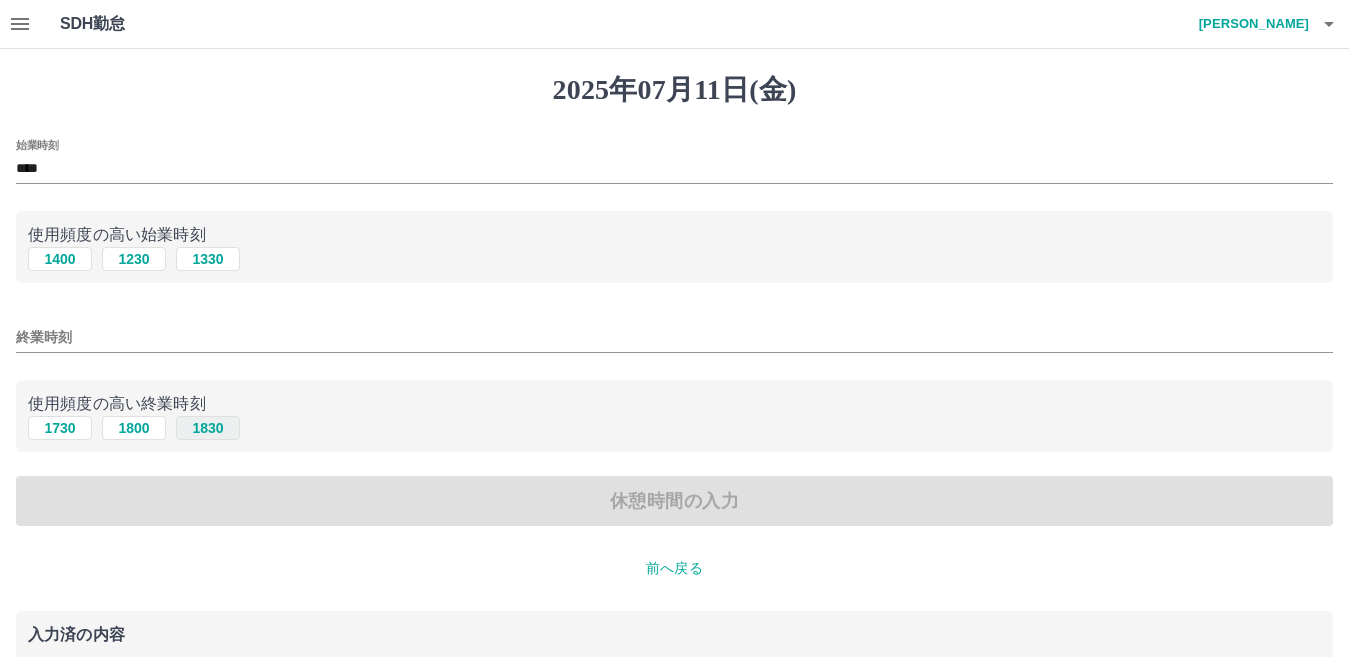 click on "1830" at bounding box center [208, 428] 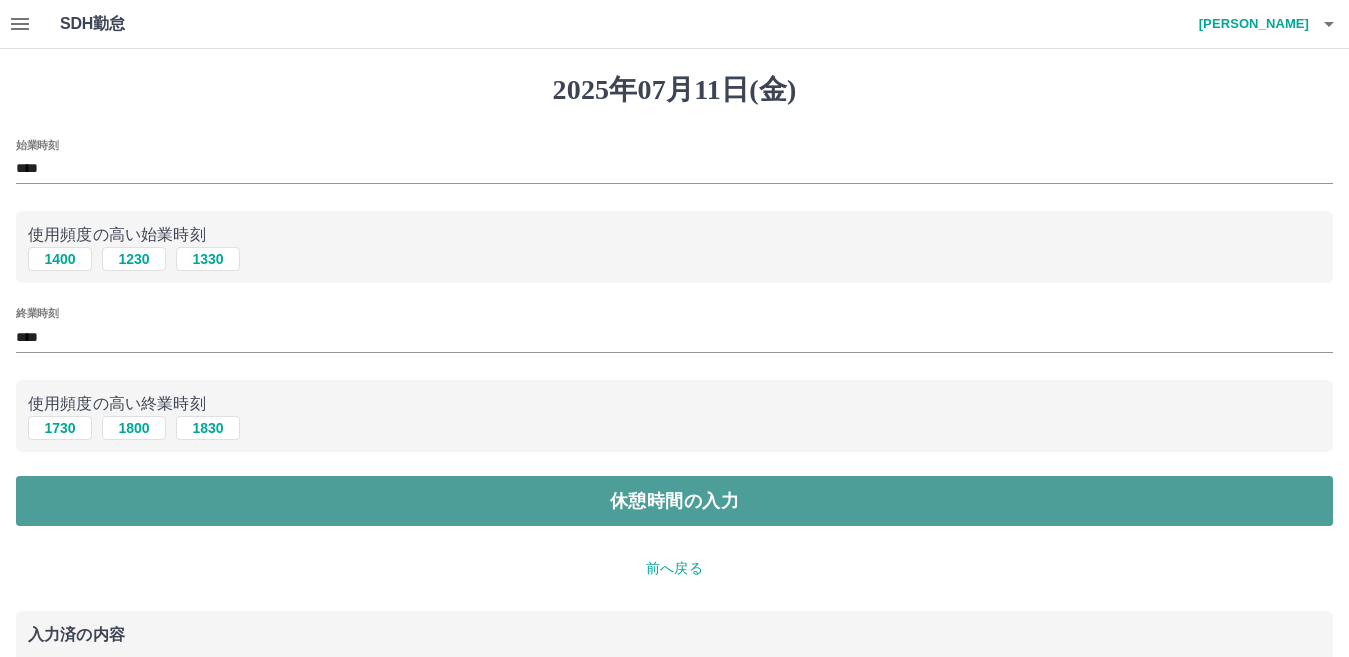 click on "休憩時間の入力" at bounding box center (674, 501) 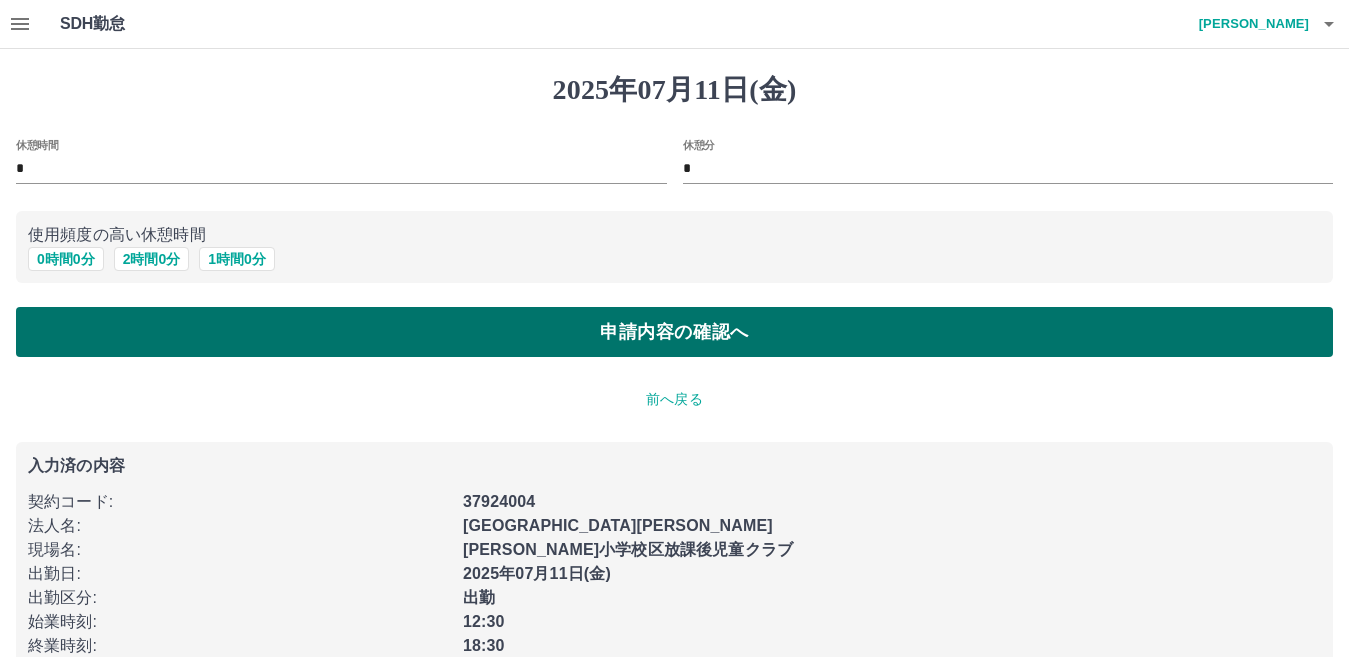 click on "申請内容の確認へ" at bounding box center [674, 332] 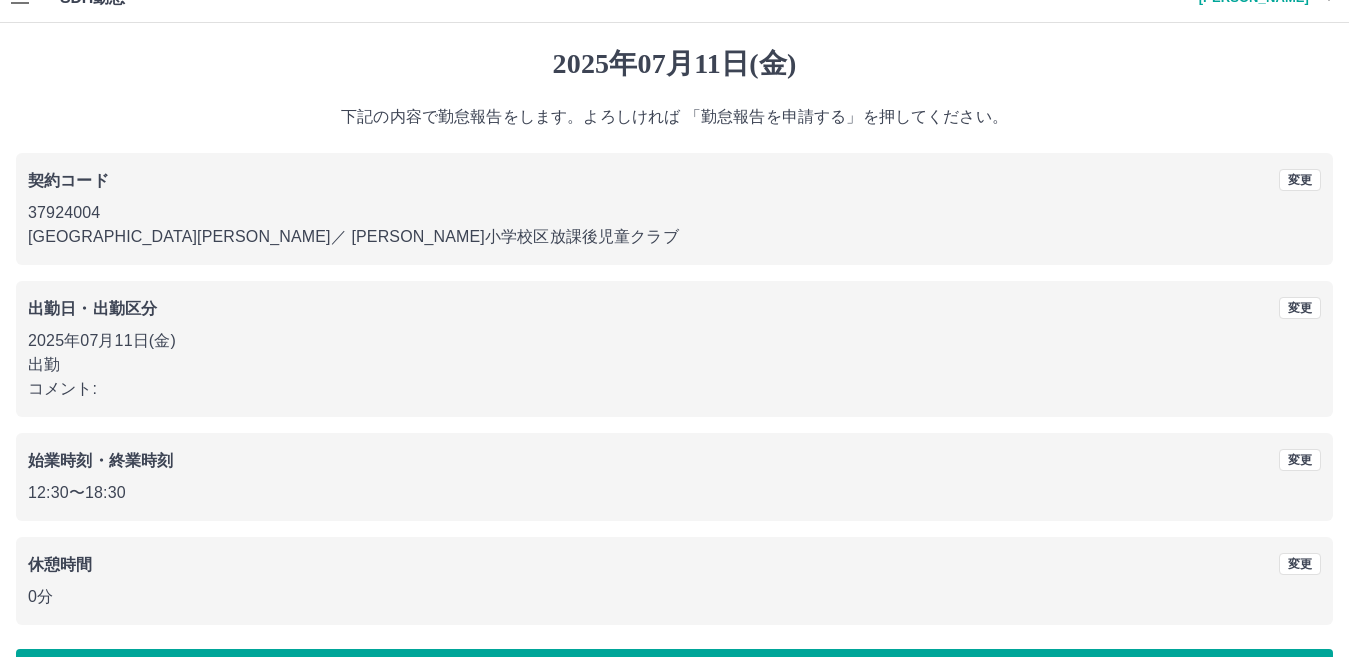 scroll, scrollTop: 40, scrollLeft: 0, axis: vertical 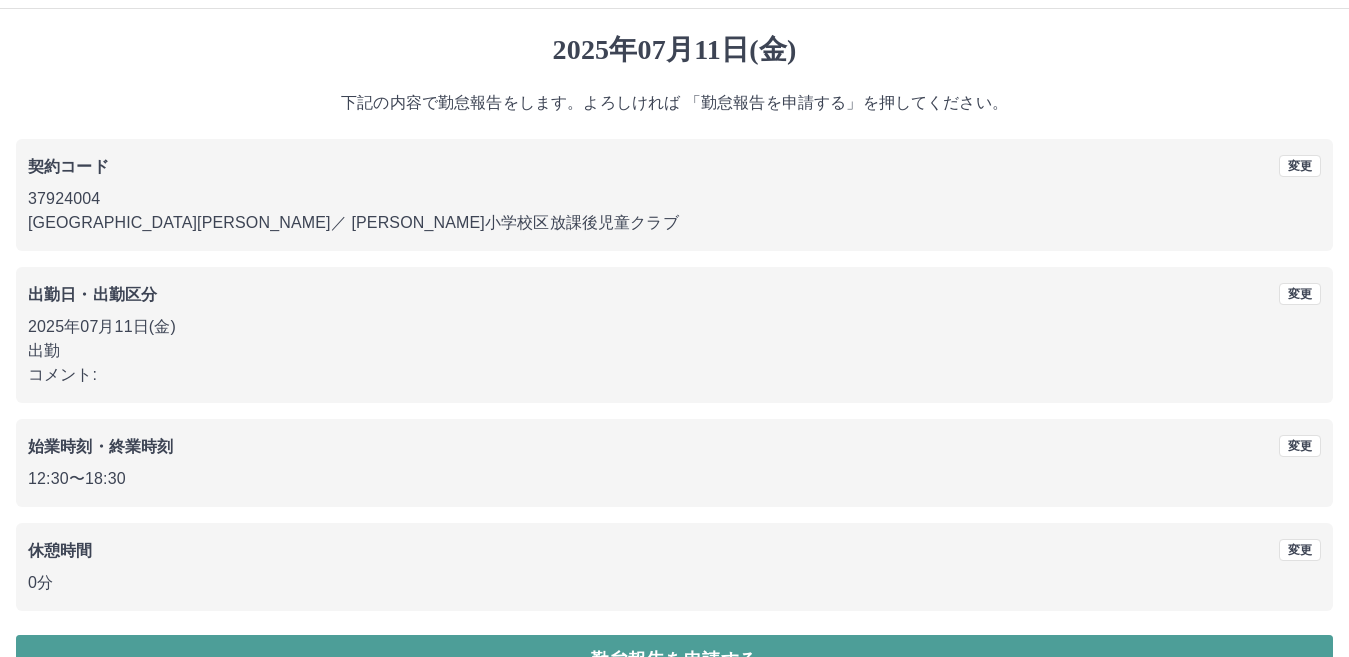 click on "勤怠報告を申請する" at bounding box center (674, 660) 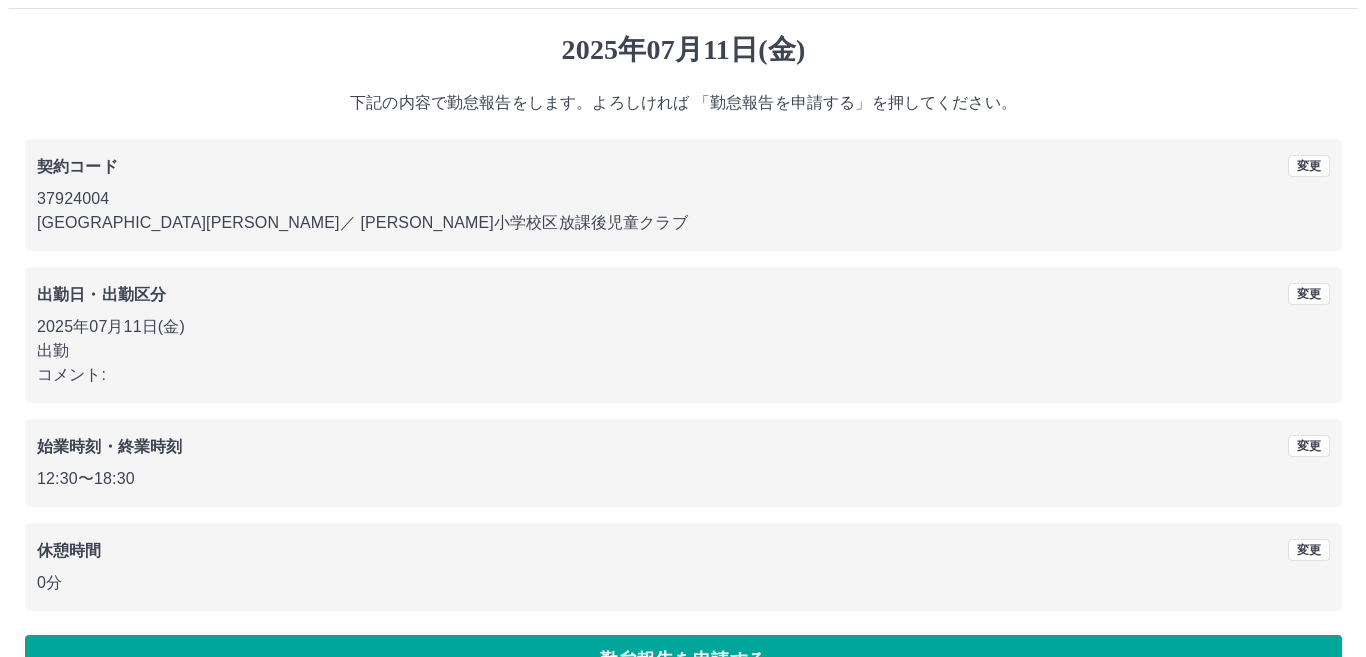 scroll, scrollTop: 0, scrollLeft: 0, axis: both 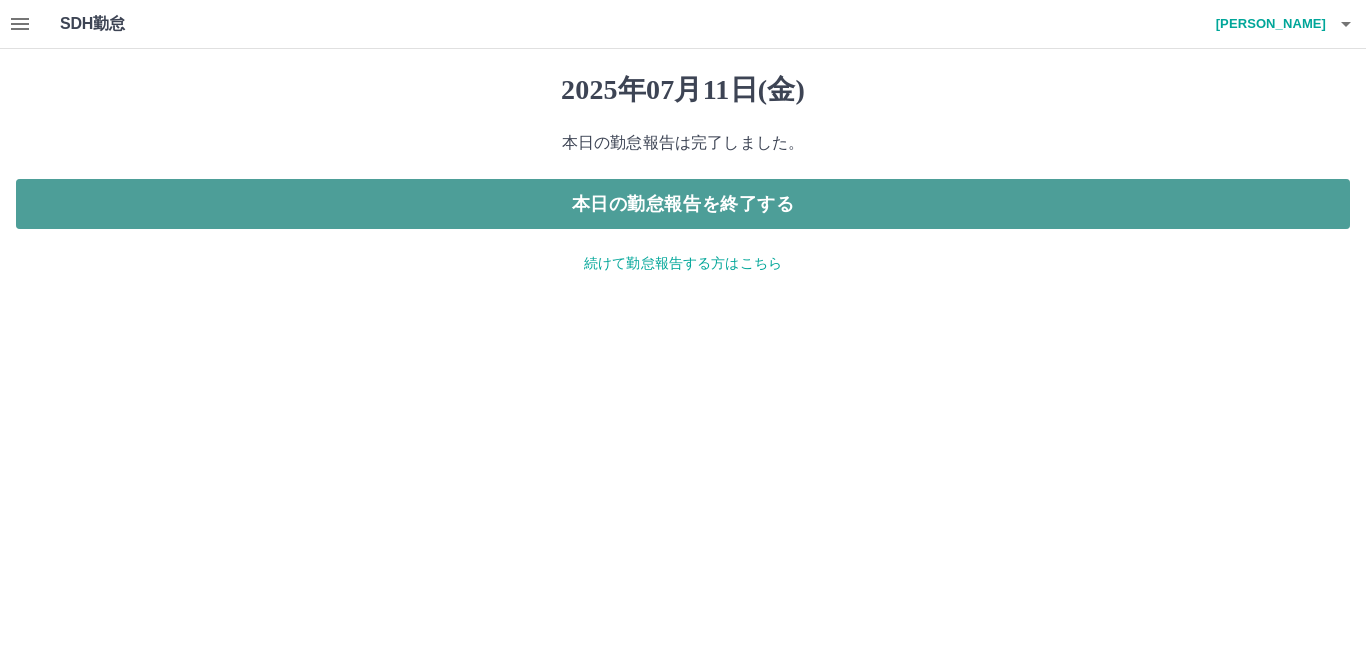 click on "本日の勤怠報告を終了する" at bounding box center (683, 204) 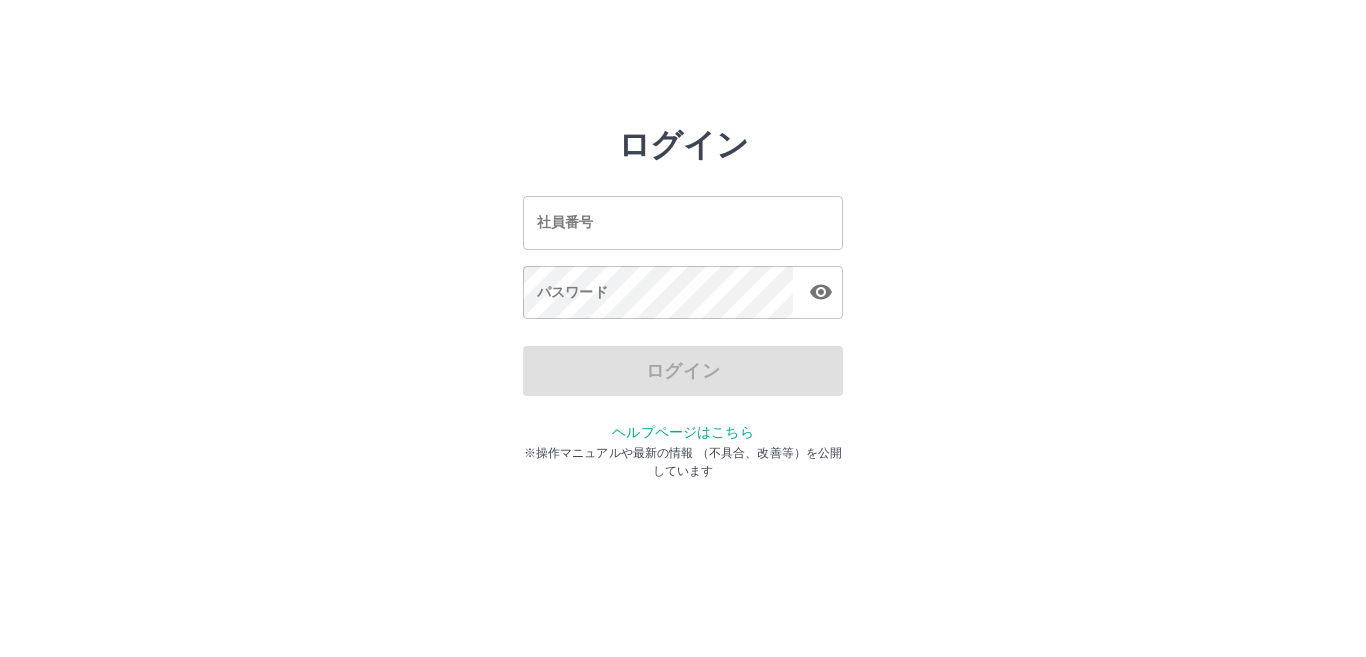 scroll, scrollTop: 0, scrollLeft: 0, axis: both 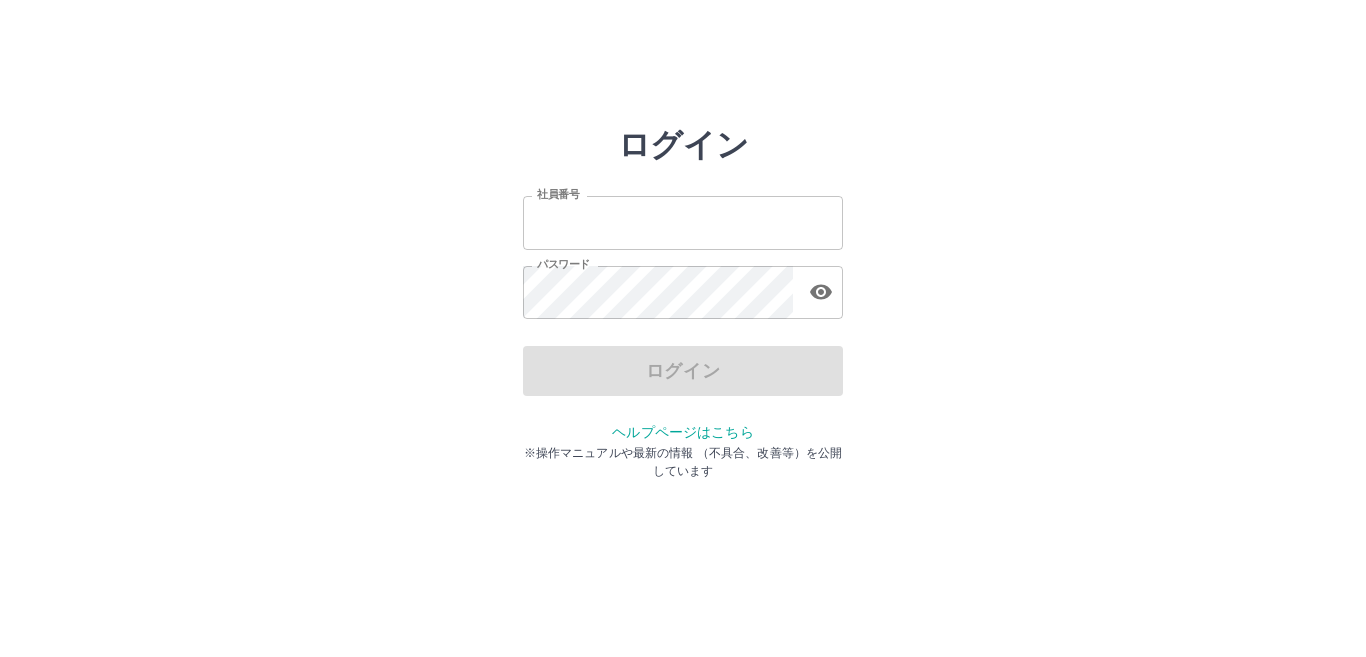 type on "*******" 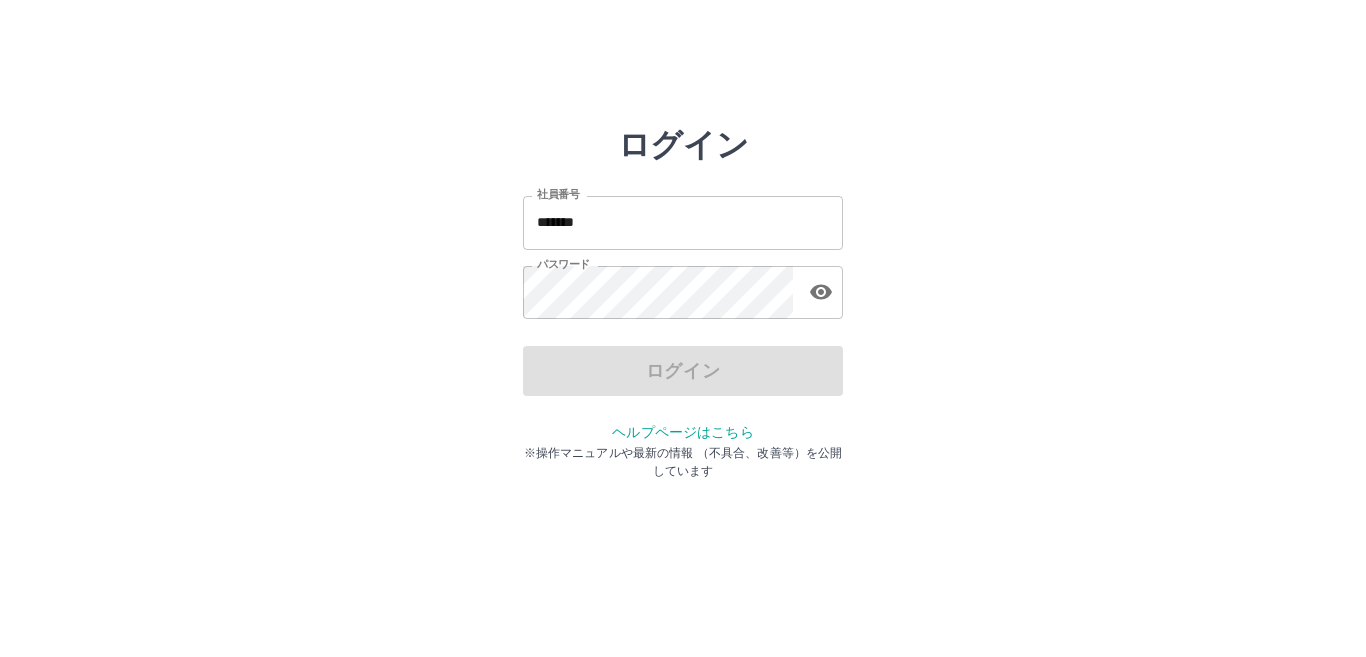 click on "*******" at bounding box center [683, 222] 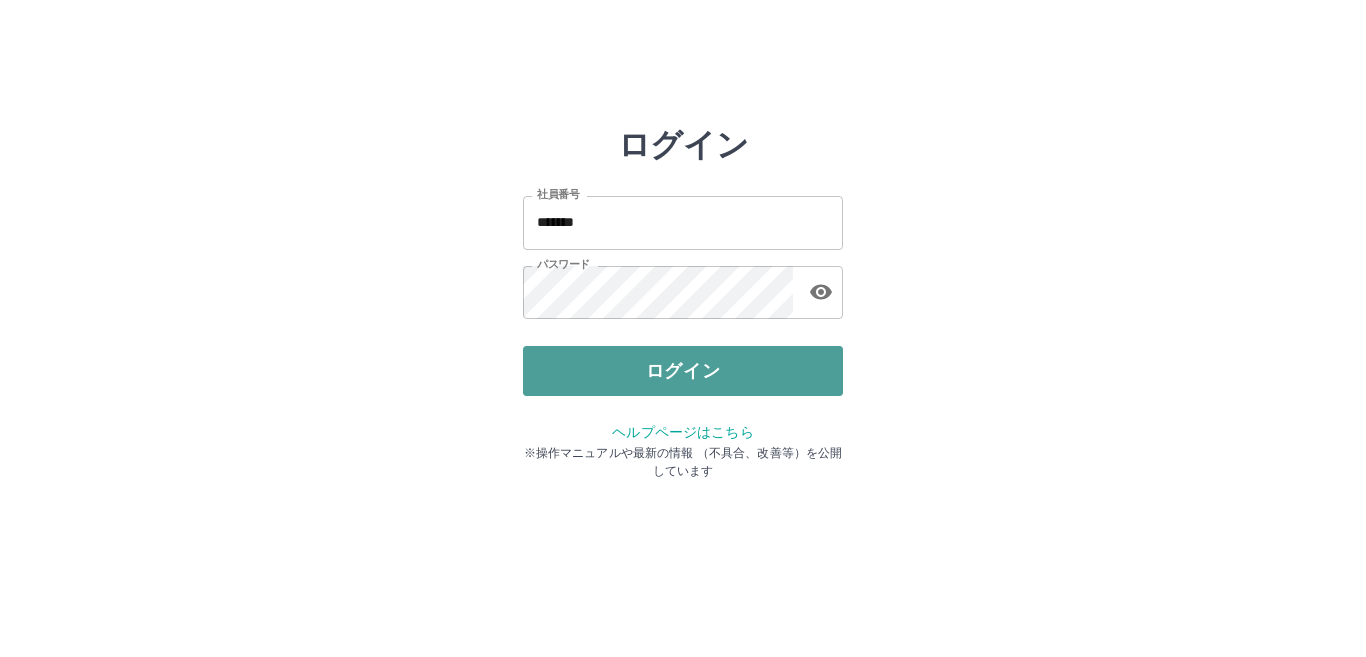click on "ログイン" at bounding box center (683, 371) 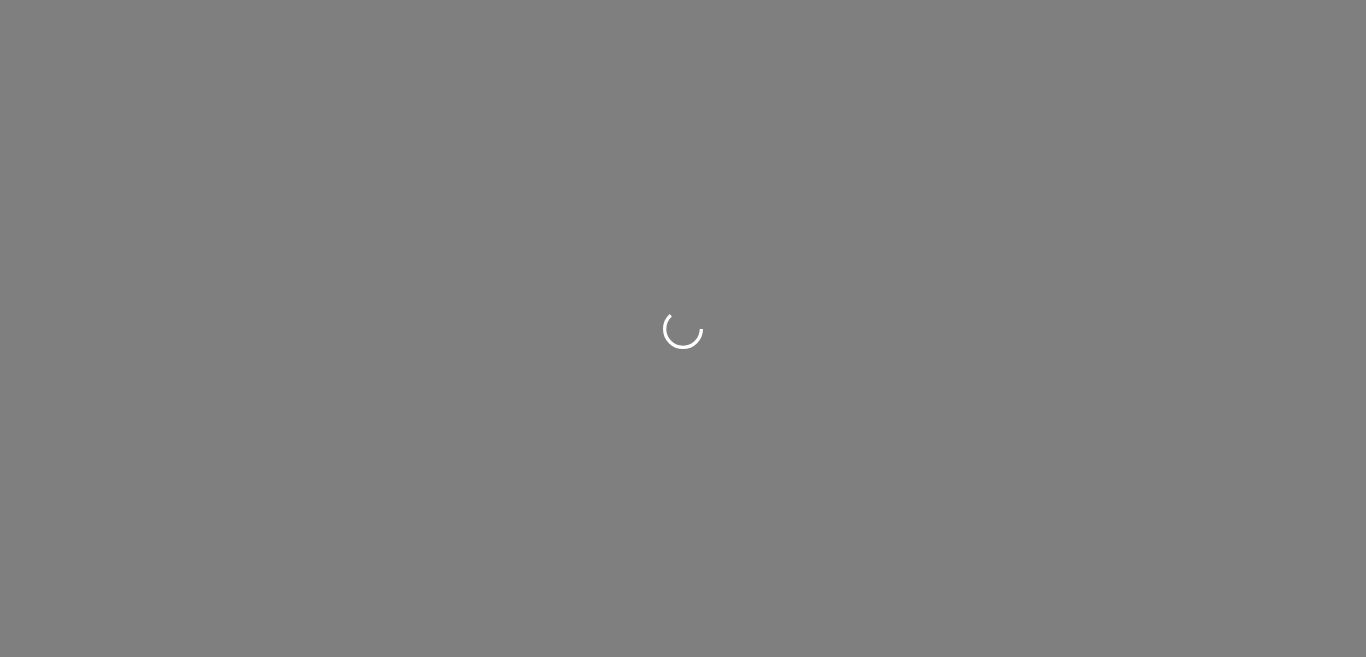 scroll, scrollTop: 0, scrollLeft: 0, axis: both 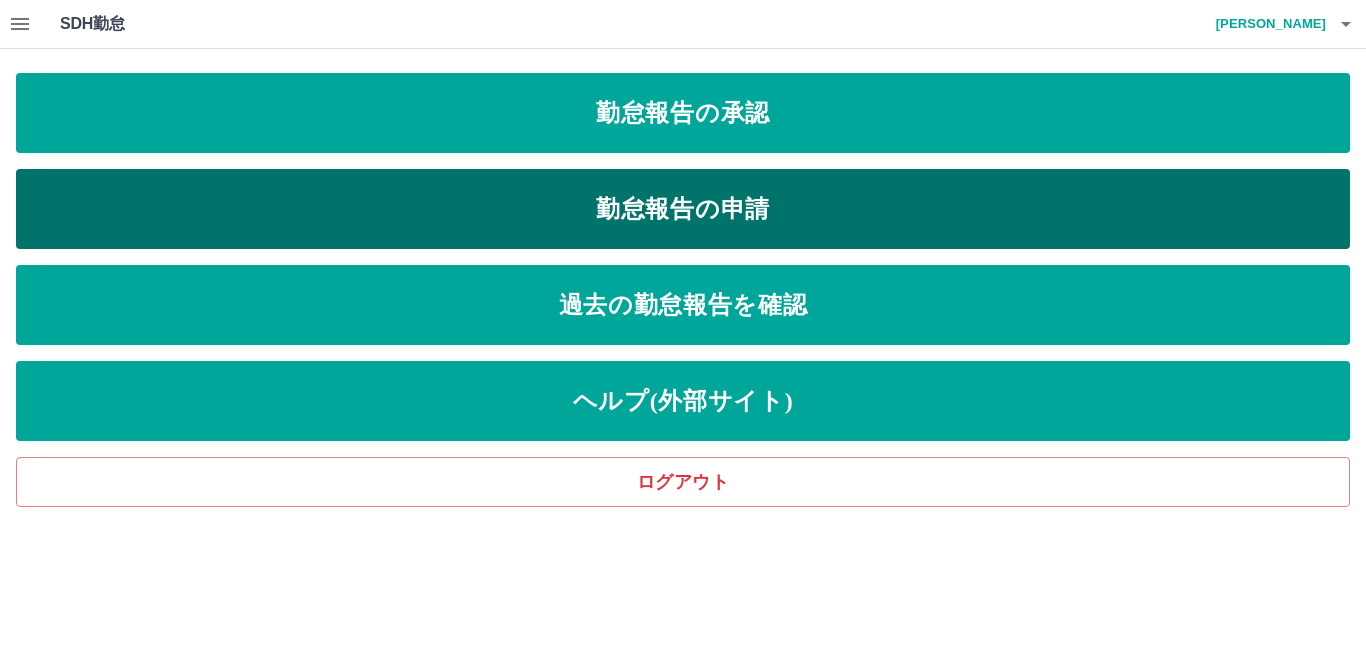 click on "勤怠報告の申請" at bounding box center (683, 209) 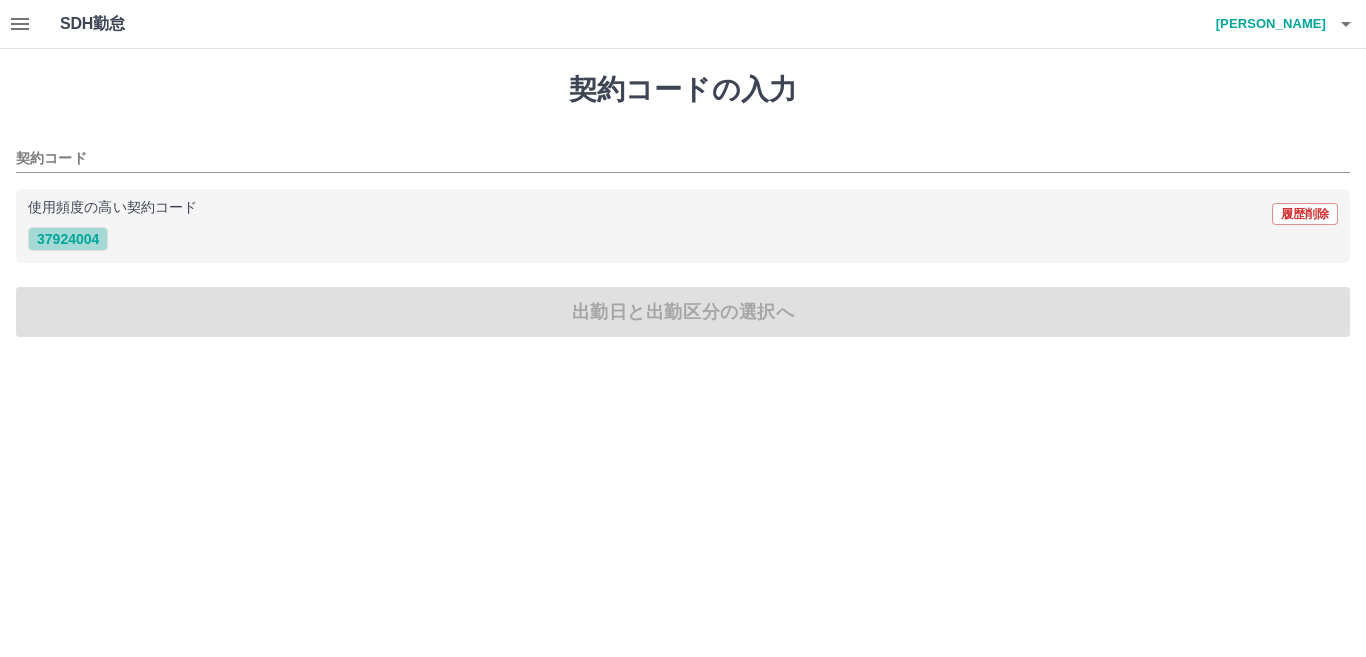 click on "37924004" at bounding box center [68, 239] 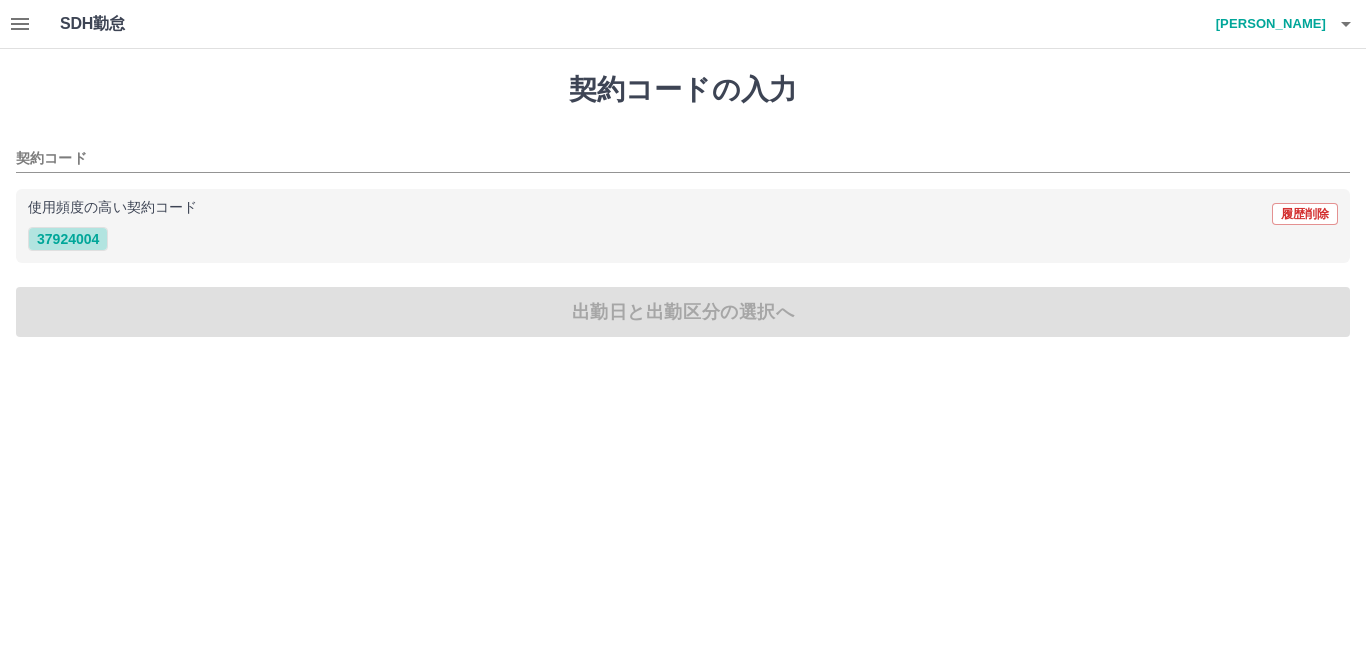 type on "********" 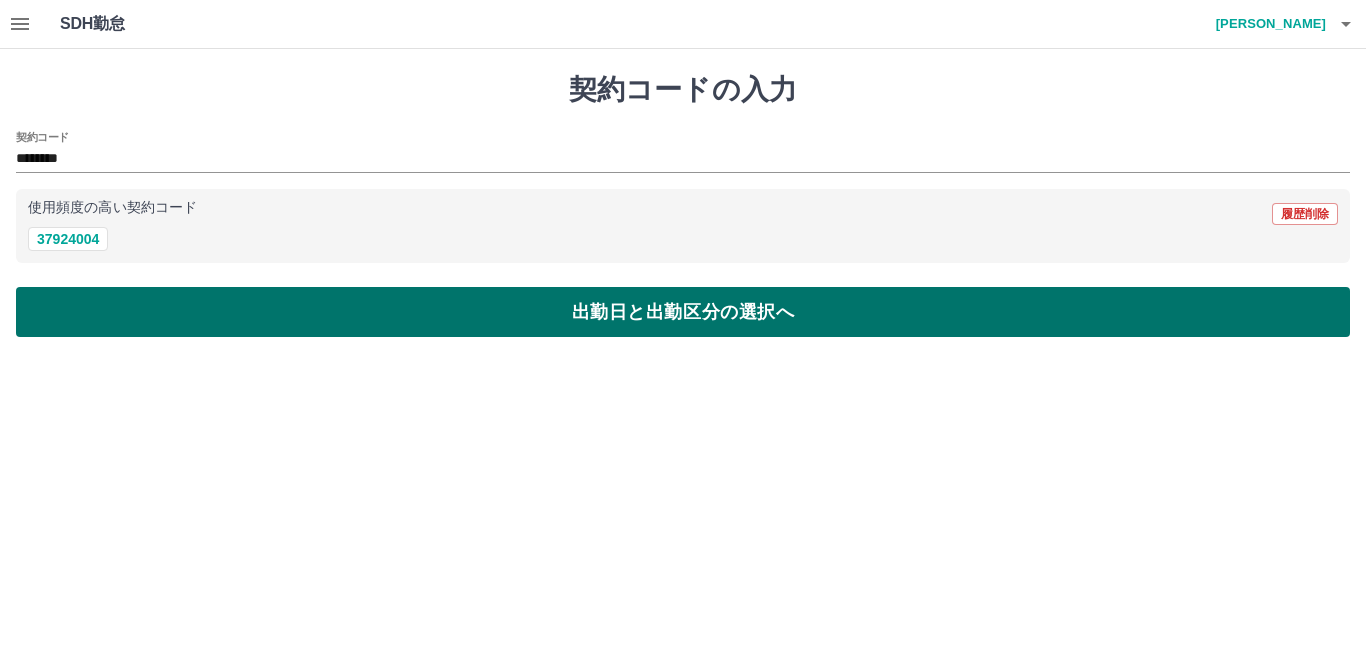click on "出勤日と出勤区分の選択へ" at bounding box center [683, 312] 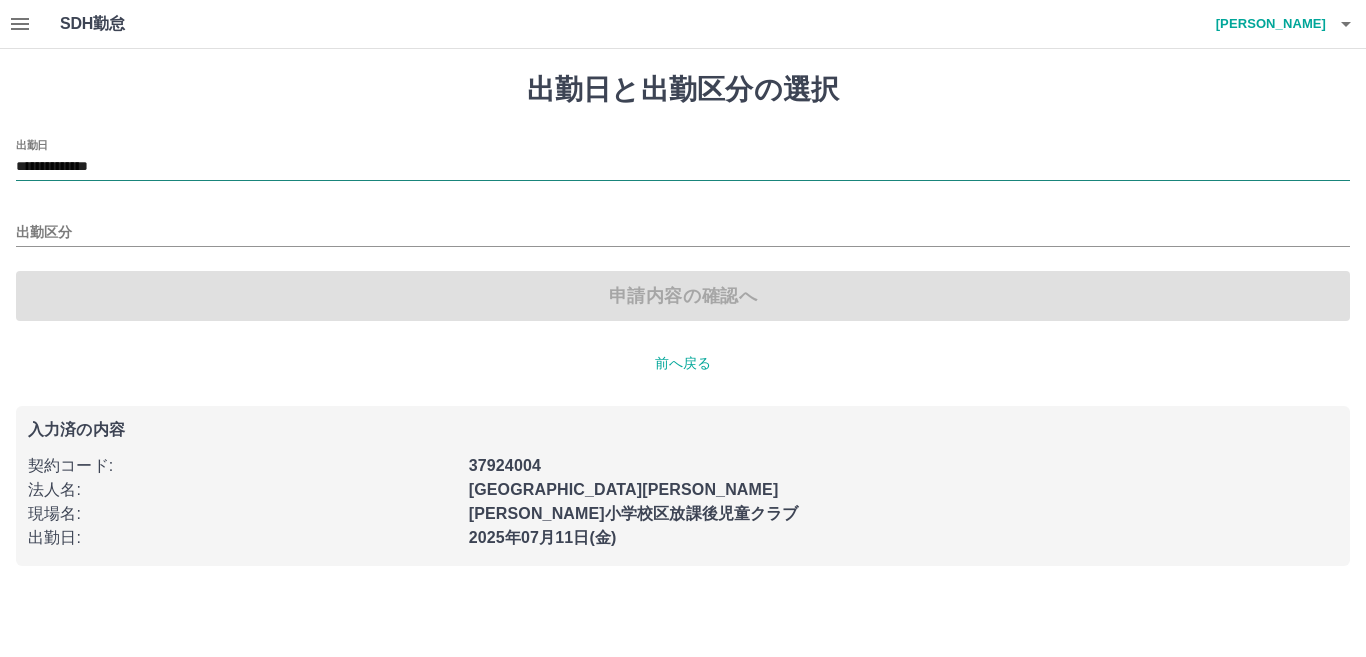drag, startPoint x: 160, startPoint y: 151, endPoint x: 154, endPoint y: 170, distance: 19.924858 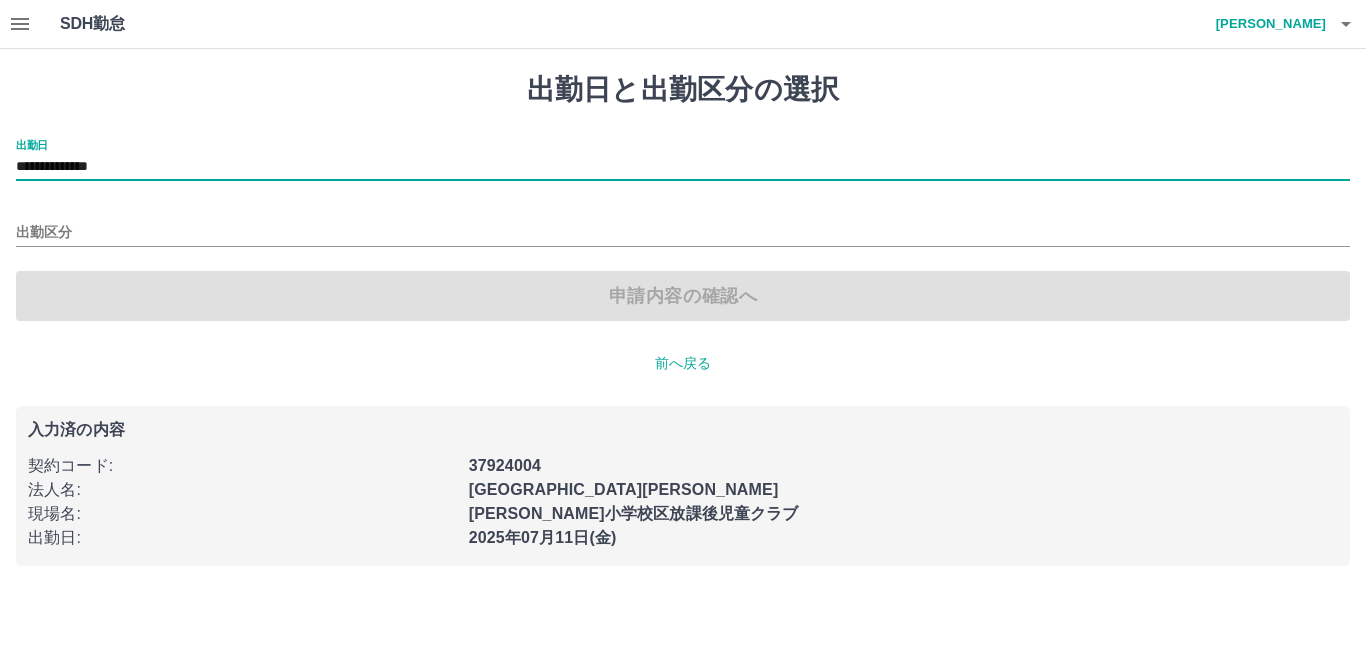 click on "**********" at bounding box center [683, 167] 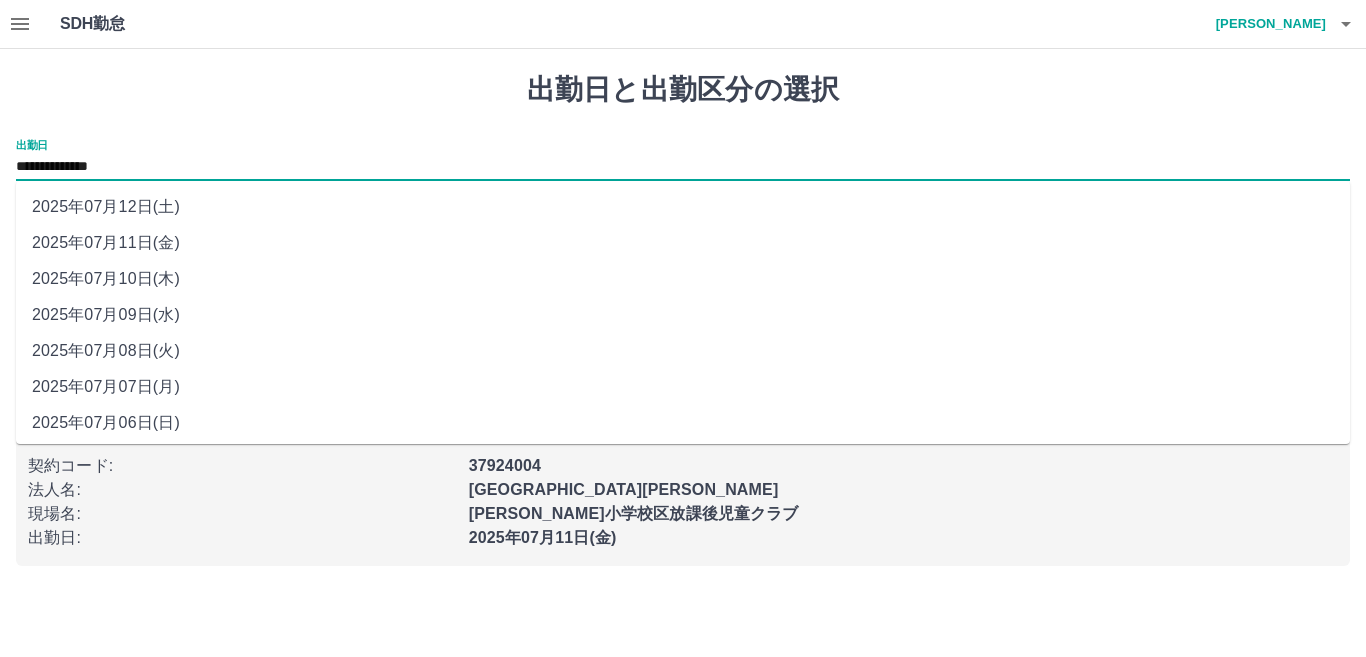 click on "2025年07月12日(土)" at bounding box center [683, 207] 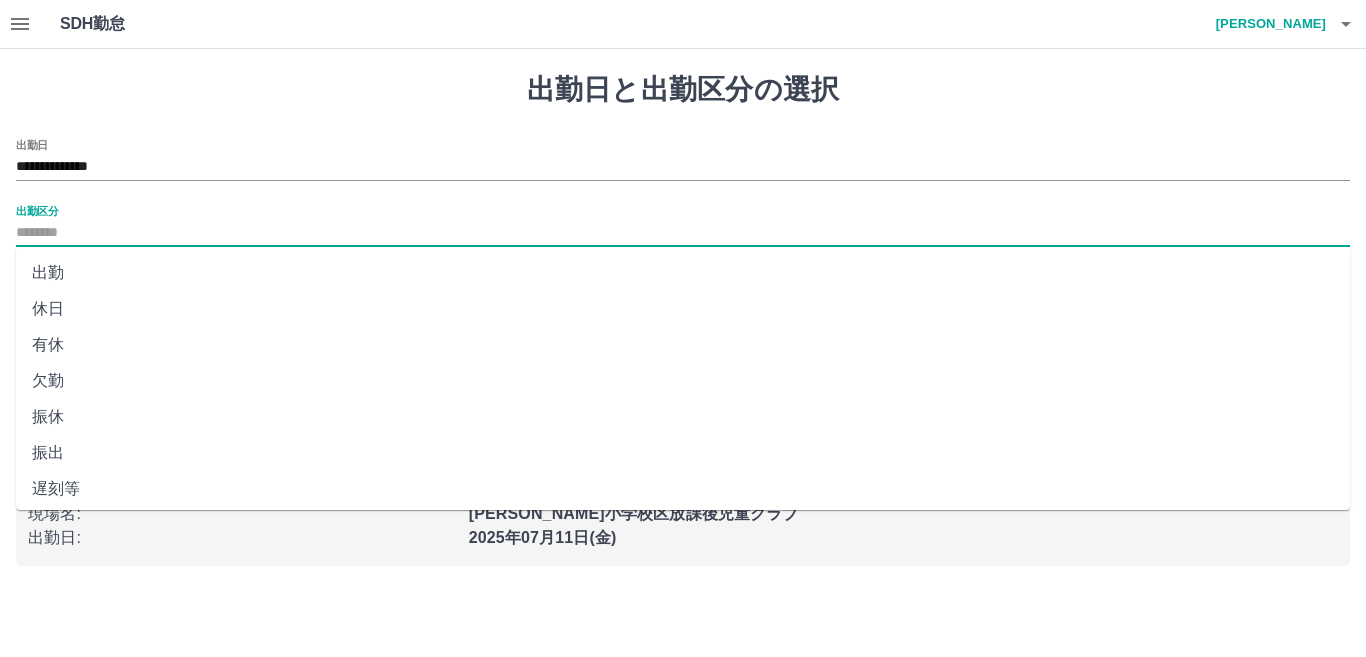 click on "出勤区分" at bounding box center (683, 233) 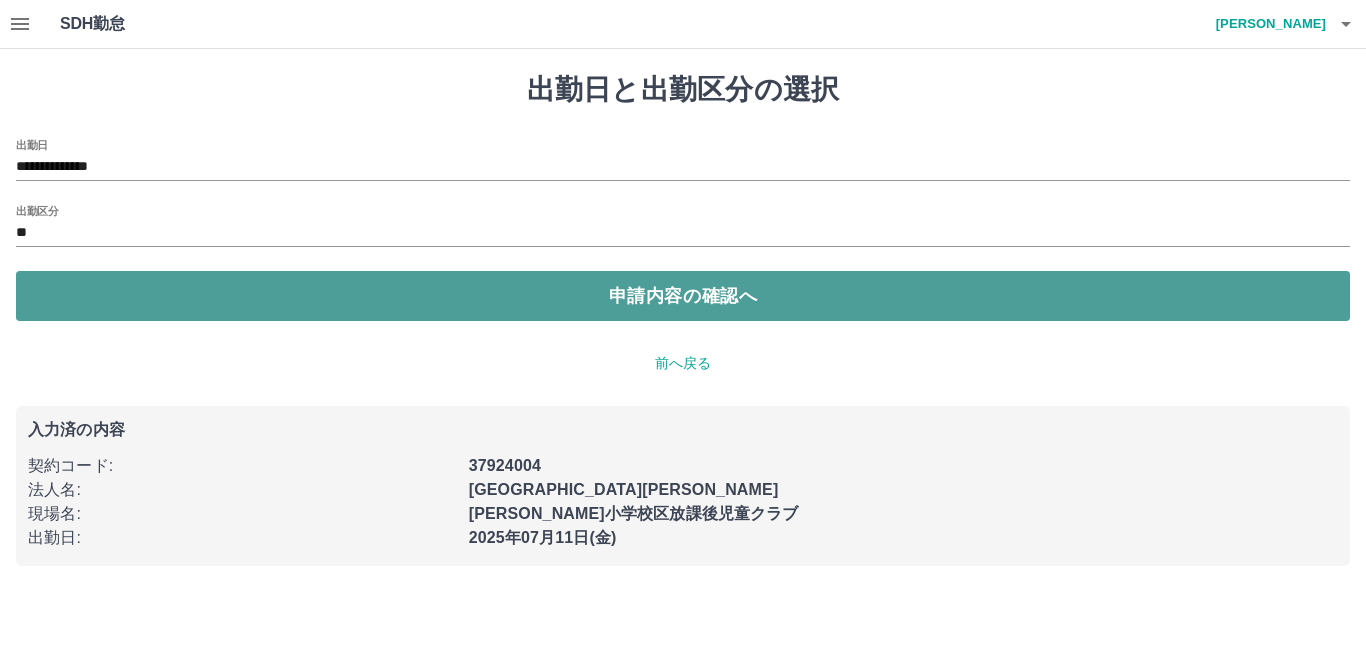 drag, startPoint x: 58, startPoint y: 304, endPoint x: 71, endPoint y: 314, distance: 16.40122 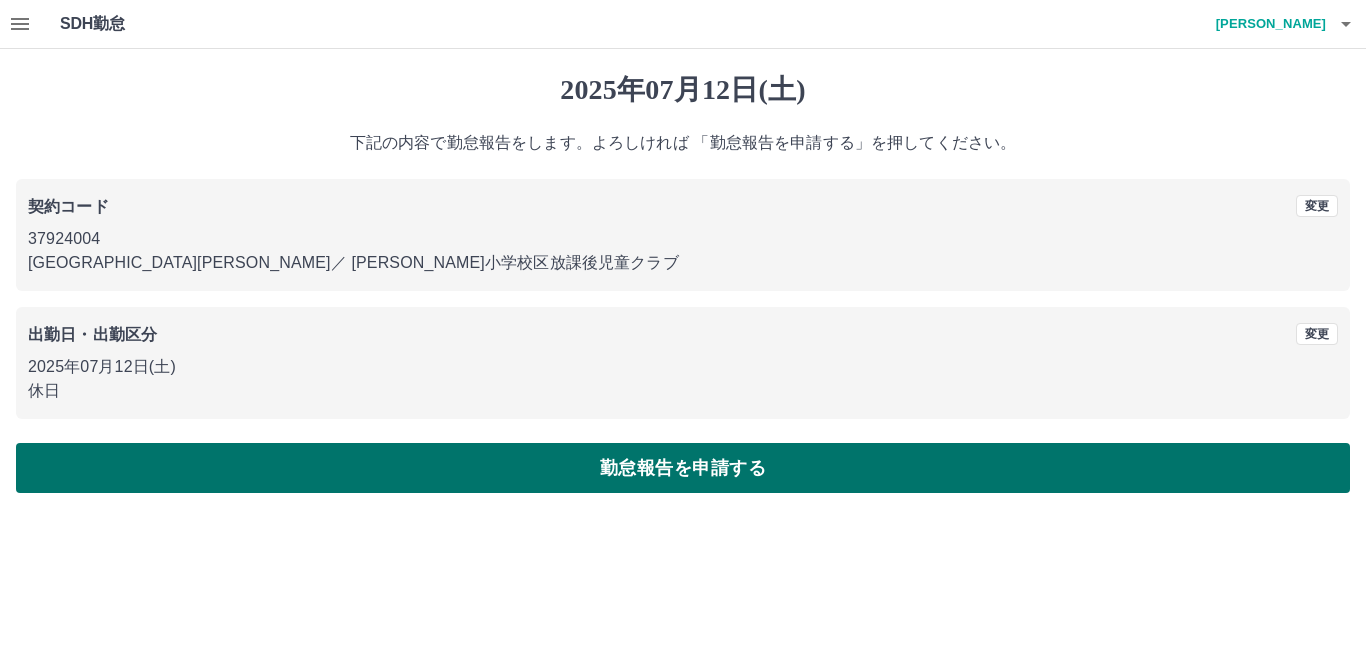 click on "勤怠報告を申請する" at bounding box center [683, 468] 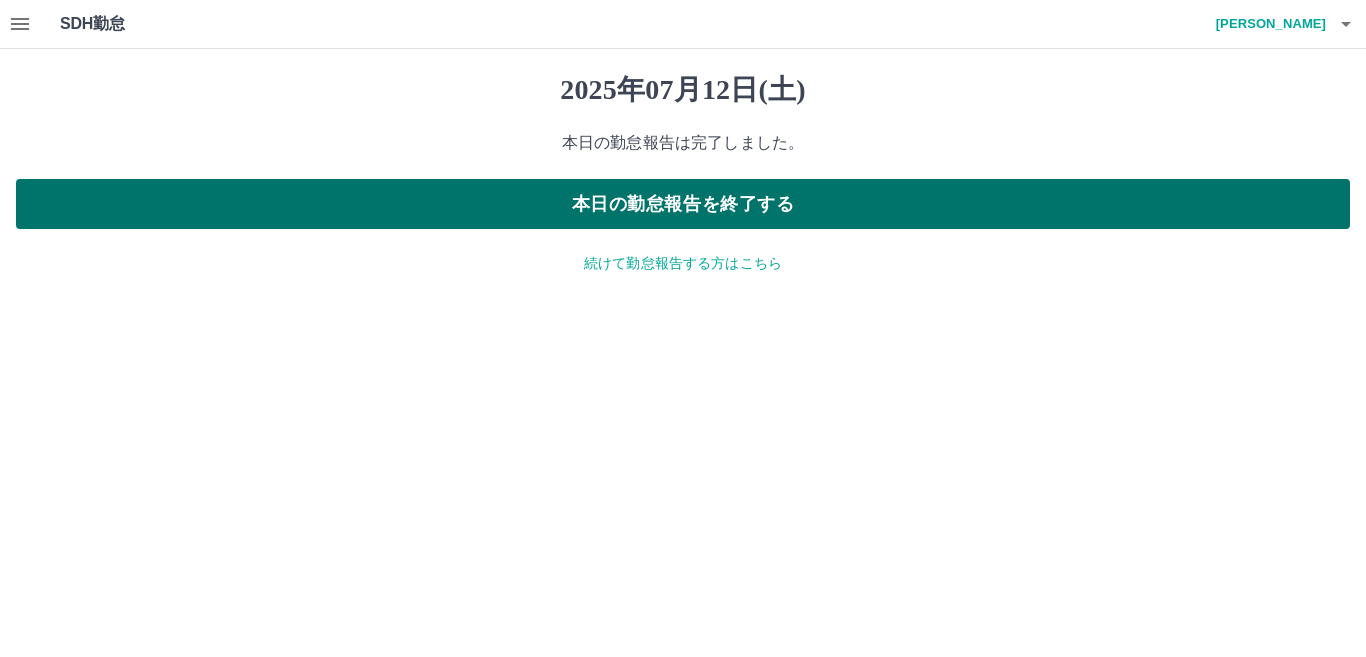 click on "本日の勤怠報告を終了する" at bounding box center (683, 204) 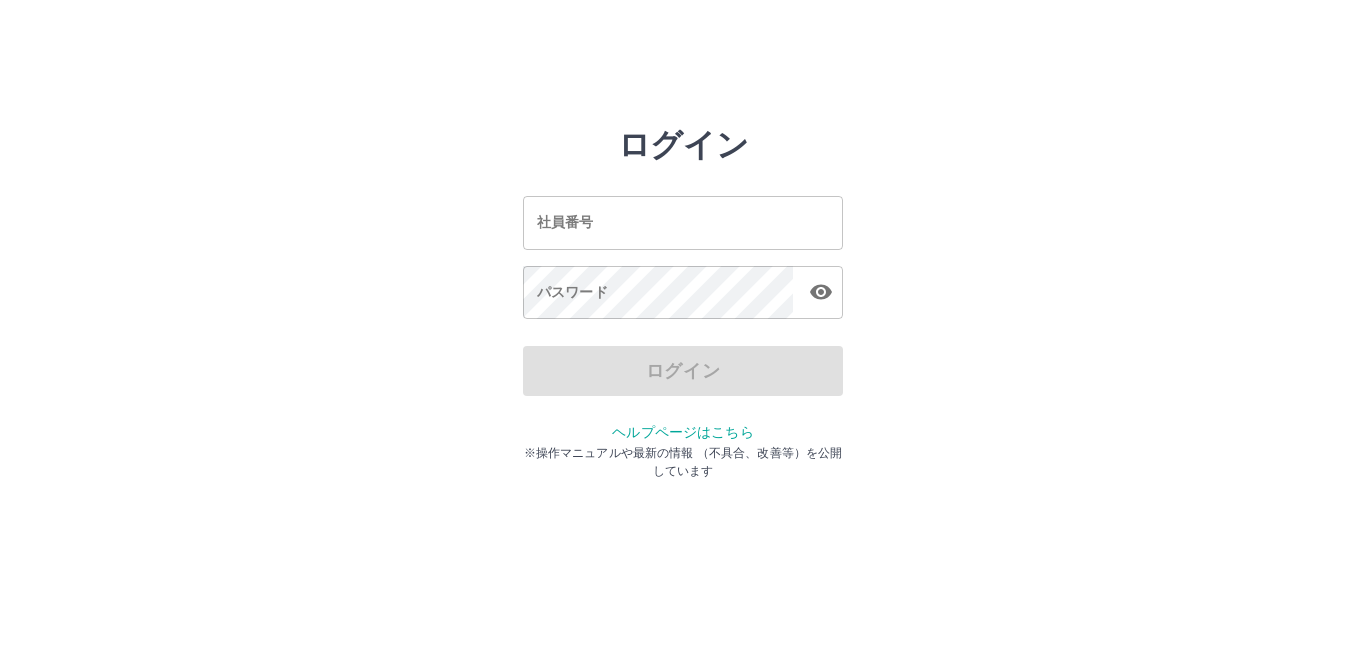 scroll, scrollTop: 0, scrollLeft: 0, axis: both 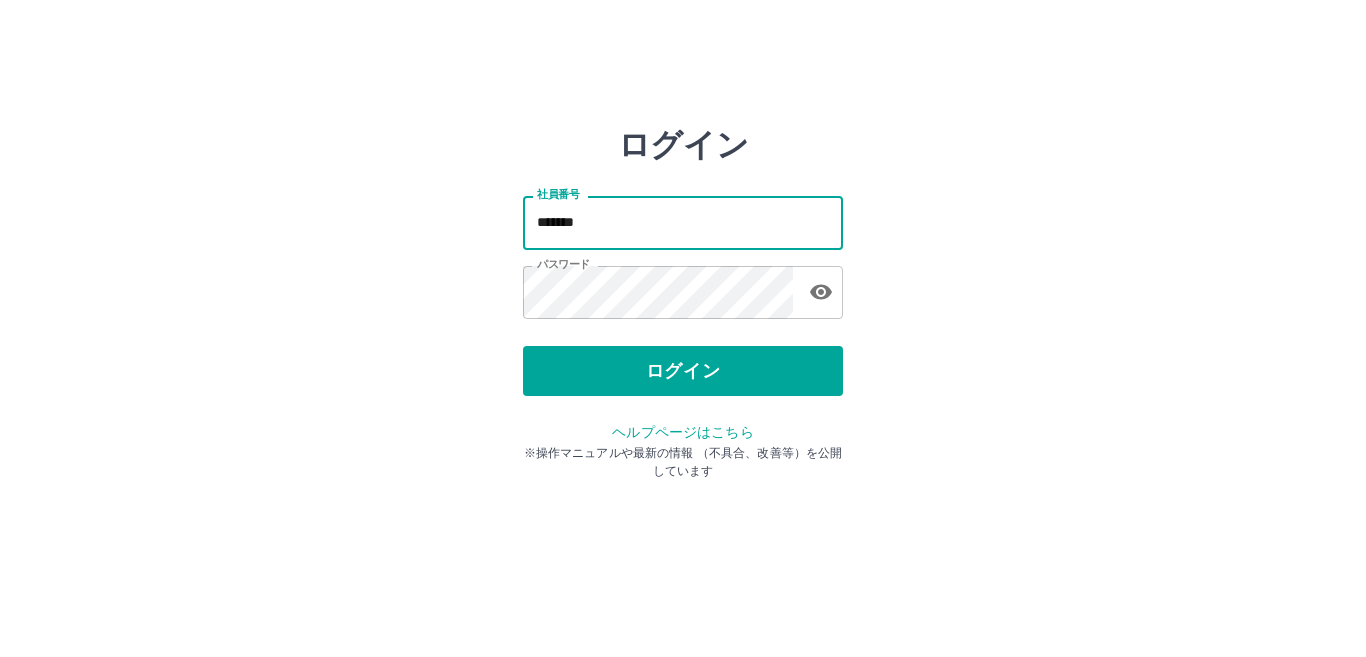 click on "*******" at bounding box center (683, 222) 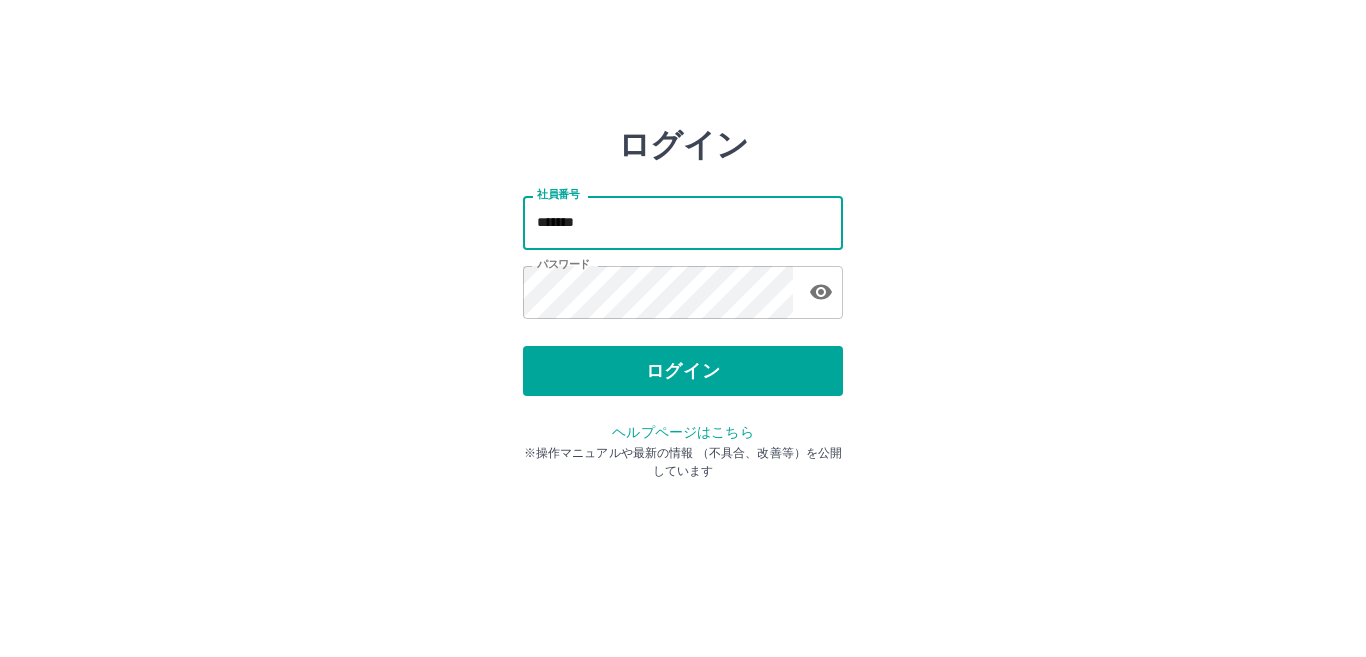 type on "*******" 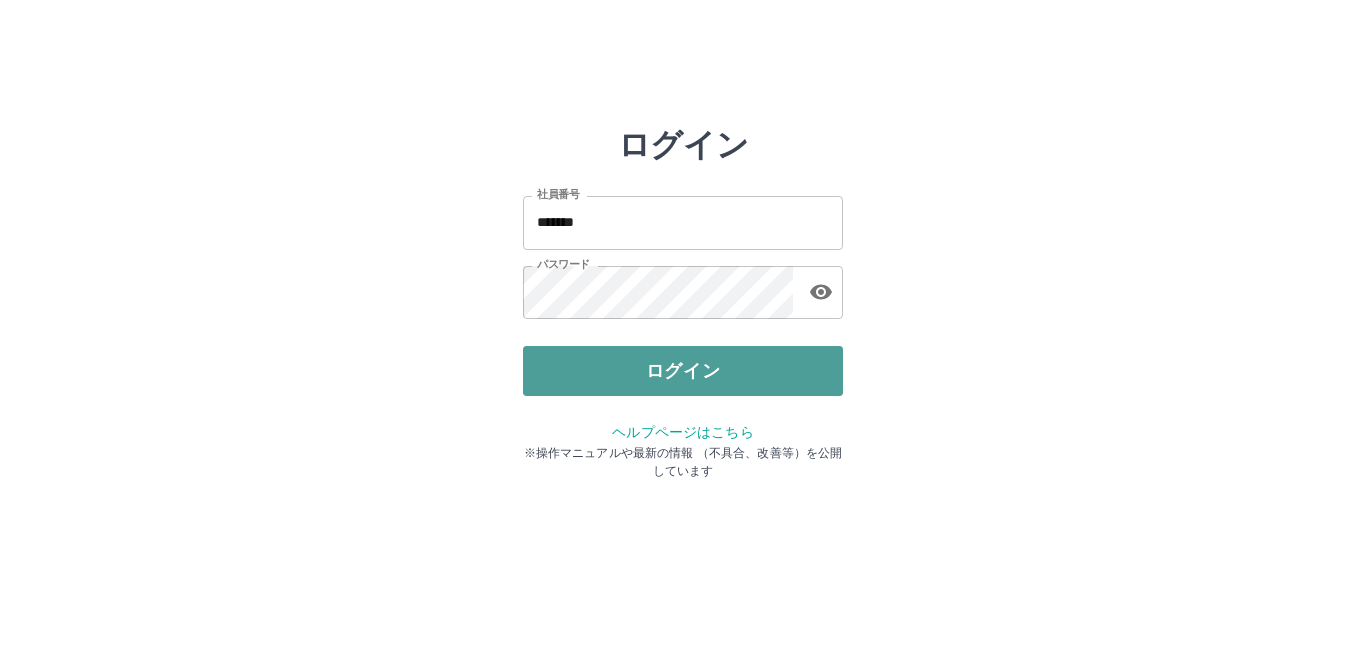 click on "ログイン" at bounding box center [683, 371] 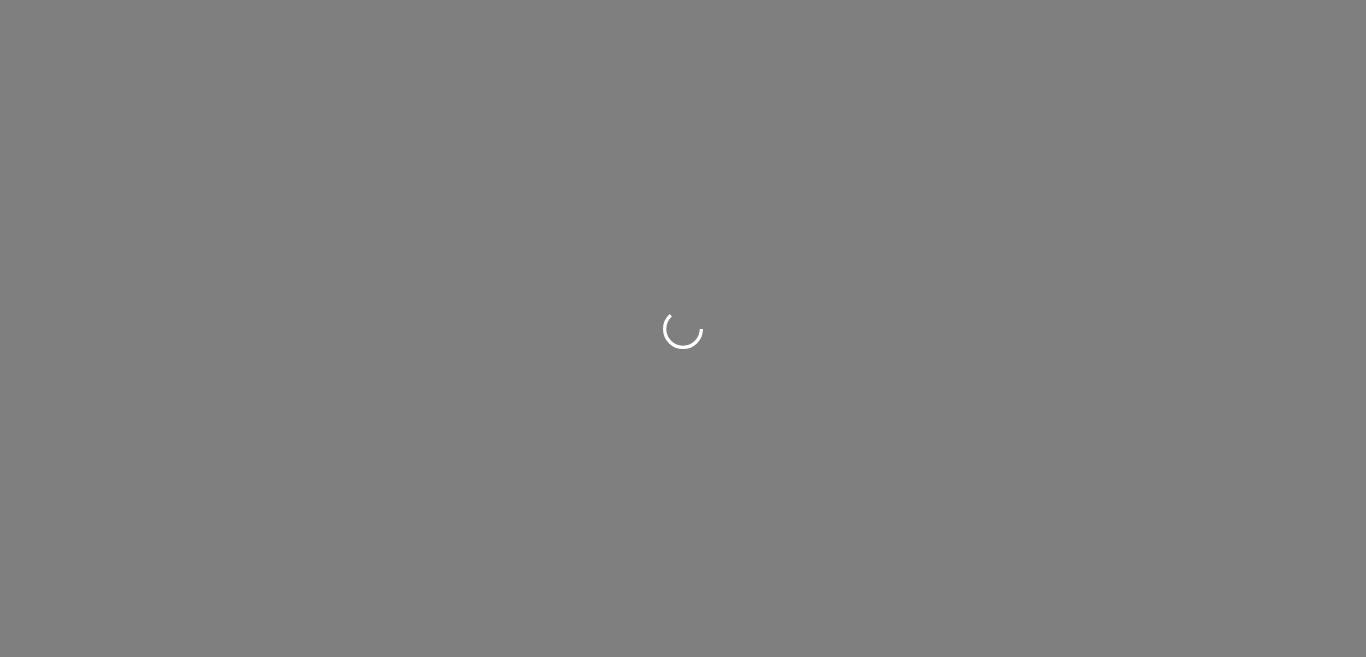 scroll, scrollTop: 0, scrollLeft: 0, axis: both 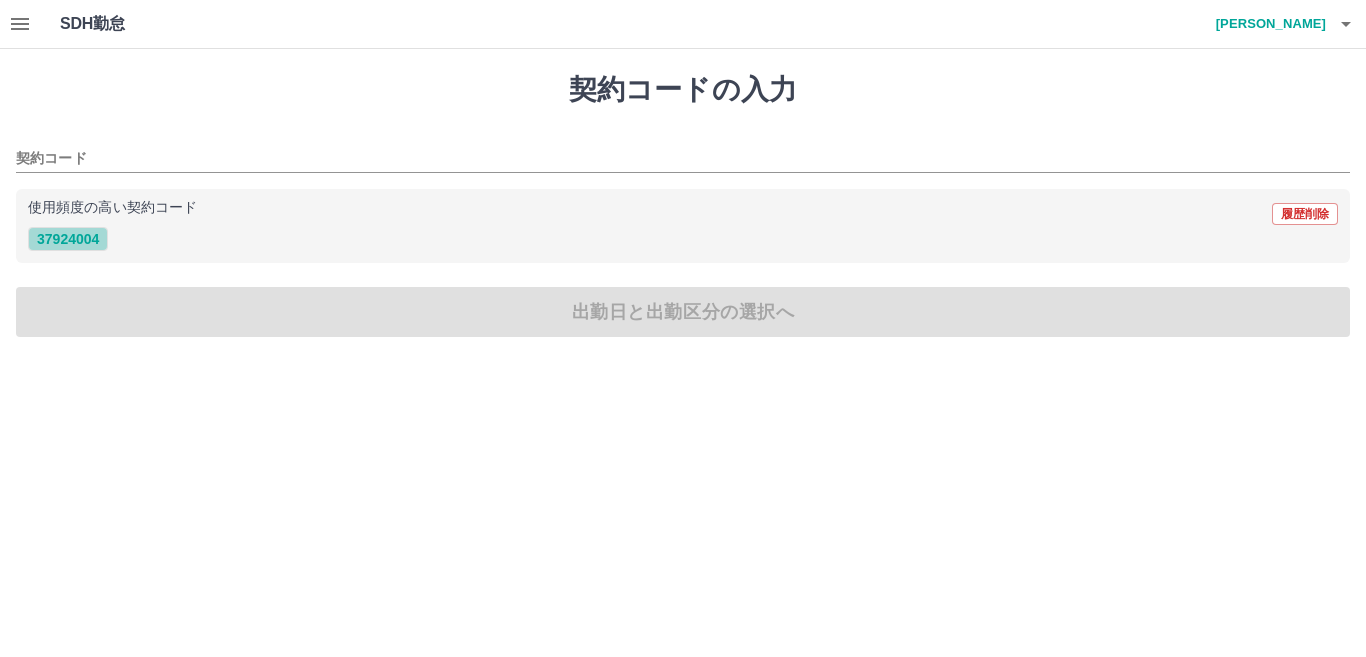 click on "37924004" at bounding box center [68, 239] 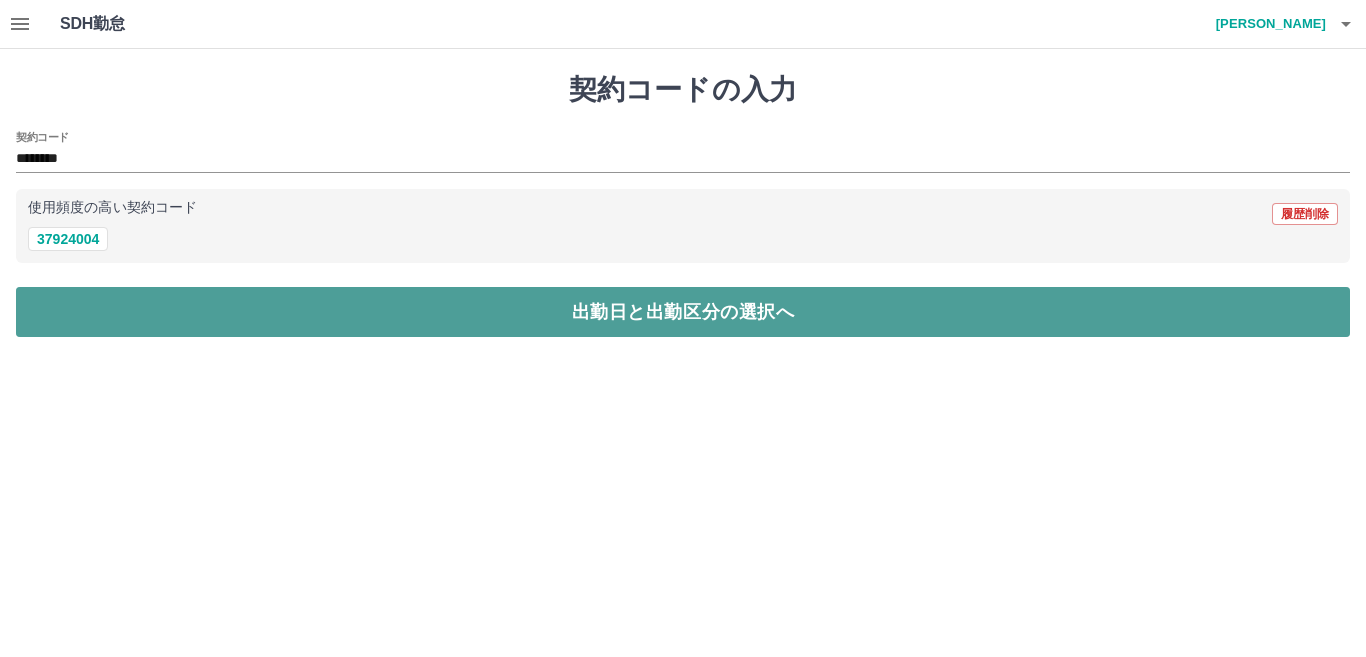 click on "出勤日と出勤区分の選択へ" at bounding box center [683, 312] 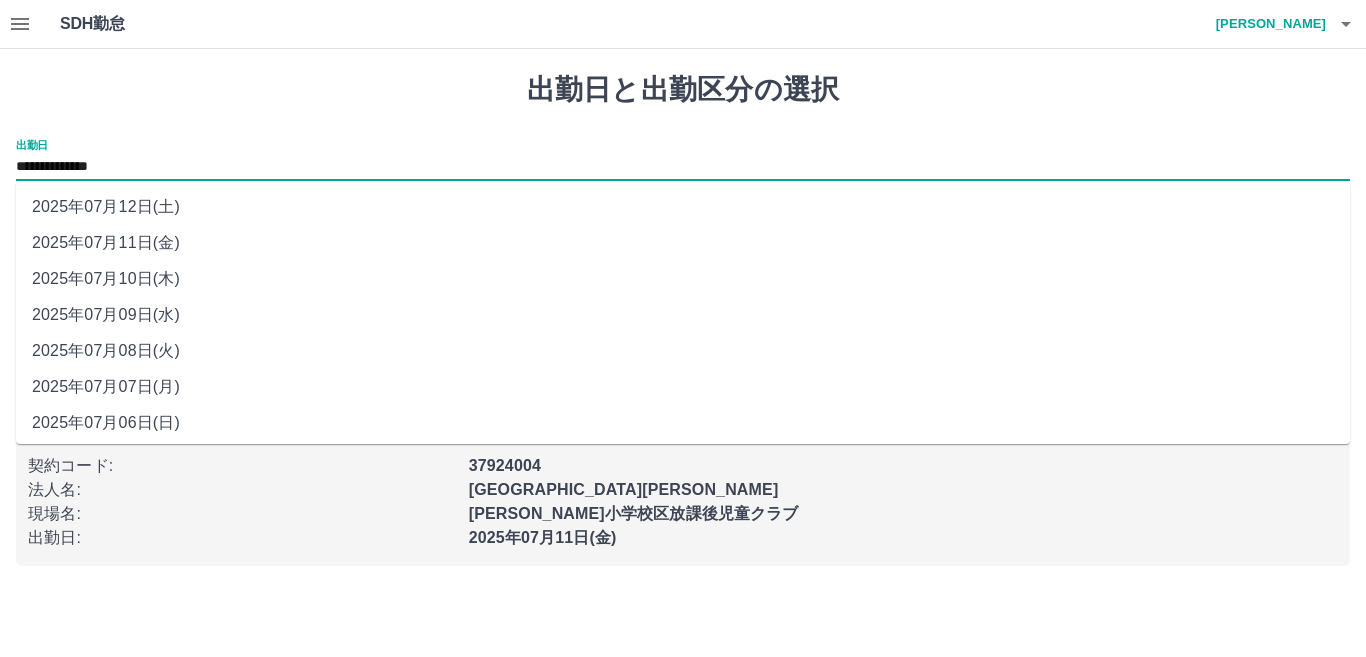 click on "**********" at bounding box center [683, 167] 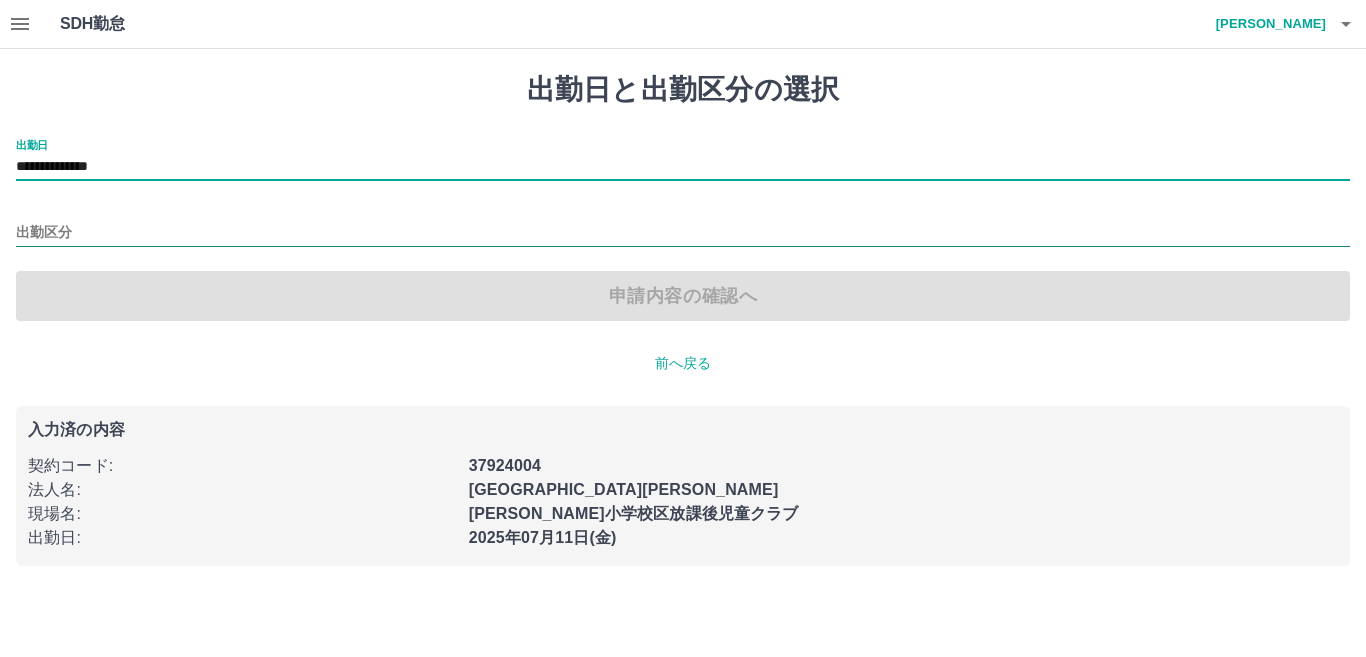 click on "出勤区分" at bounding box center [683, 233] 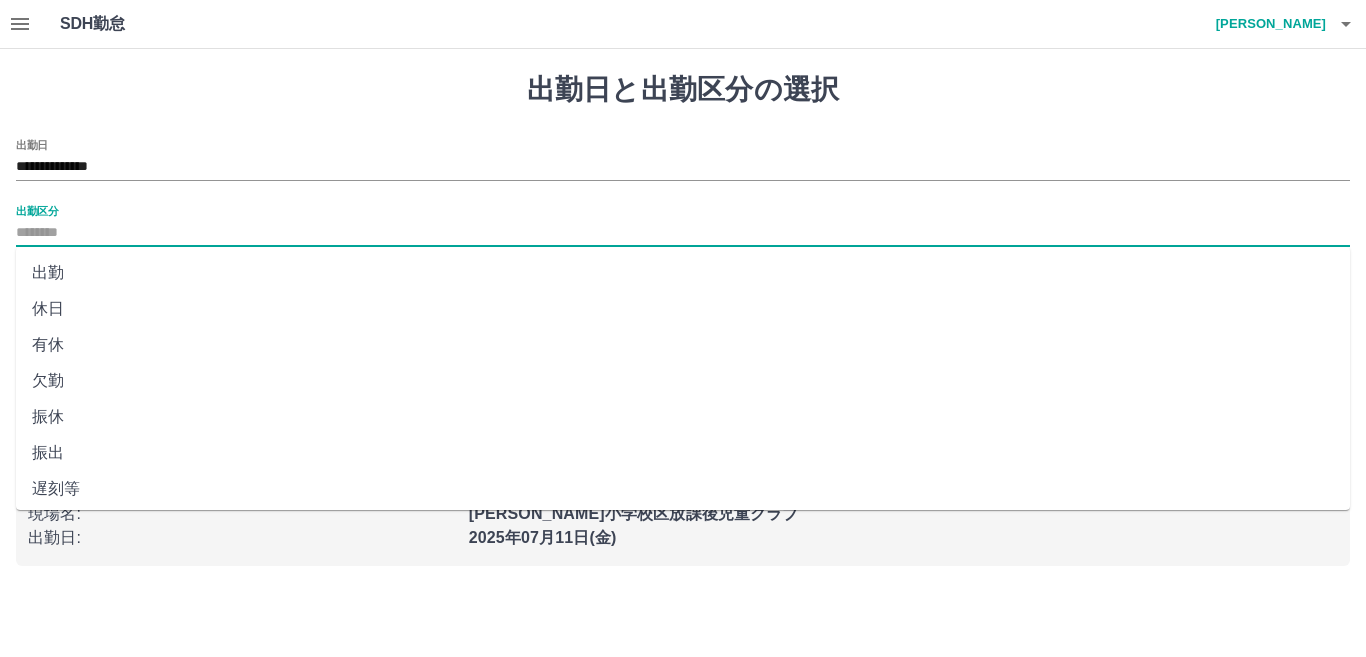drag, startPoint x: 51, startPoint y: 307, endPoint x: 72, endPoint y: 298, distance: 22.847319 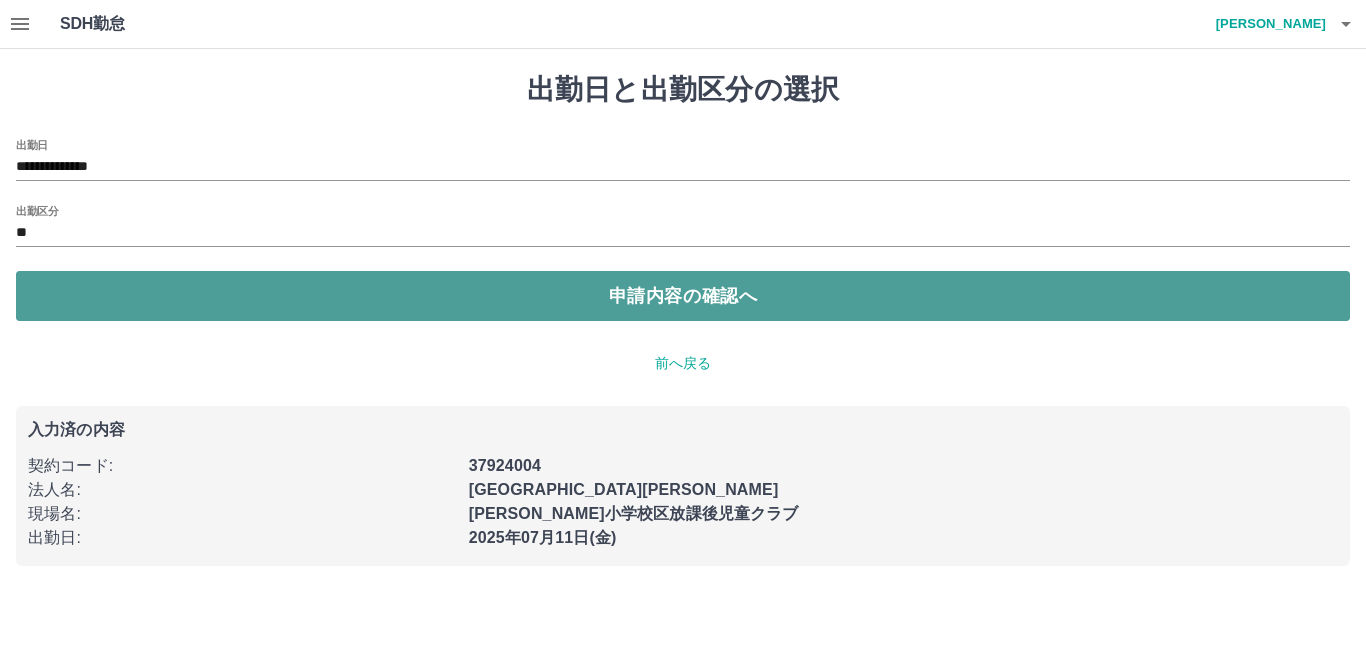 drag, startPoint x: 116, startPoint y: 305, endPoint x: 143, endPoint y: 273, distance: 41.868843 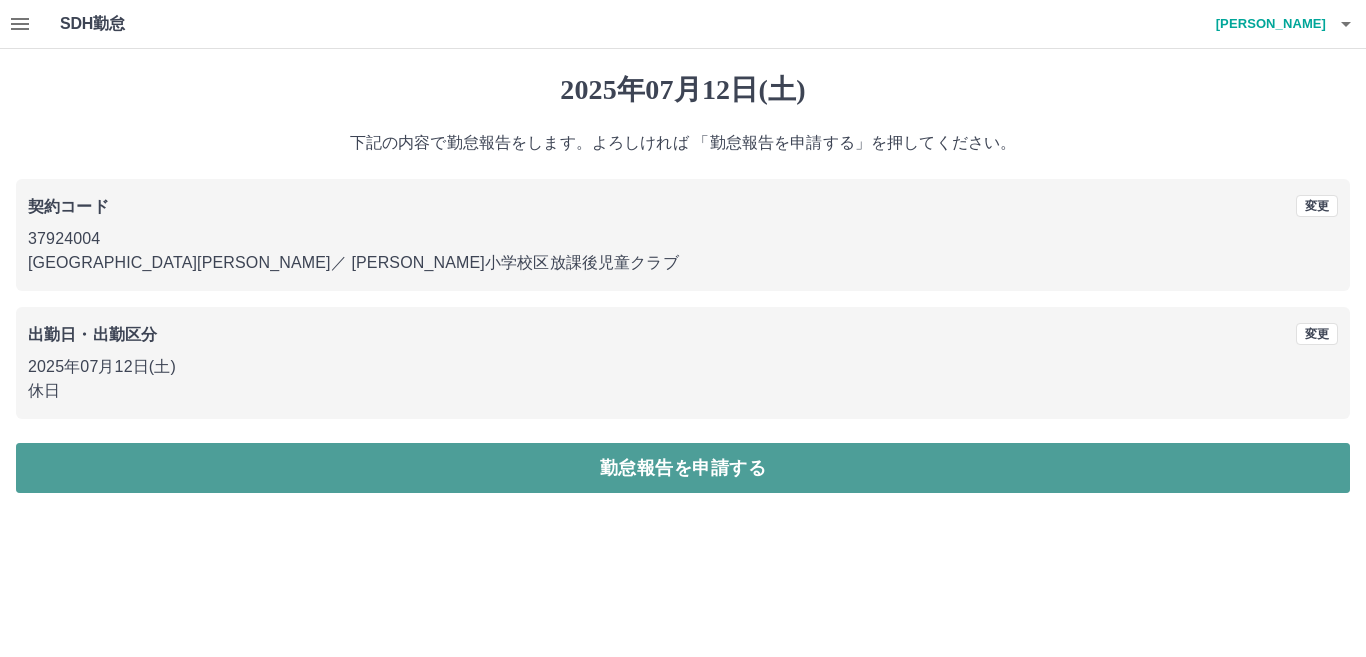 click on "勤怠報告を申請する" at bounding box center (683, 468) 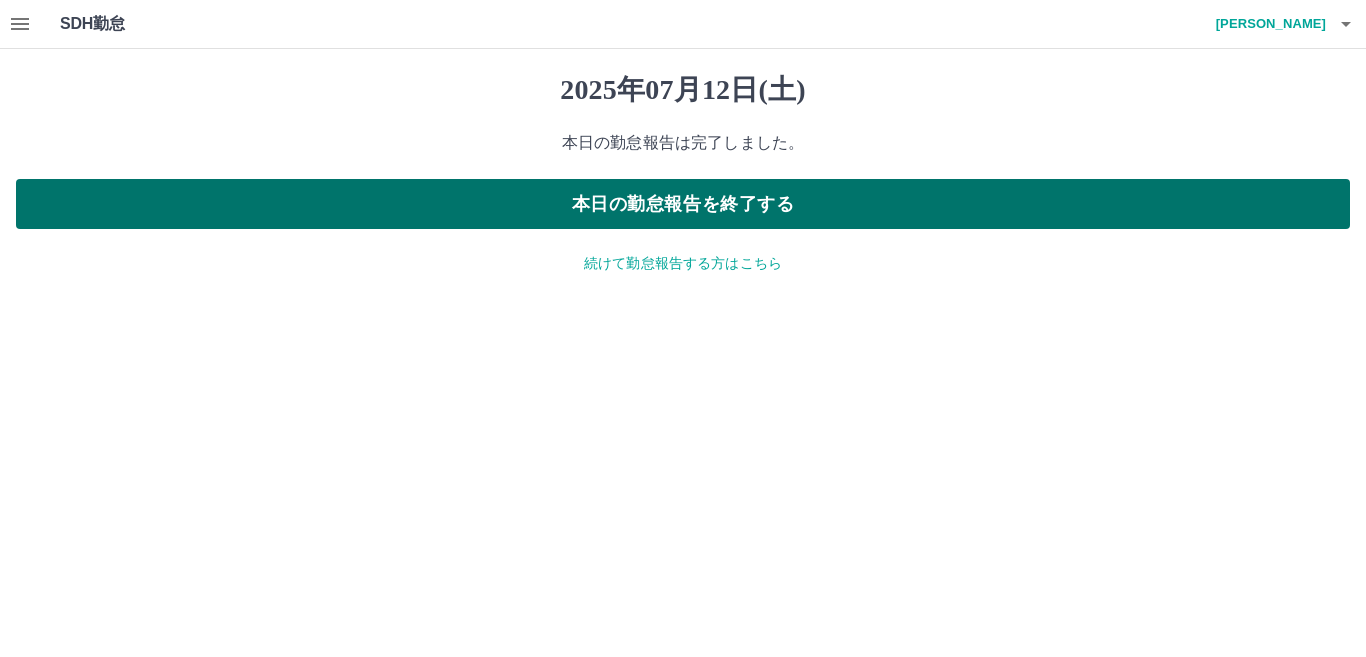 drag, startPoint x: 510, startPoint y: 206, endPoint x: 553, endPoint y: 218, distance: 44.64303 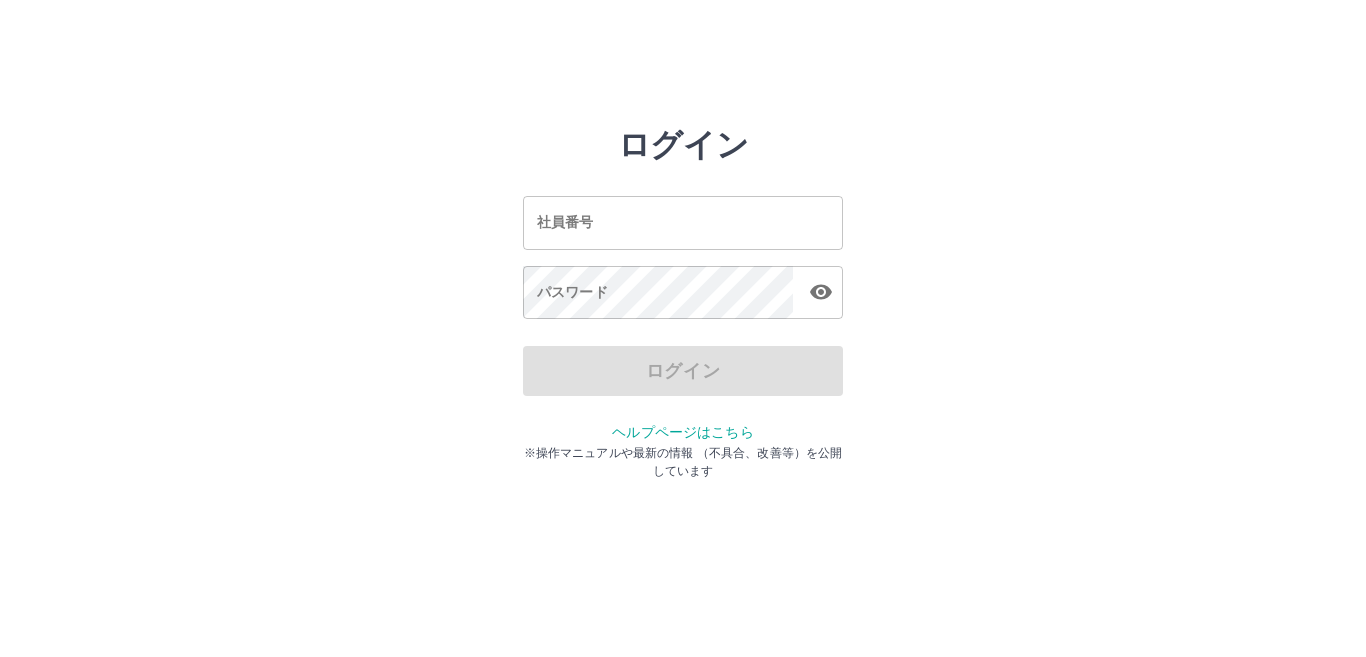 scroll, scrollTop: 0, scrollLeft: 0, axis: both 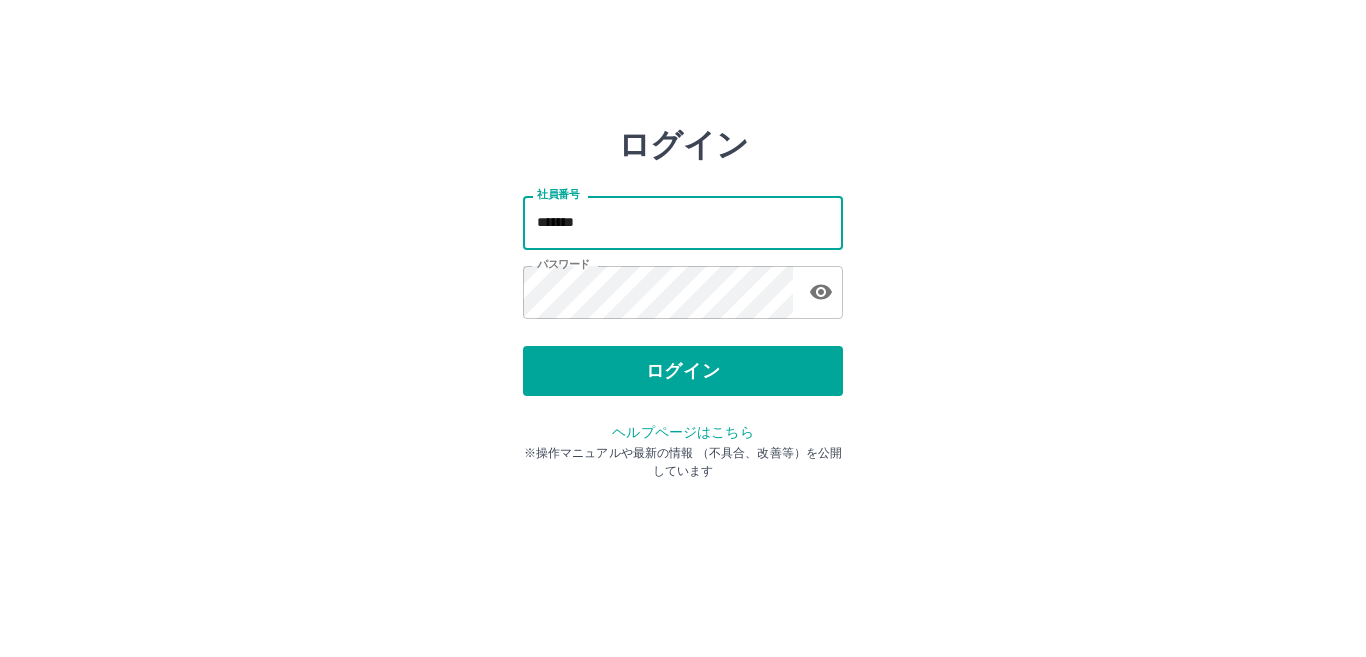 click on "*******" at bounding box center (683, 222) 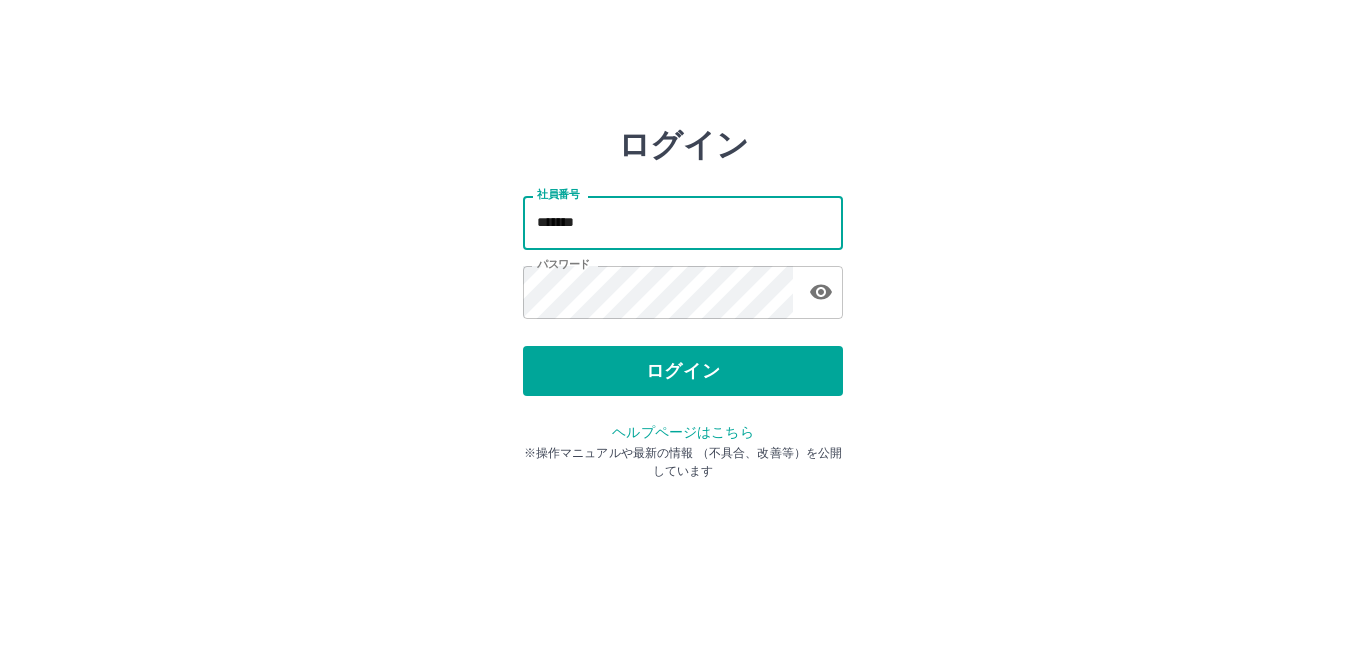 type on "*******" 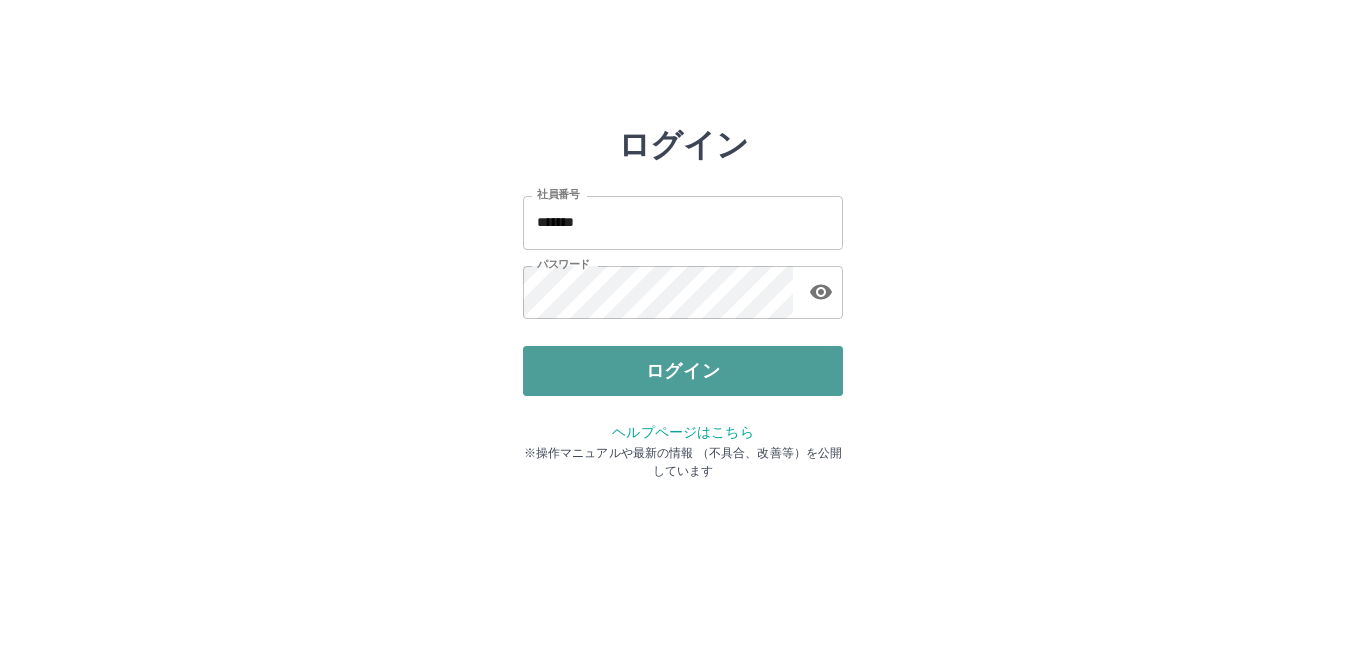 click on "ログイン" at bounding box center [683, 371] 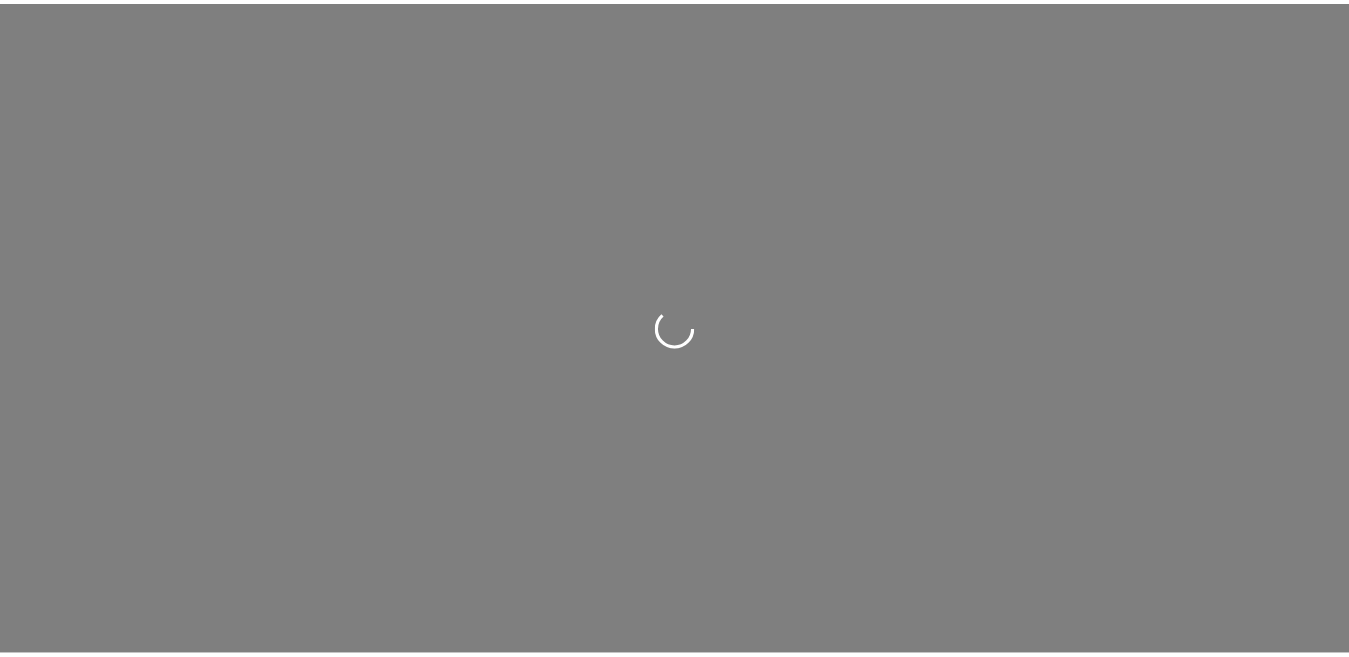 scroll, scrollTop: 0, scrollLeft: 0, axis: both 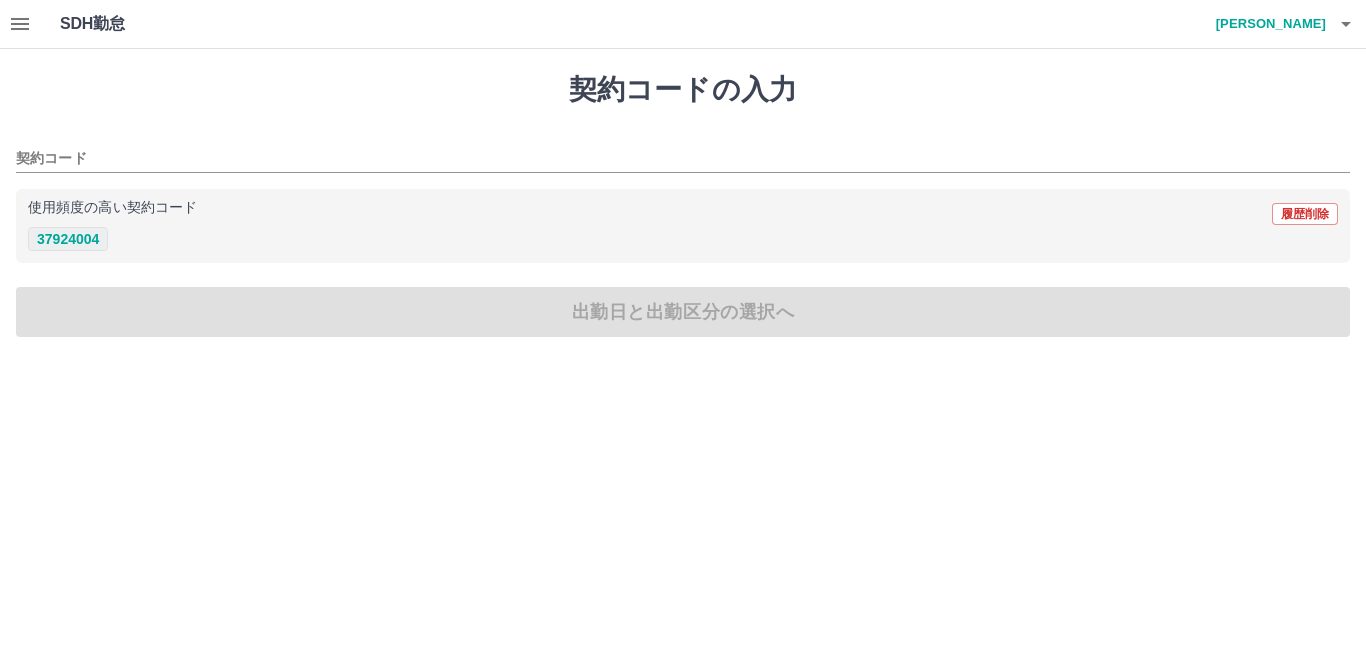 click on "37924004" at bounding box center (68, 239) 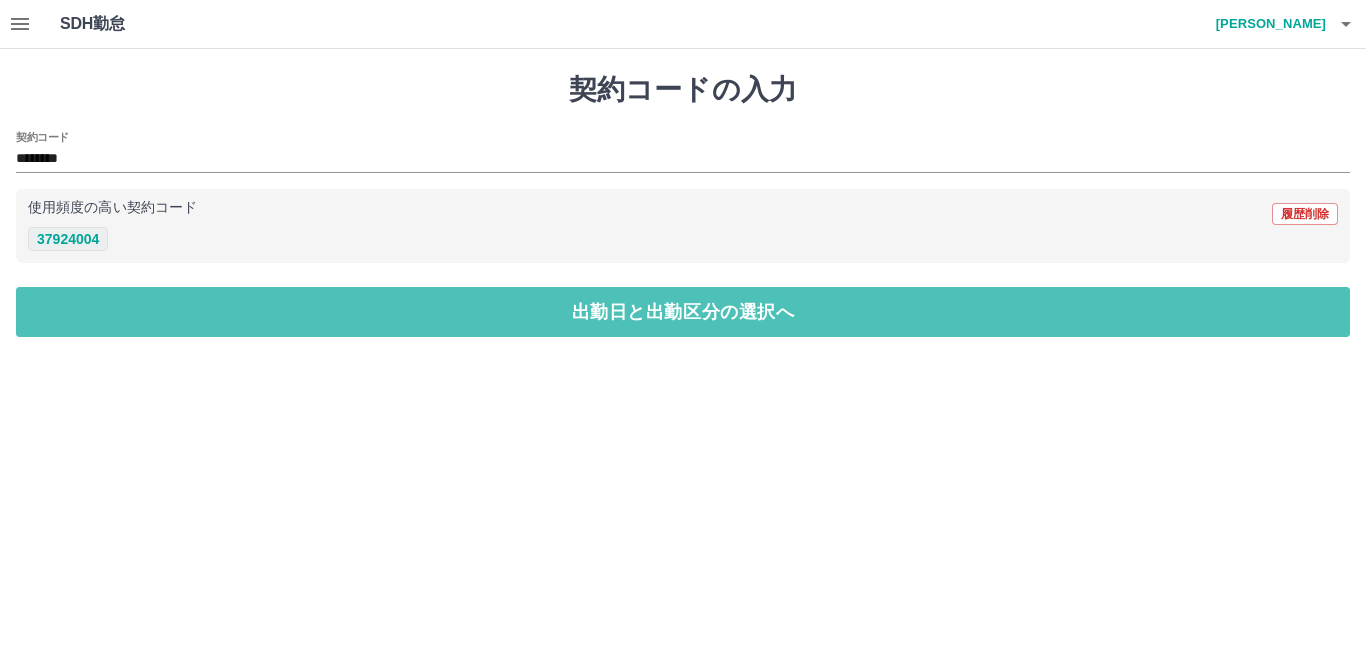 drag, startPoint x: 74, startPoint y: 291, endPoint x: 82, endPoint y: 248, distance: 43.737854 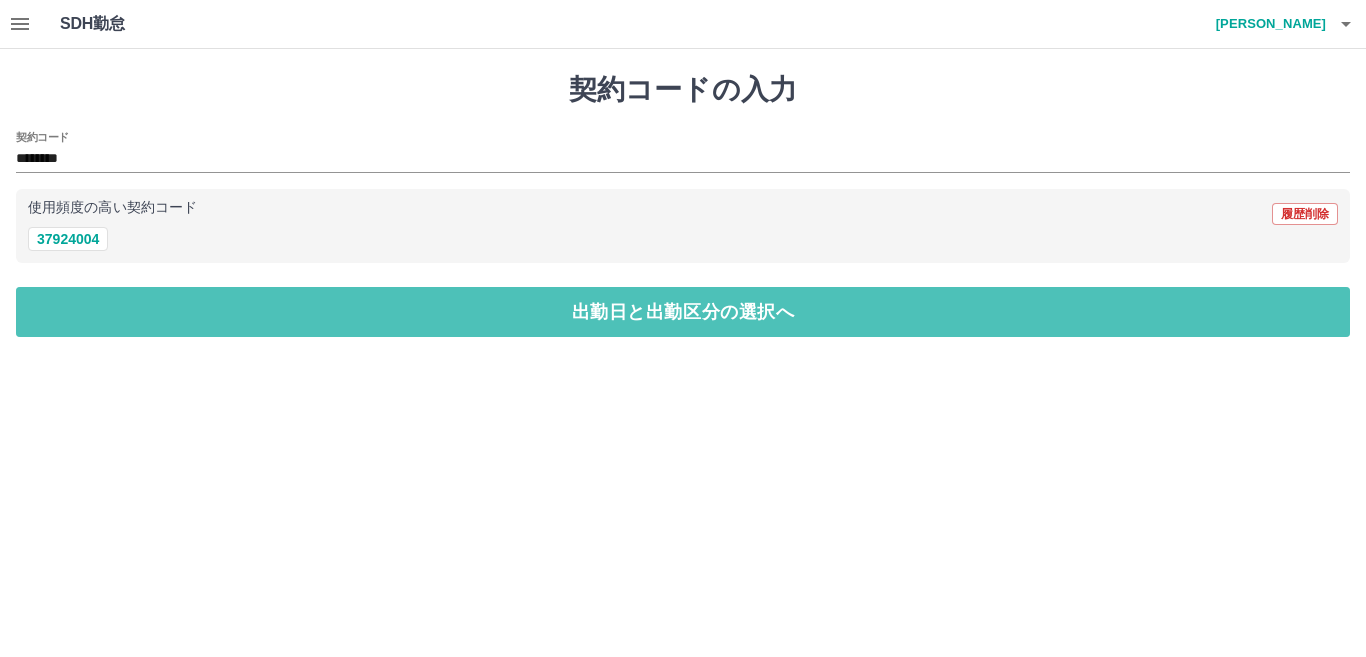 drag, startPoint x: 105, startPoint y: 287, endPoint x: 105, endPoint y: 274, distance: 13 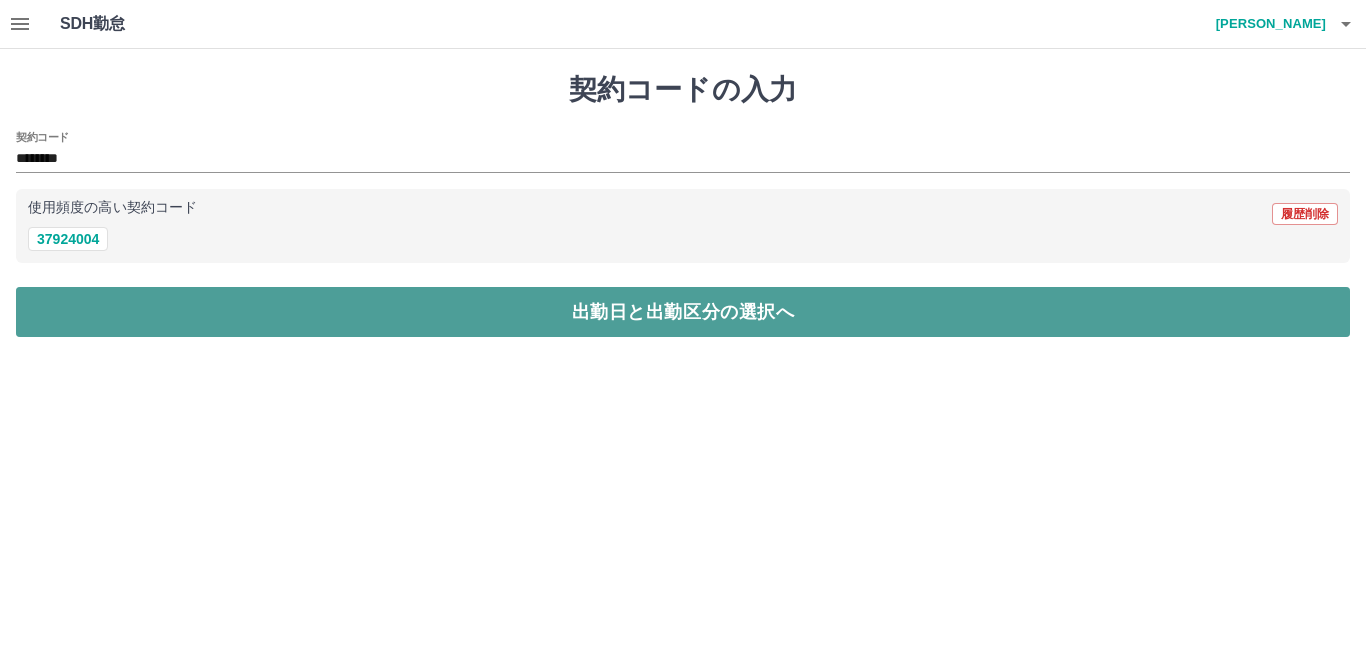 drag, startPoint x: 134, startPoint y: 300, endPoint x: 127, endPoint y: 287, distance: 14.764823 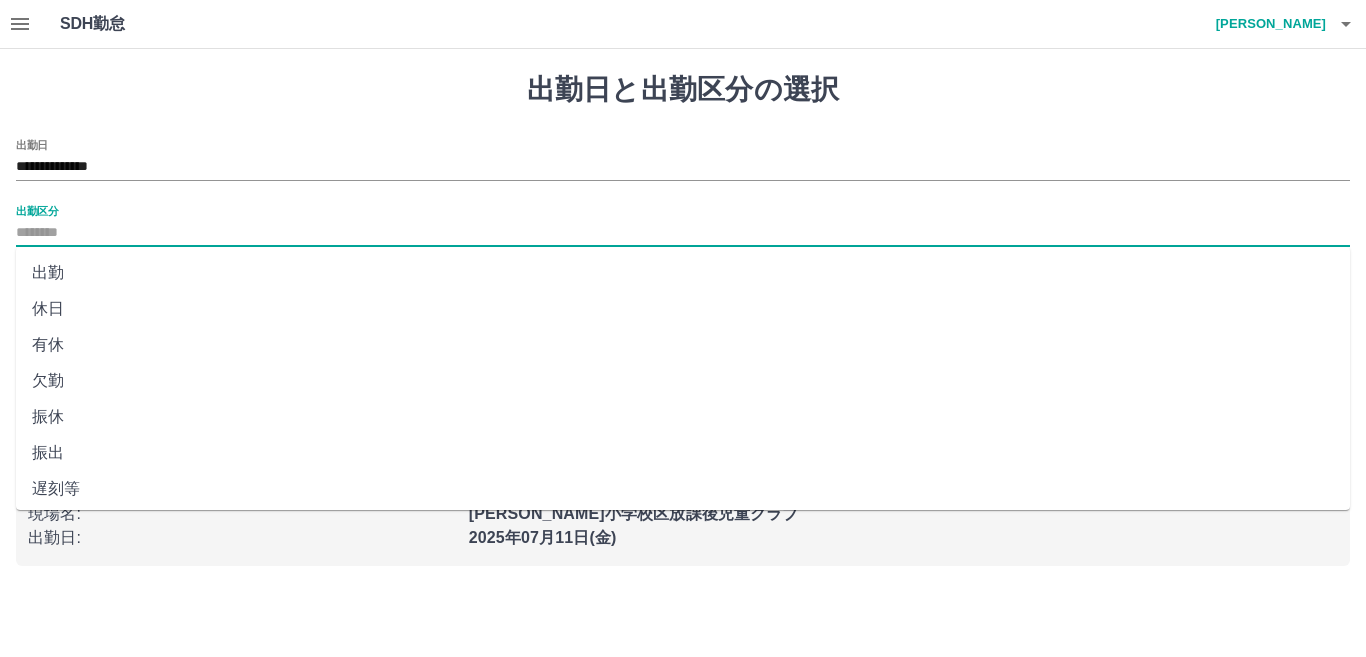 drag, startPoint x: 75, startPoint y: 231, endPoint x: 69, endPoint y: 257, distance: 26.683329 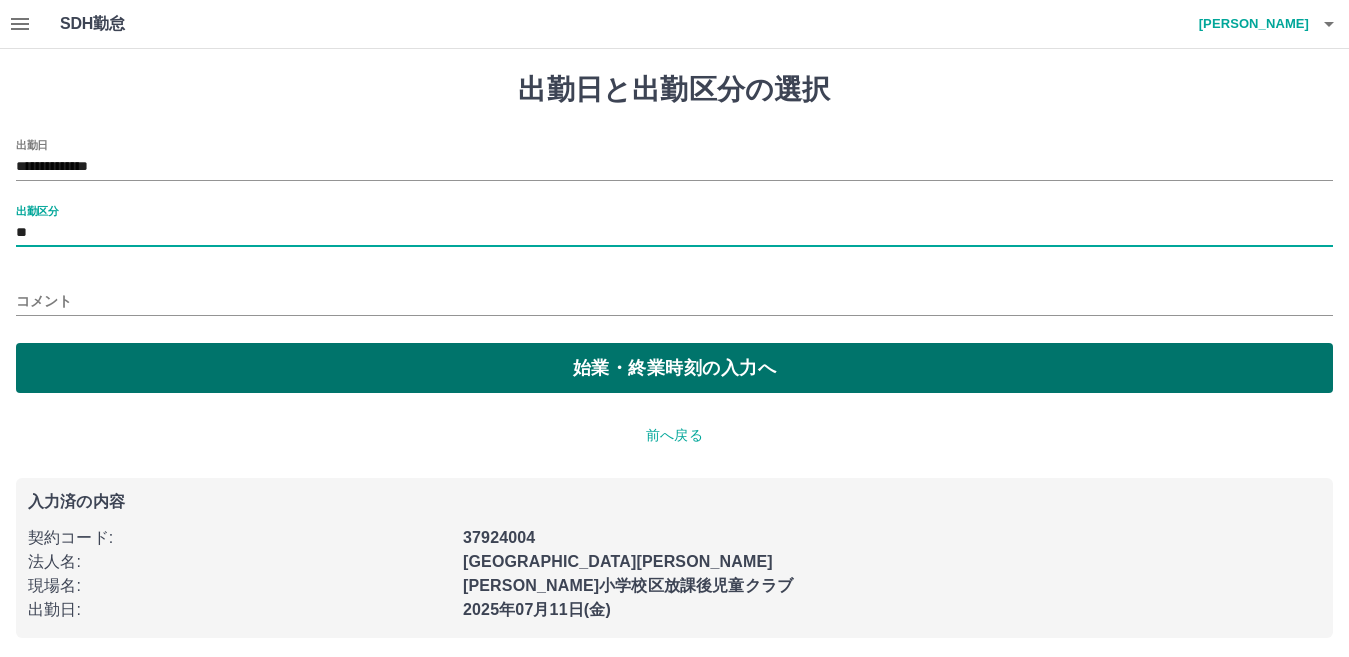 click on "始業・終業時刻の入力へ" at bounding box center [674, 368] 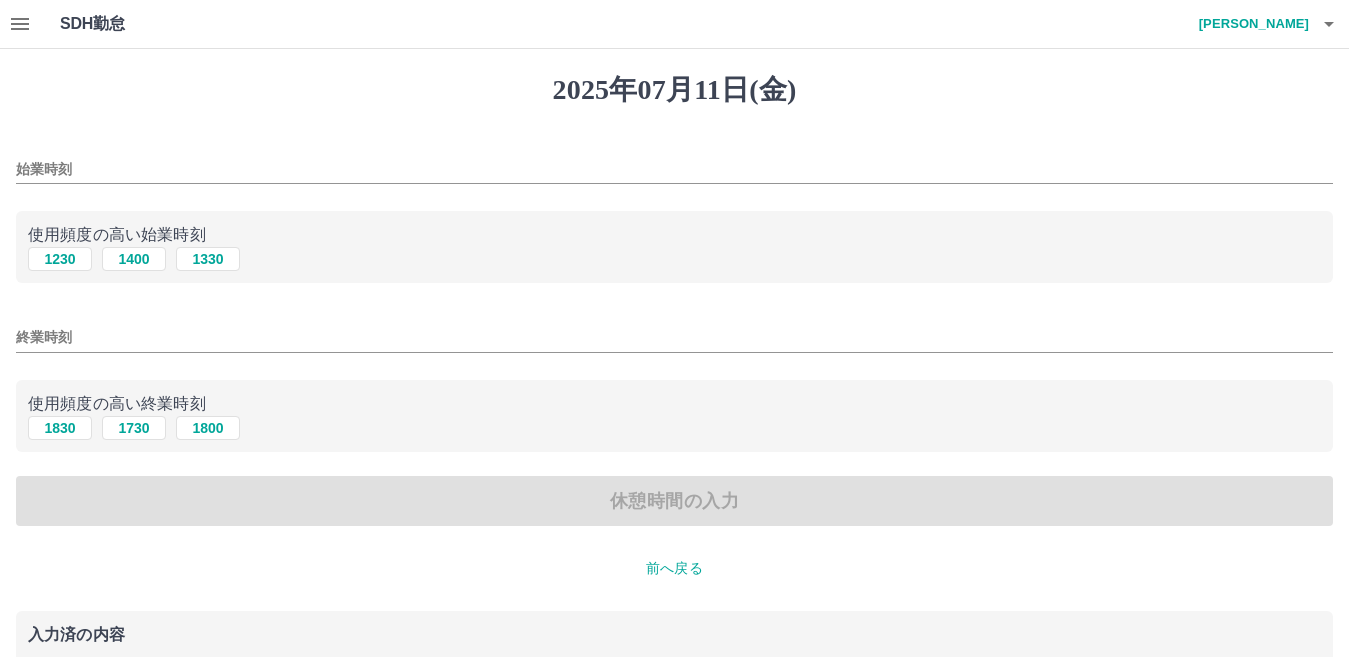 click on "始業時刻" at bounding box center [674, 169] 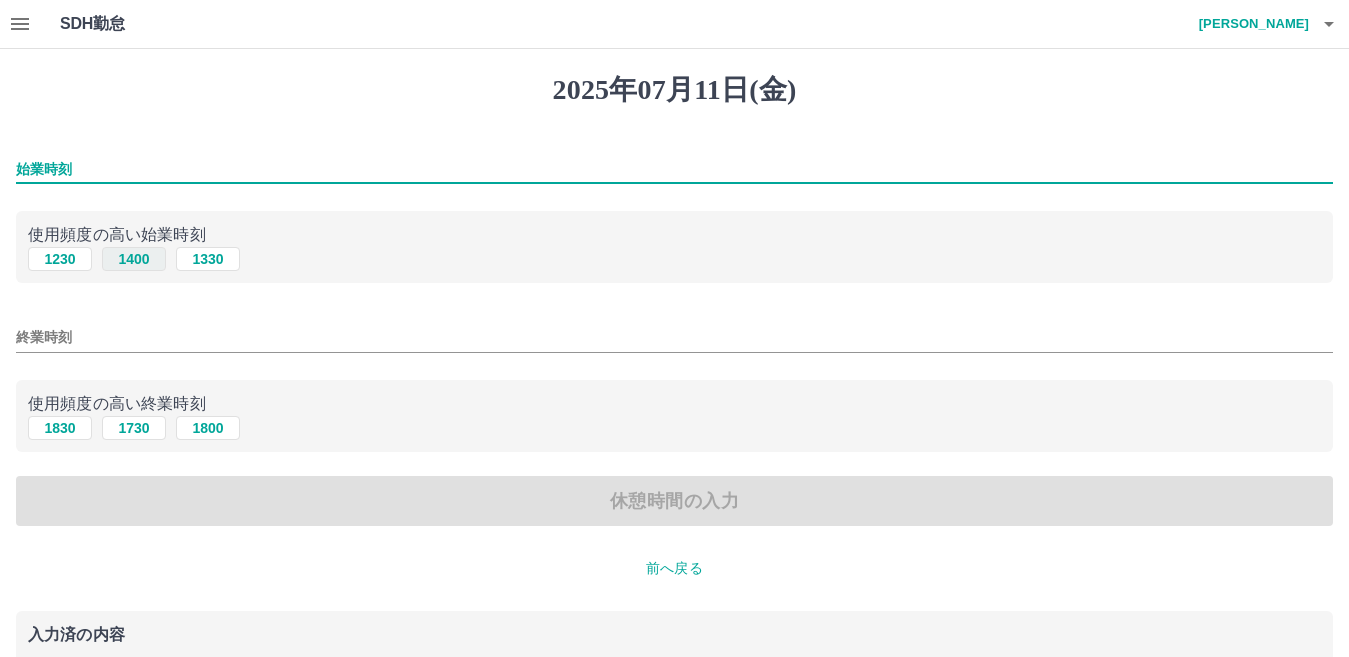 type on "****" 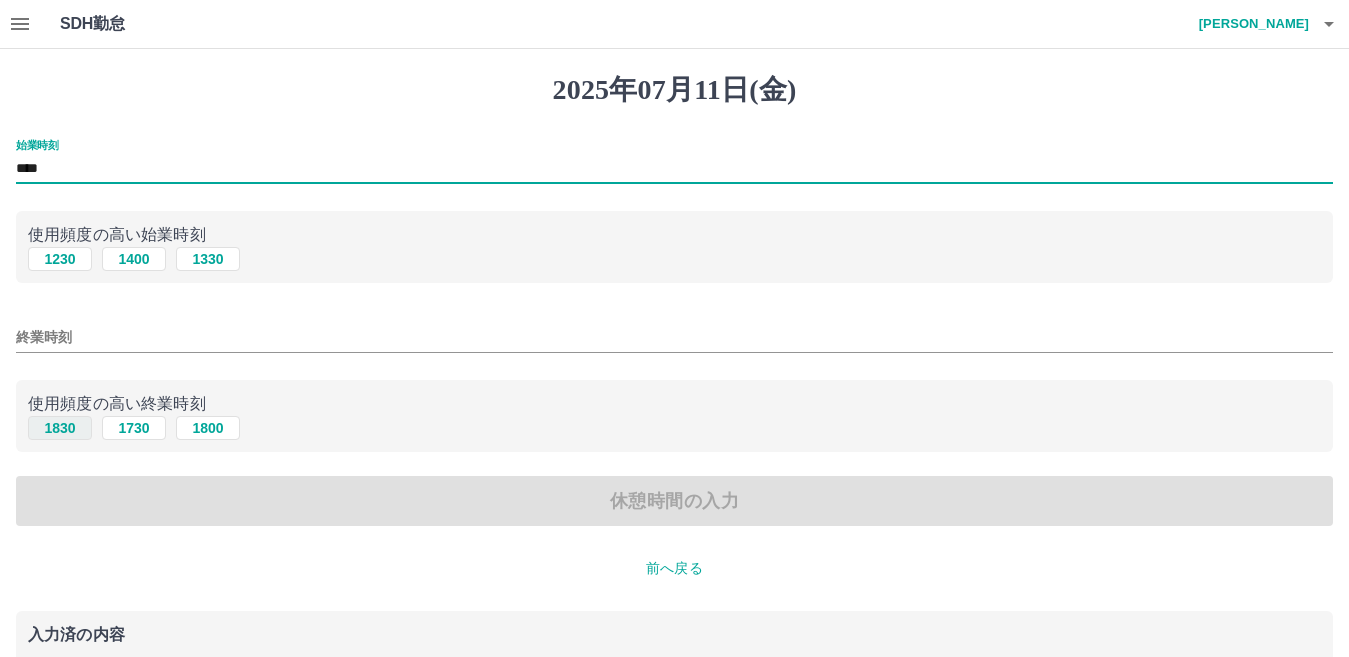 click on "1830" at bounding box center [60, 428] 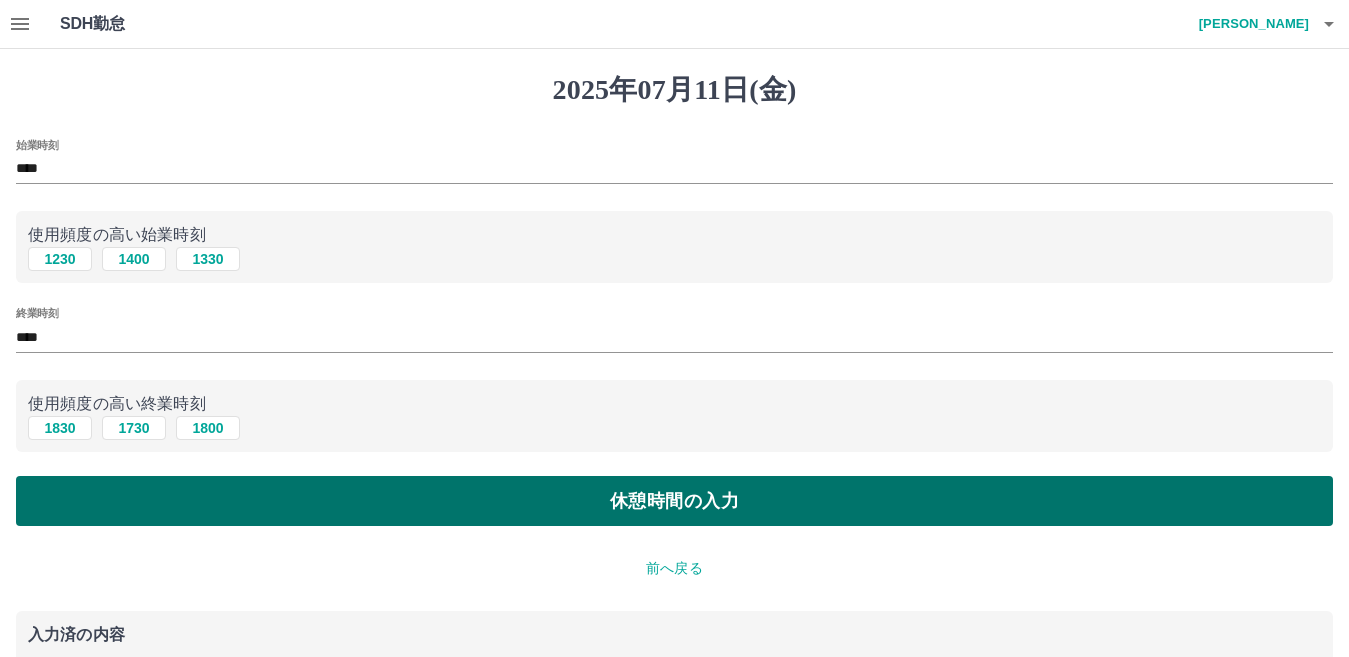 click on "休憩時間の入力" at bounding box center [674, 501] 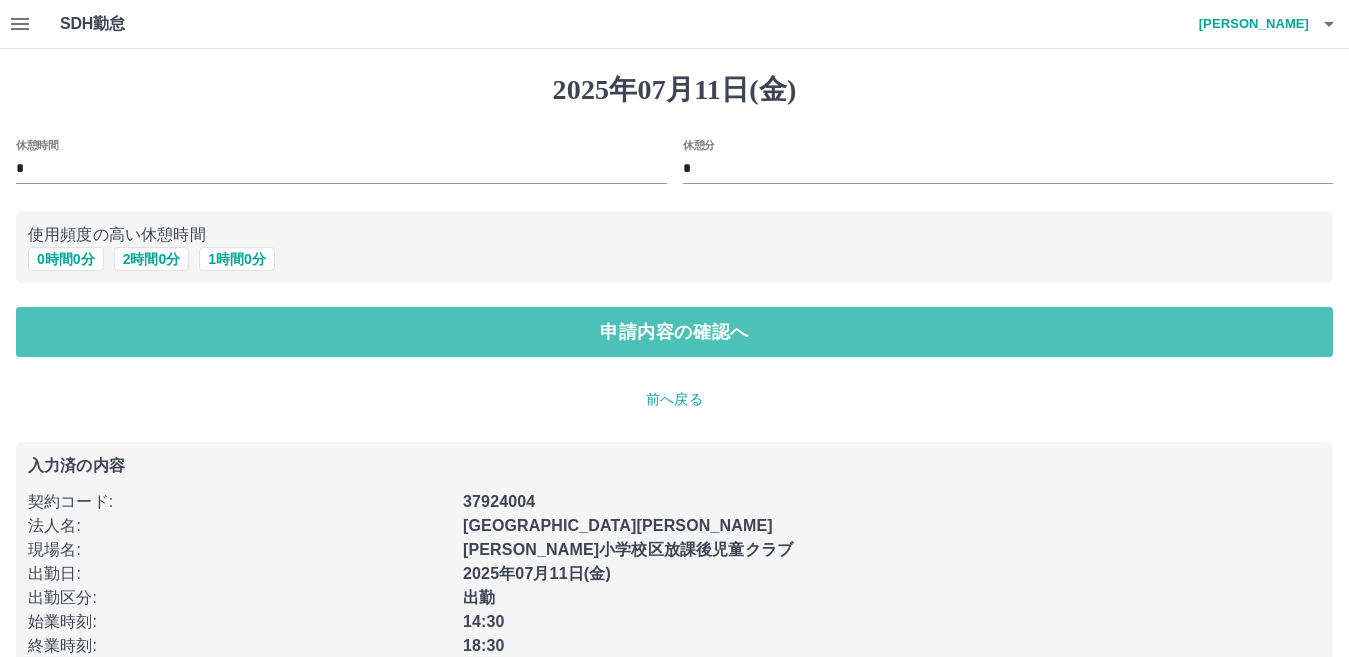drag, startPoint x: 136, startPoint y: 343, endPoint x: 305, endPoint y: 383, distance: 173.66922 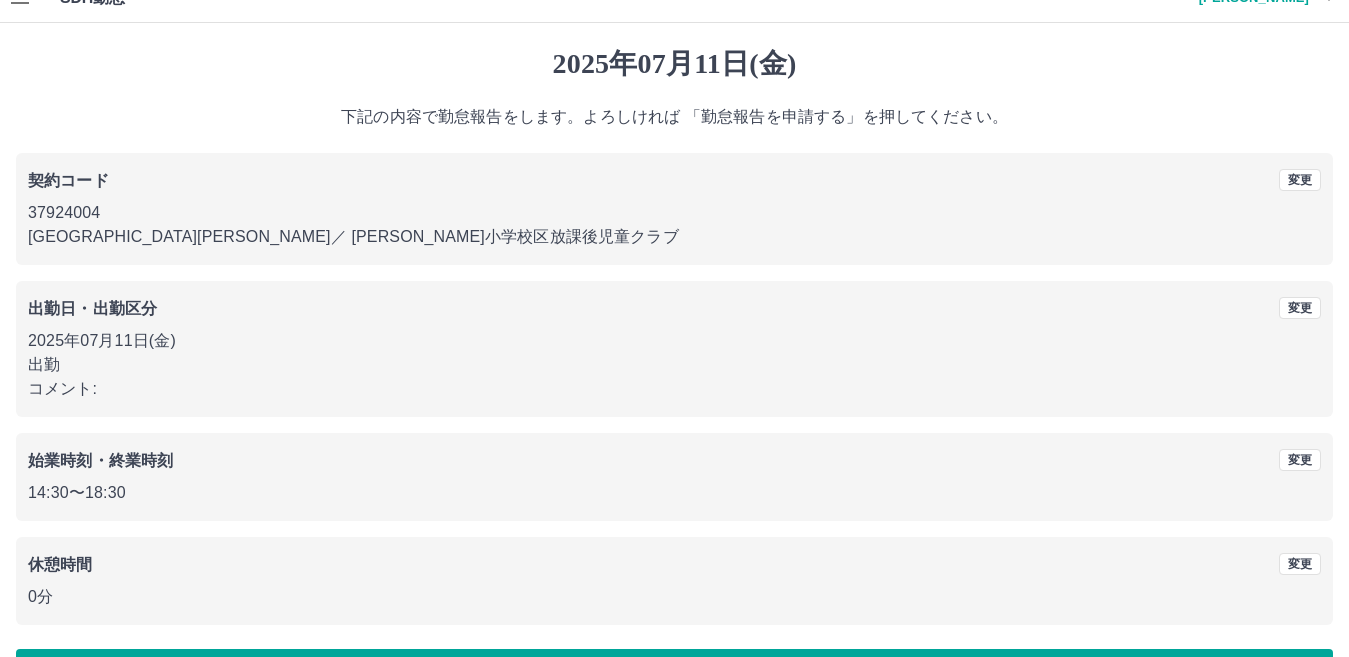 scroll, scrollTop: 40, scrollLeft: 0, axis: vertical 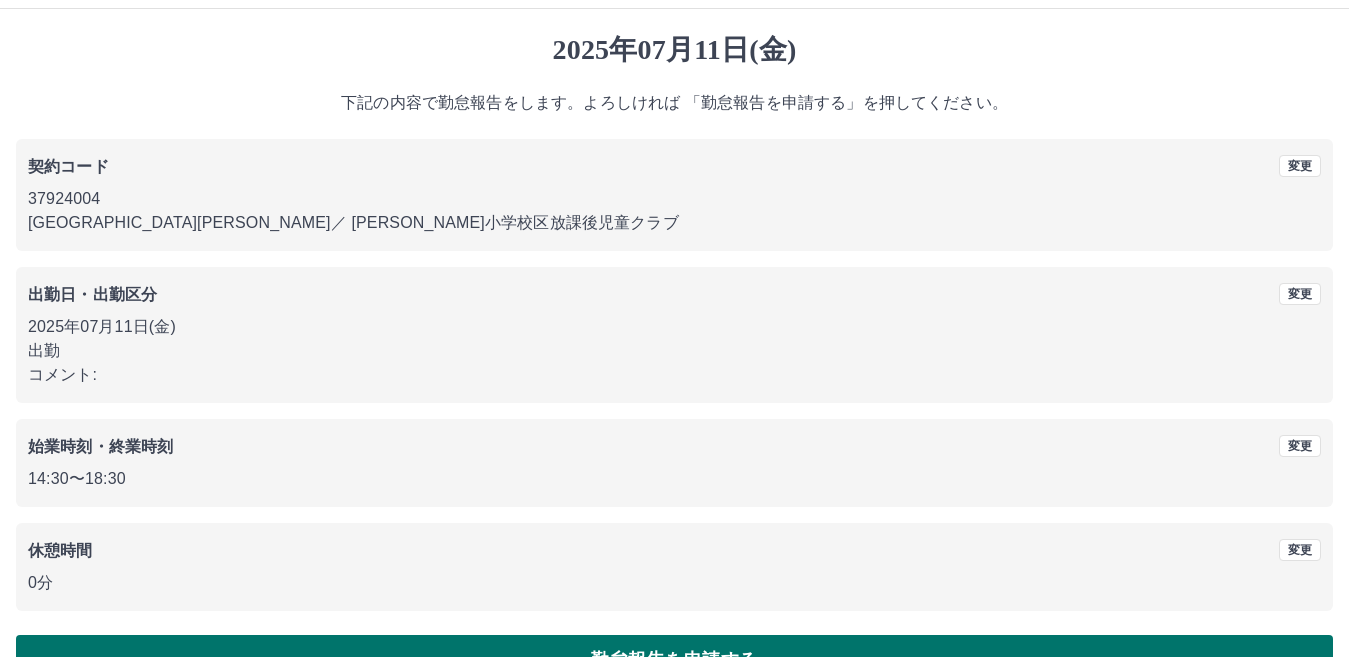 click on "勤怠報告を申請する" at bounding box center (674, 660) 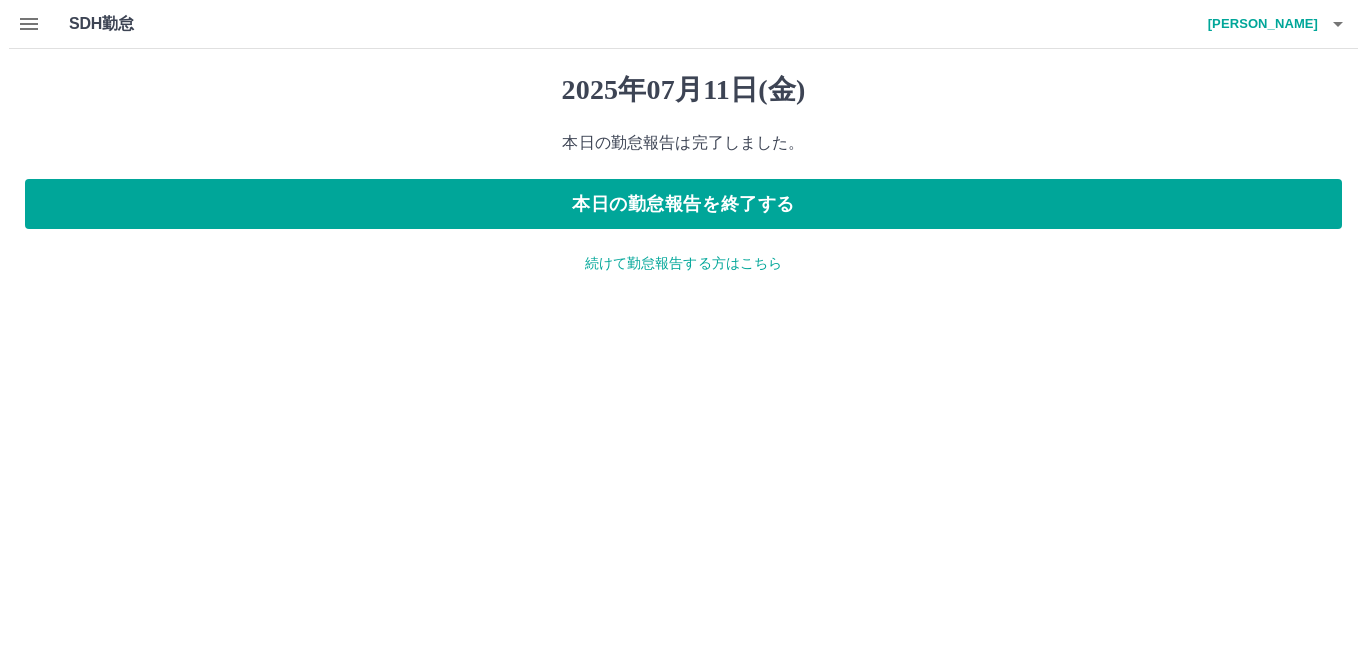 scroll, scrollTop: 0, scrollLeft: 0, axis: both 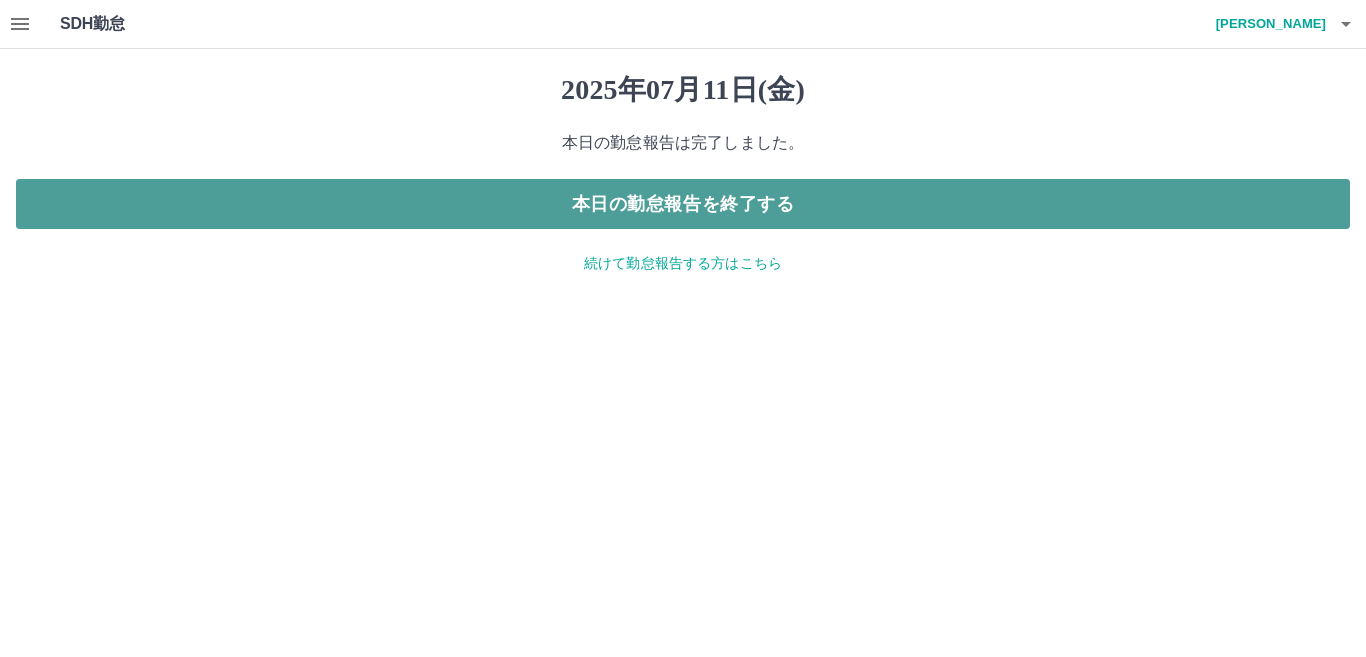 click on "本日の勤怠報告を終了する" at bounding box center (683, 204) 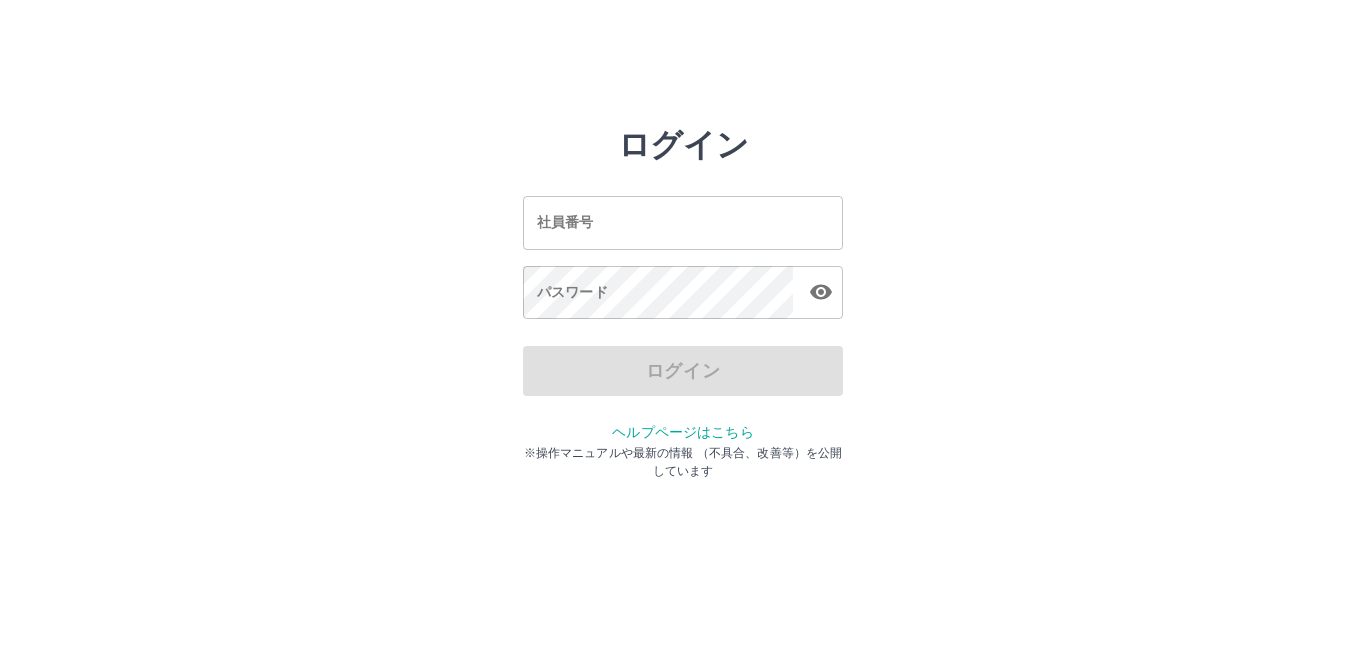 scroll, scrollTop: 0, scrollLeft: 0, axis: both 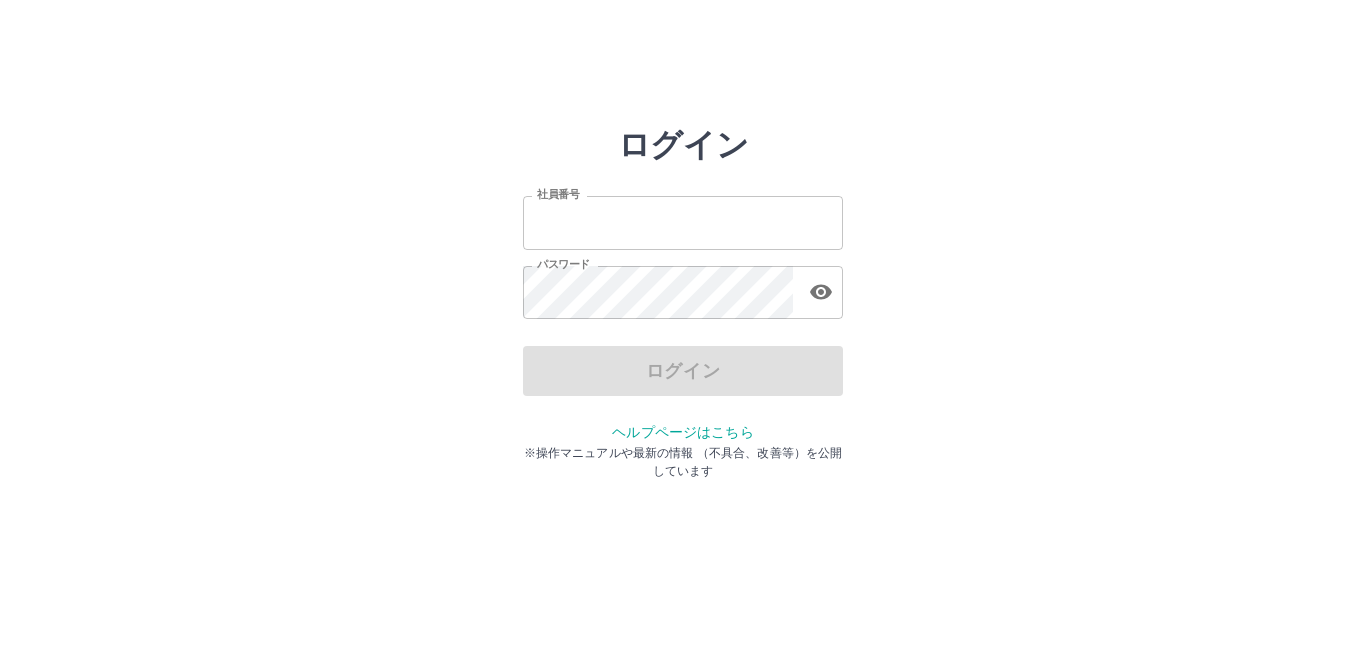 type on "*******" 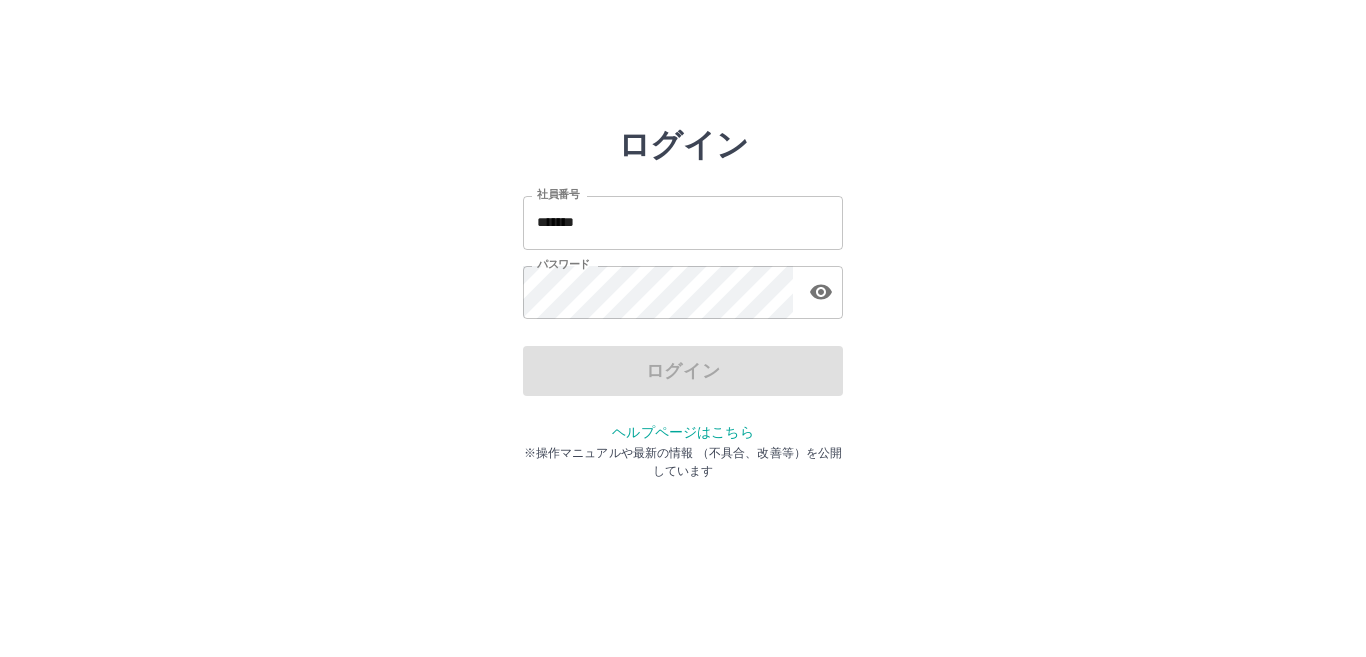drag, startPoint x: 635, startPoint y: 230, endPoint x: 641, endPoint y: 260, distance: 30.594116 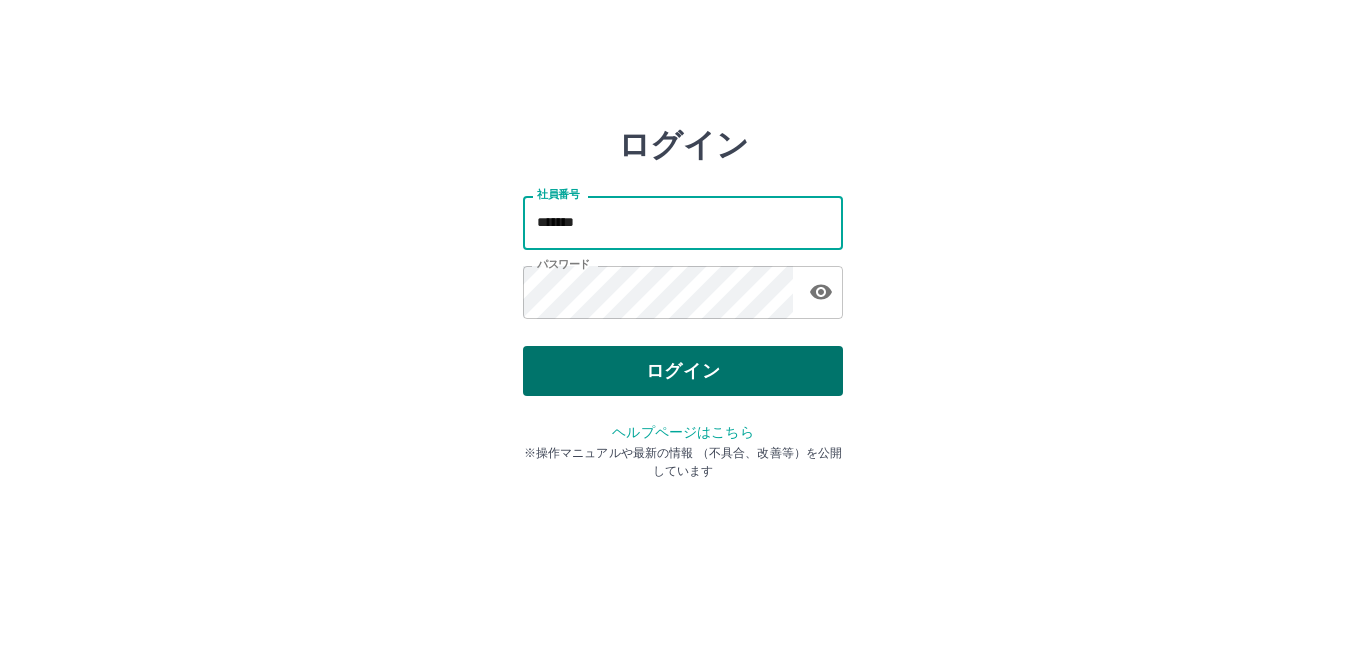 click on "ログイン" at bounding box center [683, 371] 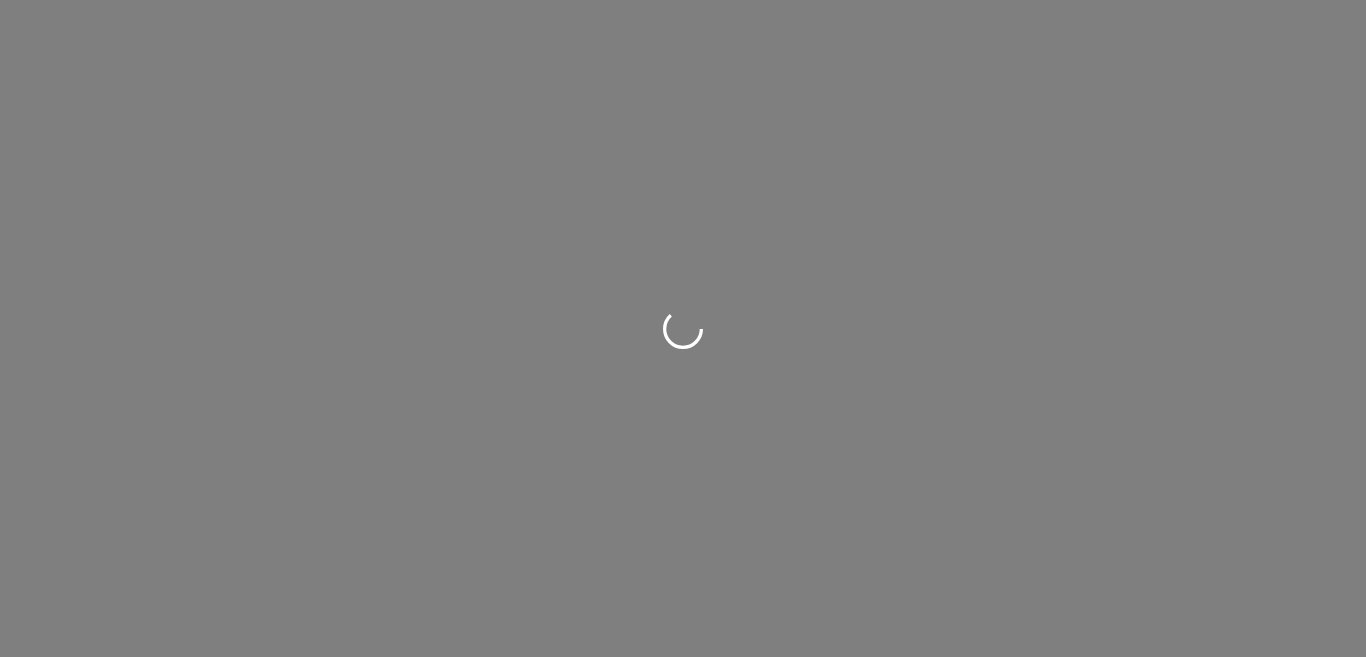 scroll, scrollTop: 0, scrollLeft: 0, axis: both 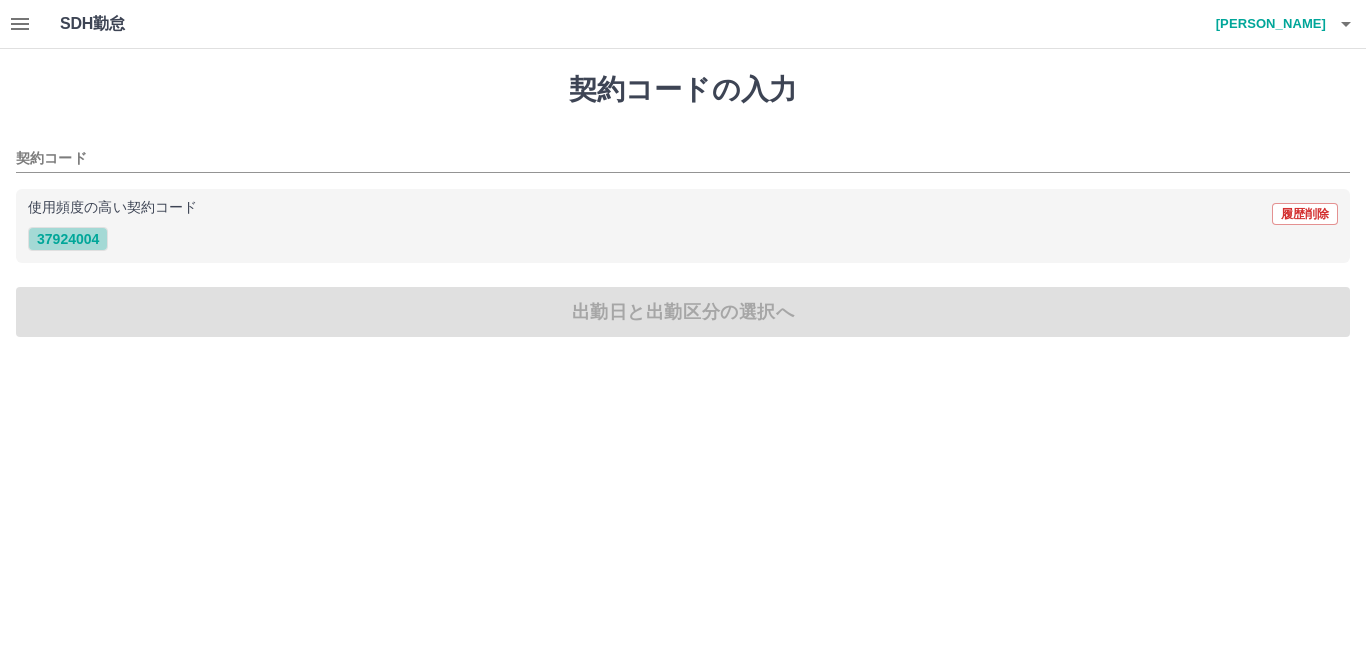 click on "37924004" at bounding box center (68, 239) 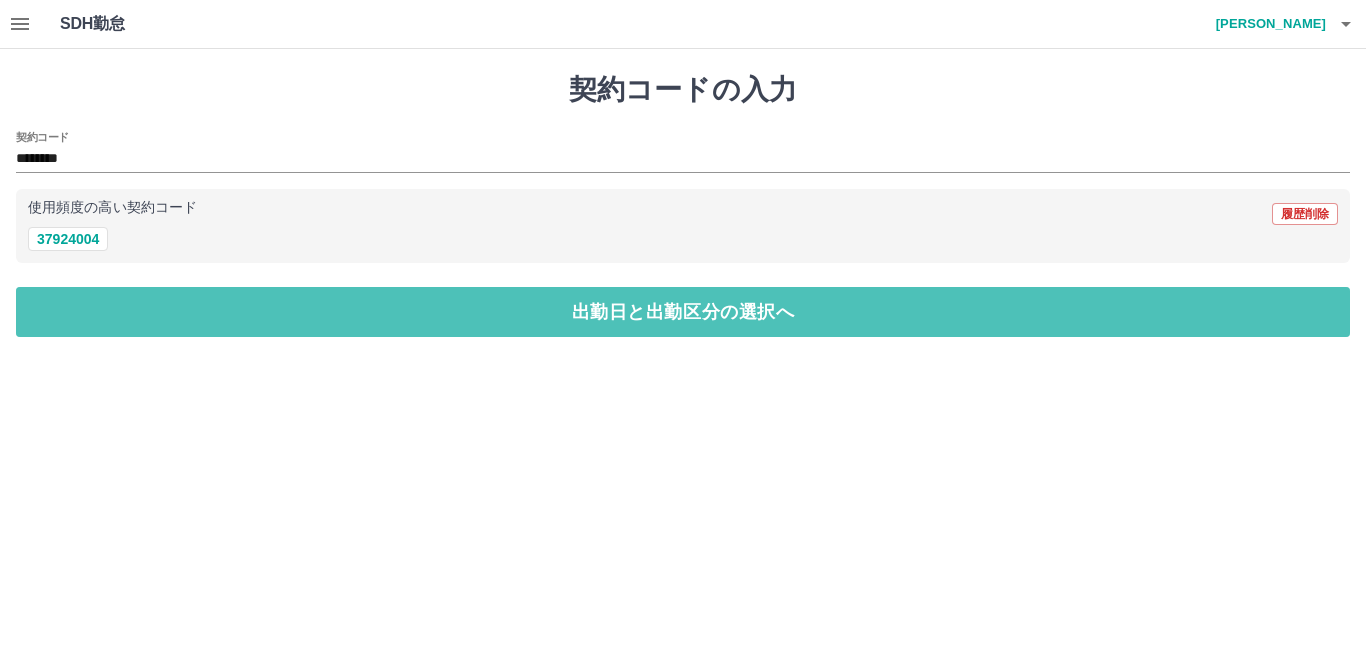 drag, startPoint x: 108, startPoint y: 314, endPoint x: 120, endPoint y: 349, distance: 37 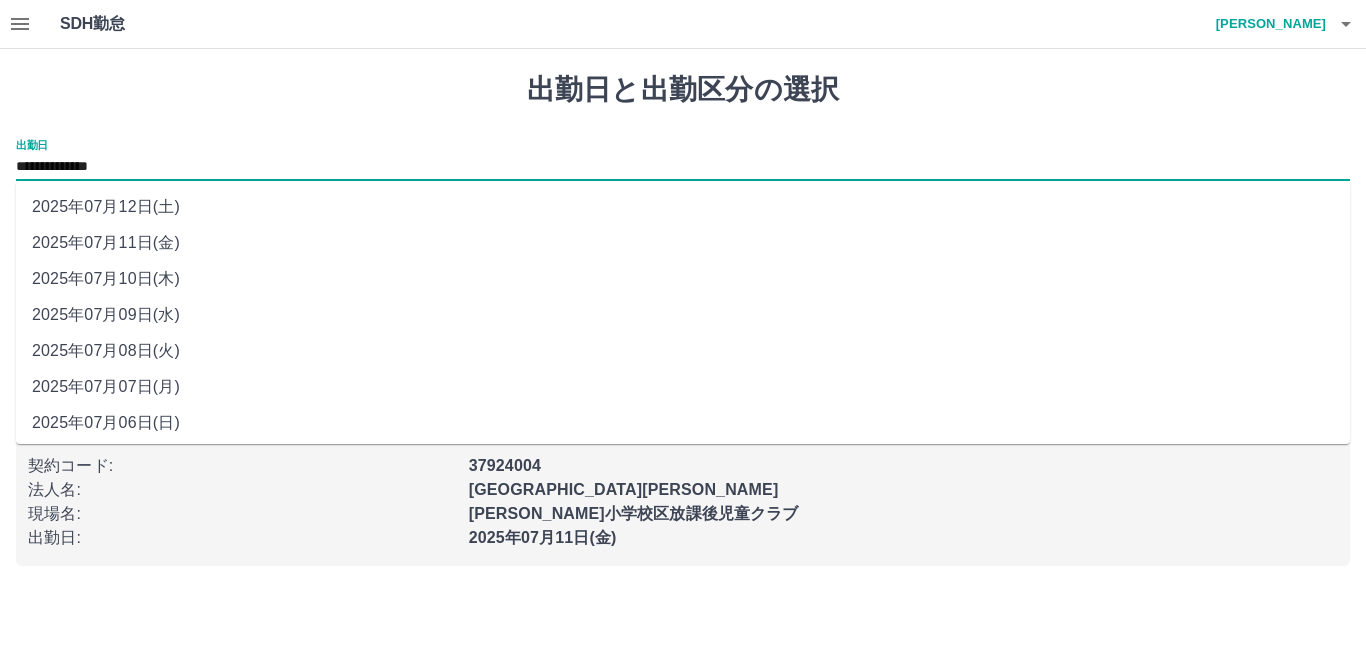 click on "**********" at bounding box center [683, 167] 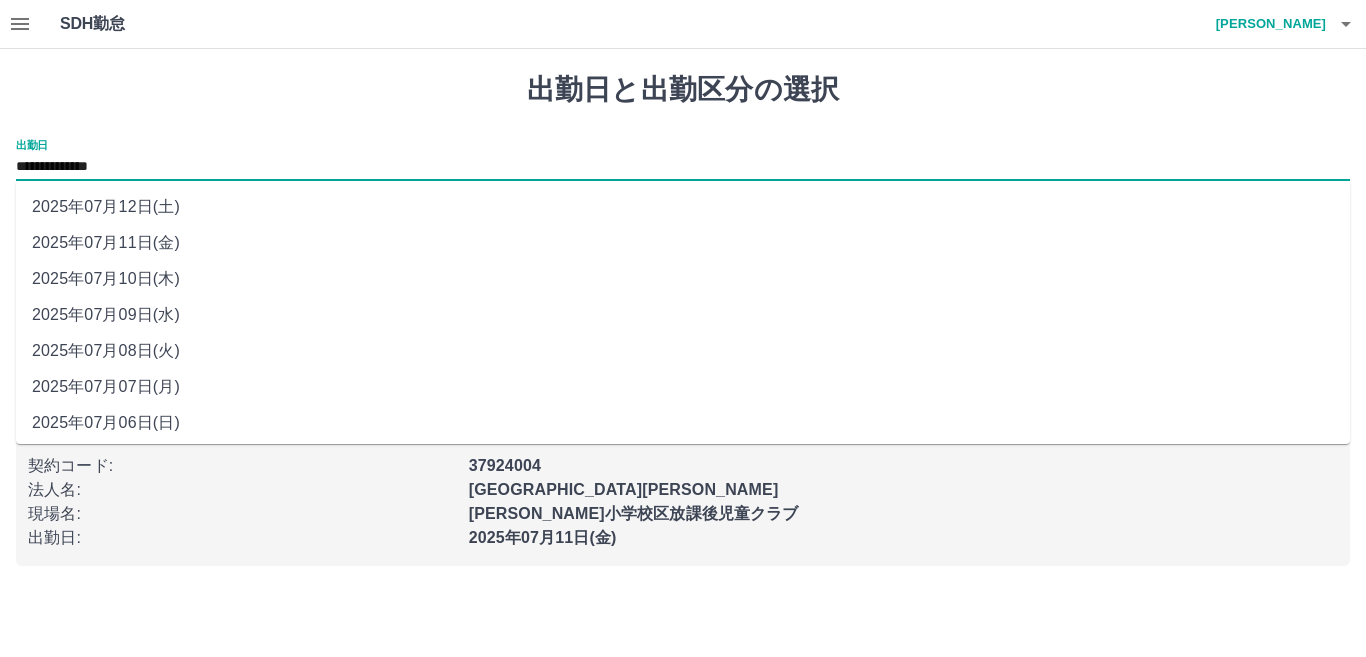 click on "2025年07月12日(土)" at bounding box center (683, 207) 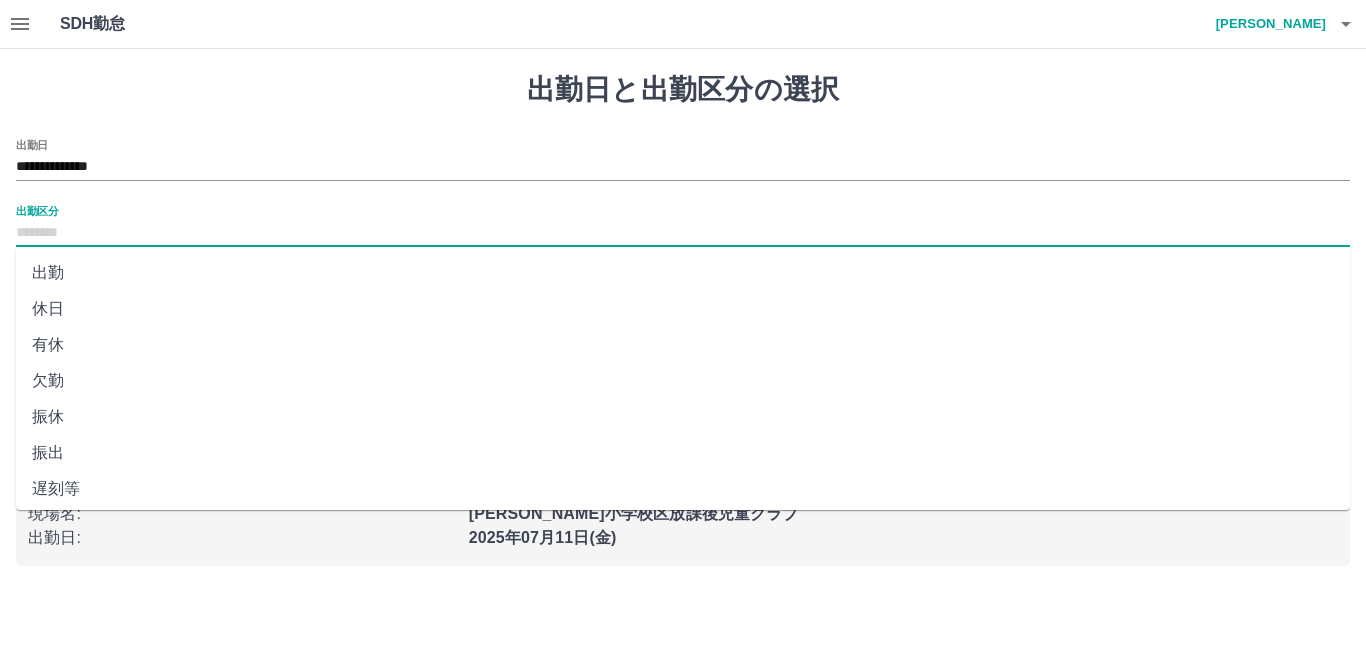 drag, startPoint x: 129, startPoint y: 233, endPoint x: 111, endPoint y: 286, distance: 55.97321 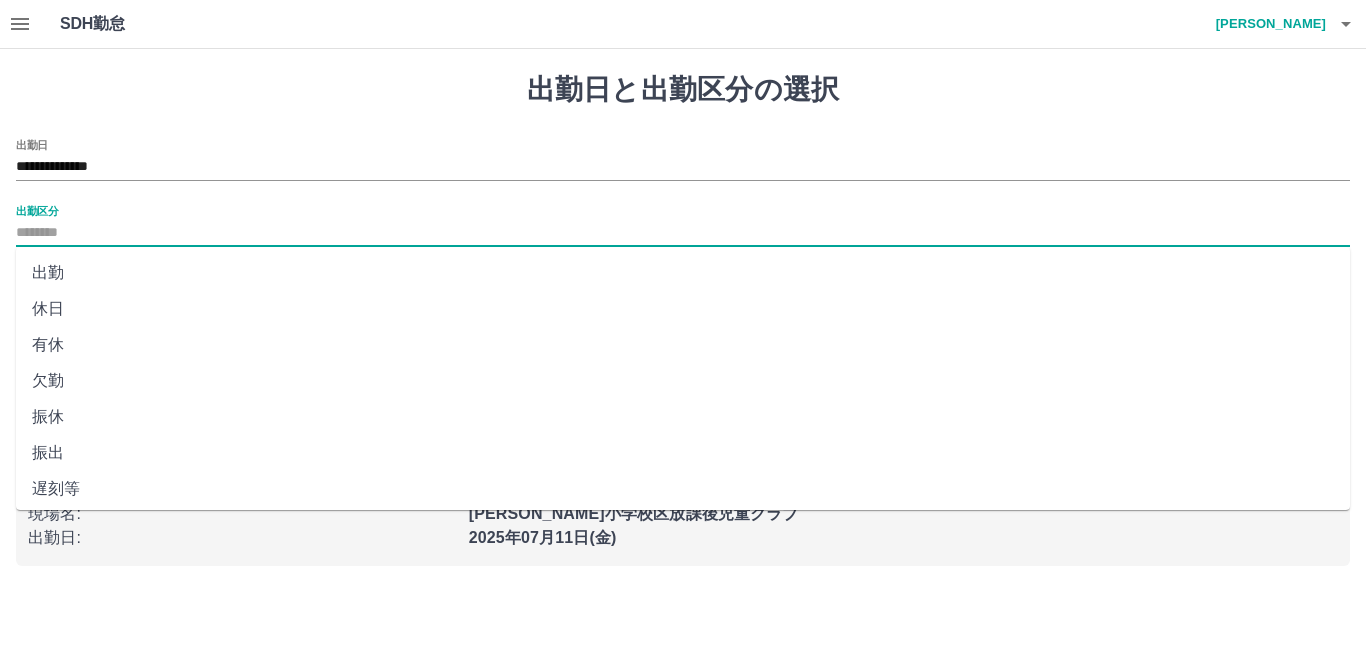 click on "出勤区分" at bounding box center (683, 233) 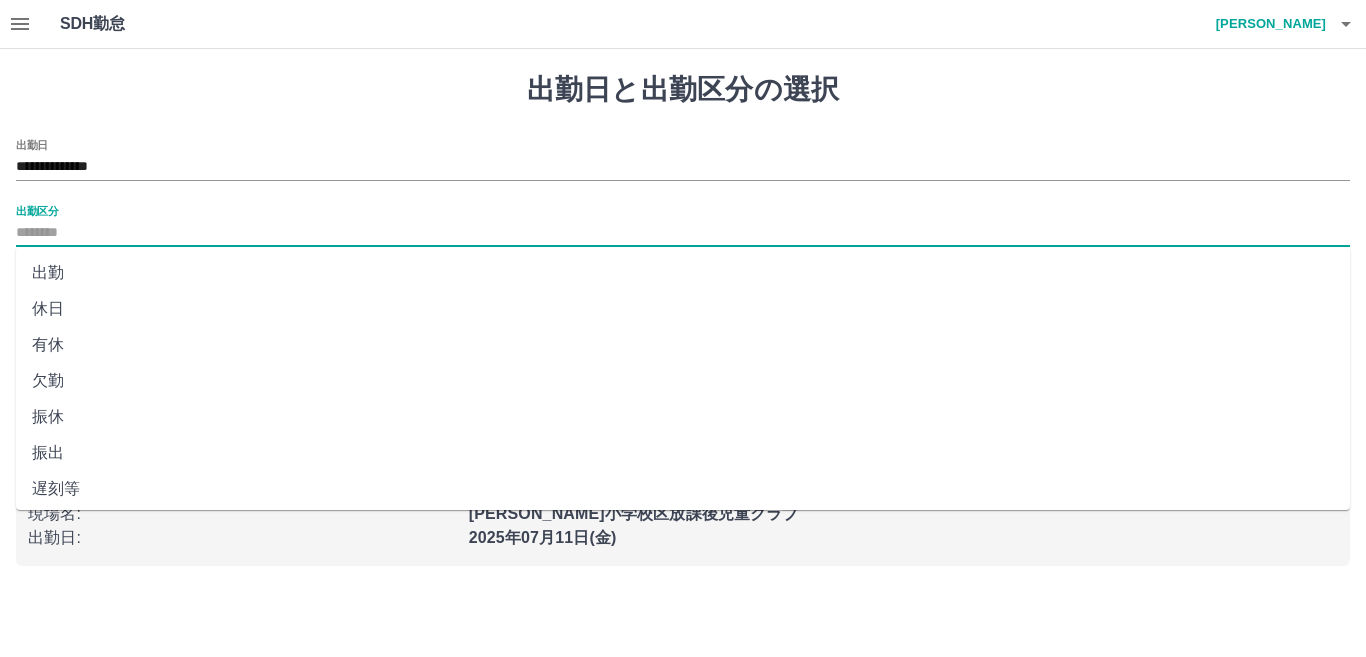 drag, startPoint x: 42, startPoint y: 304, endPoint x: 88, endPoint y: 313, distance: 46.872166 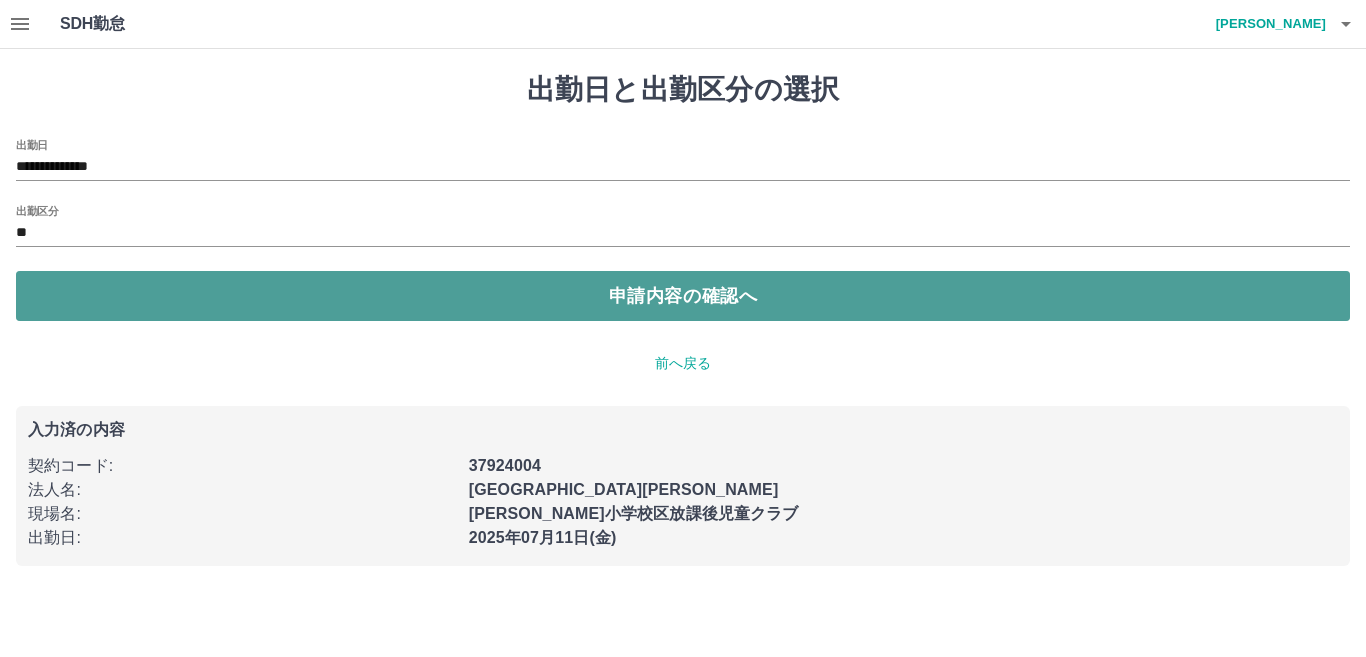 click on "申請内容の確認へ" at bounding box center (683, 296) 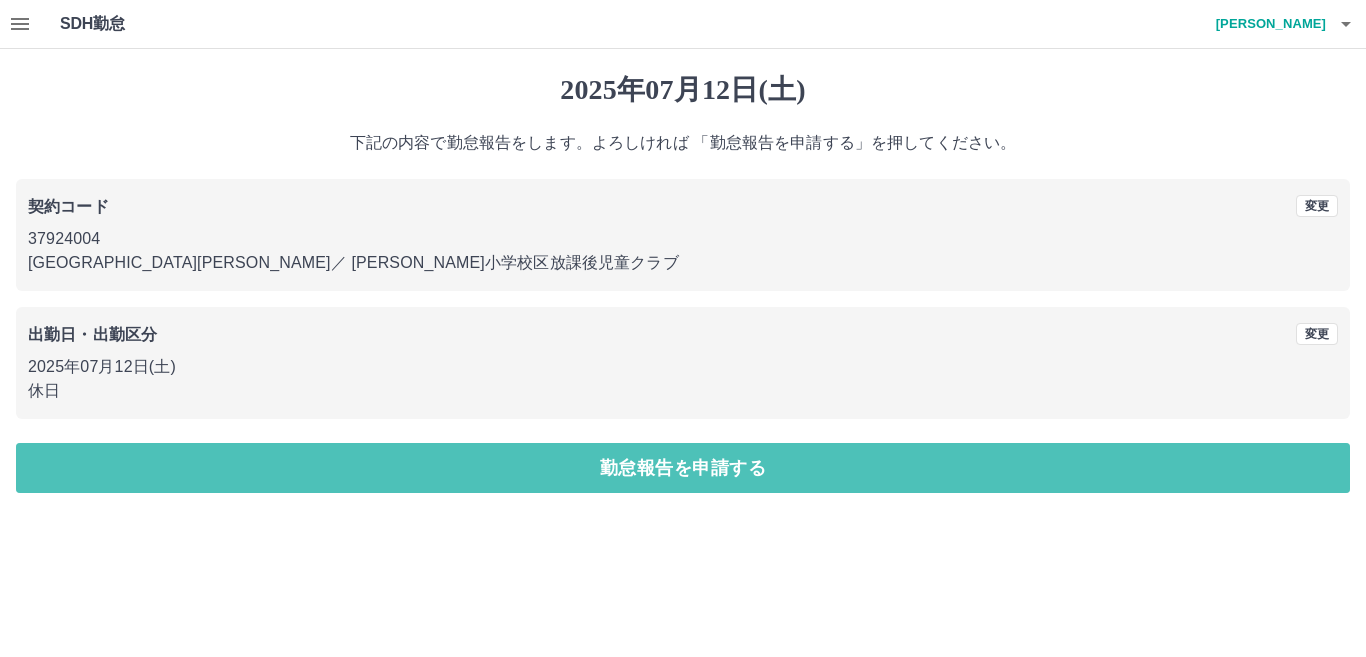 drag, startPoint x: 291, startPoint y: 471, endPoint x: 313, endPoint y: 458, distance: 25.553865 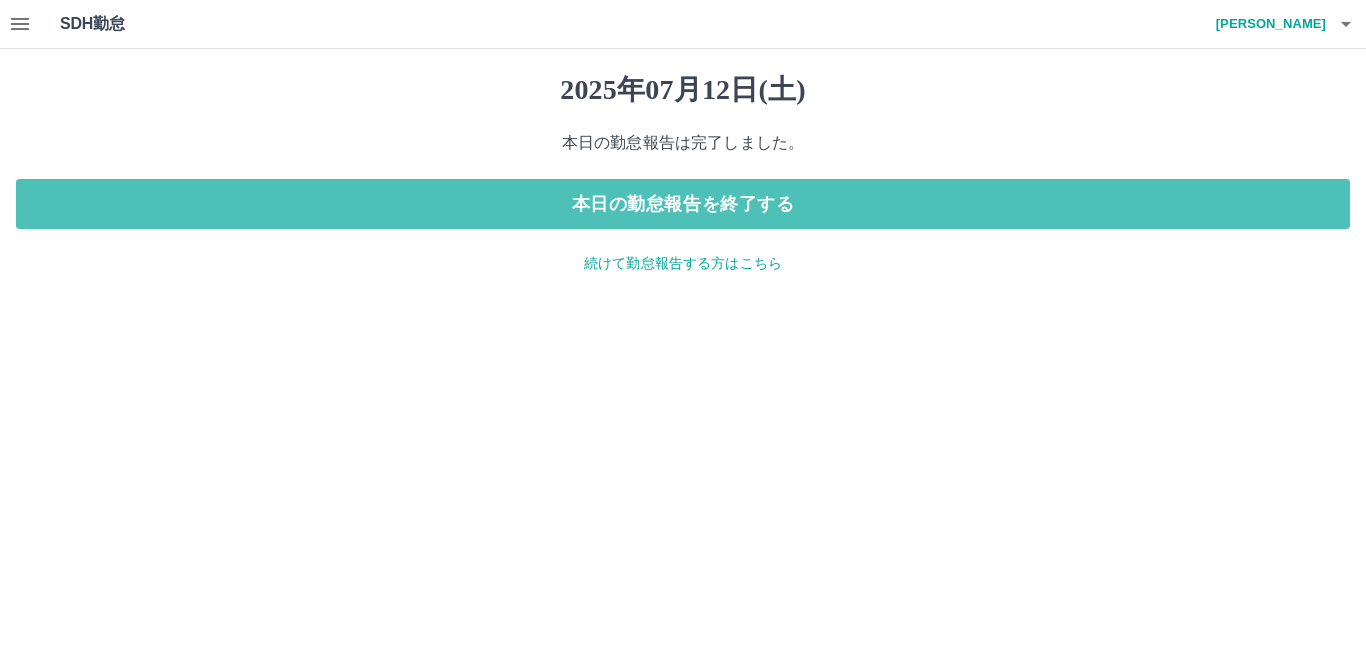 drag, startPoint x: 548, startPoint y: 190, endPoint x: 599, endPoint y: 173, distance: 53.75872 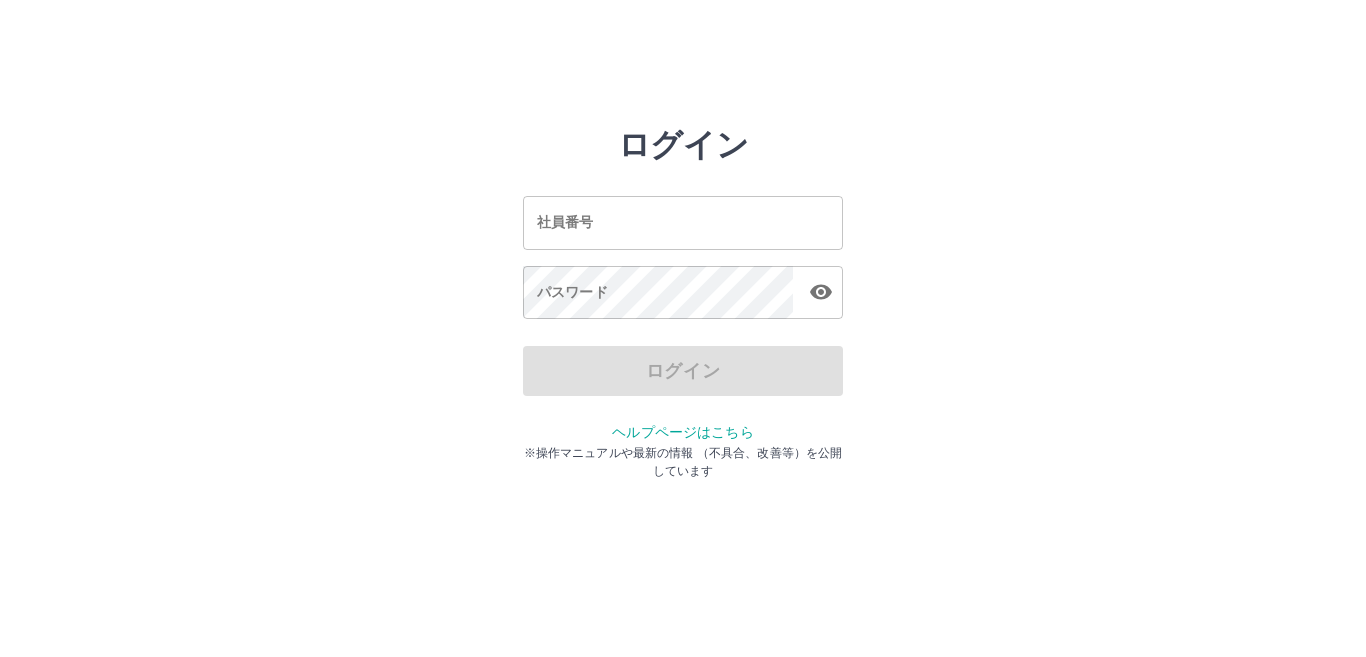 scroll, scrollTop: 0, scrollLeft: 0, axis: both 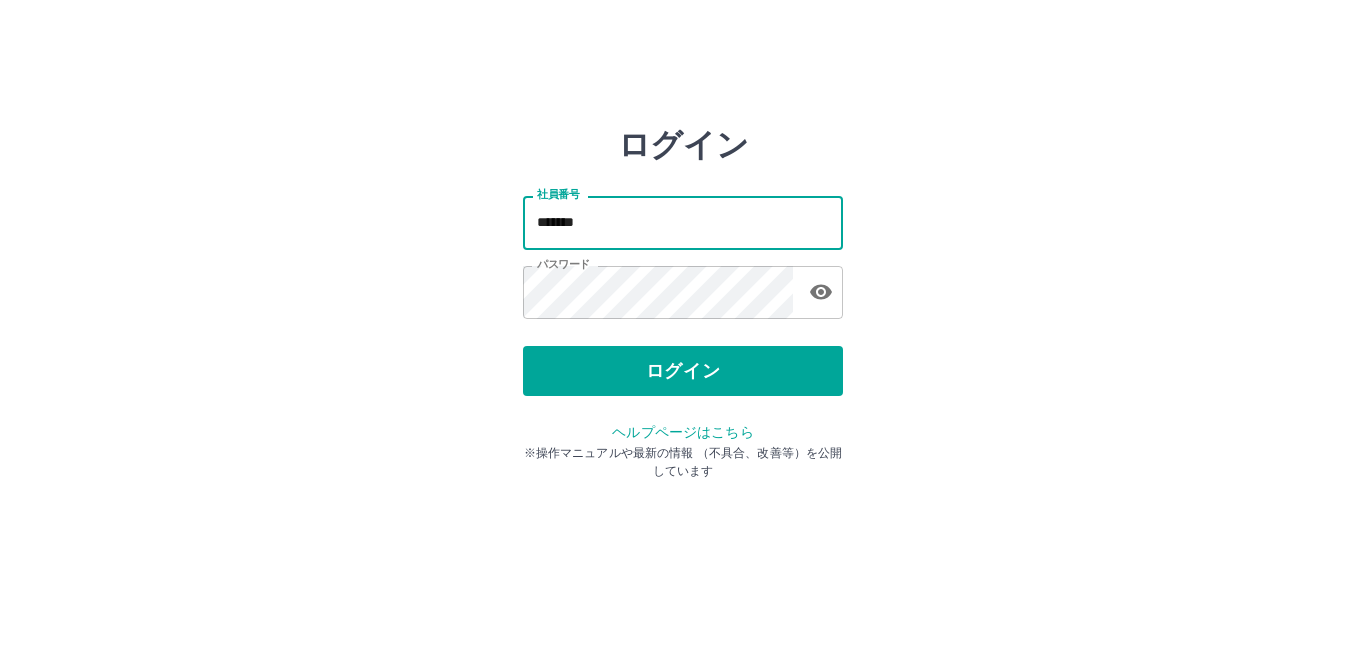 click on "*******" at bounding box center [683, 222] 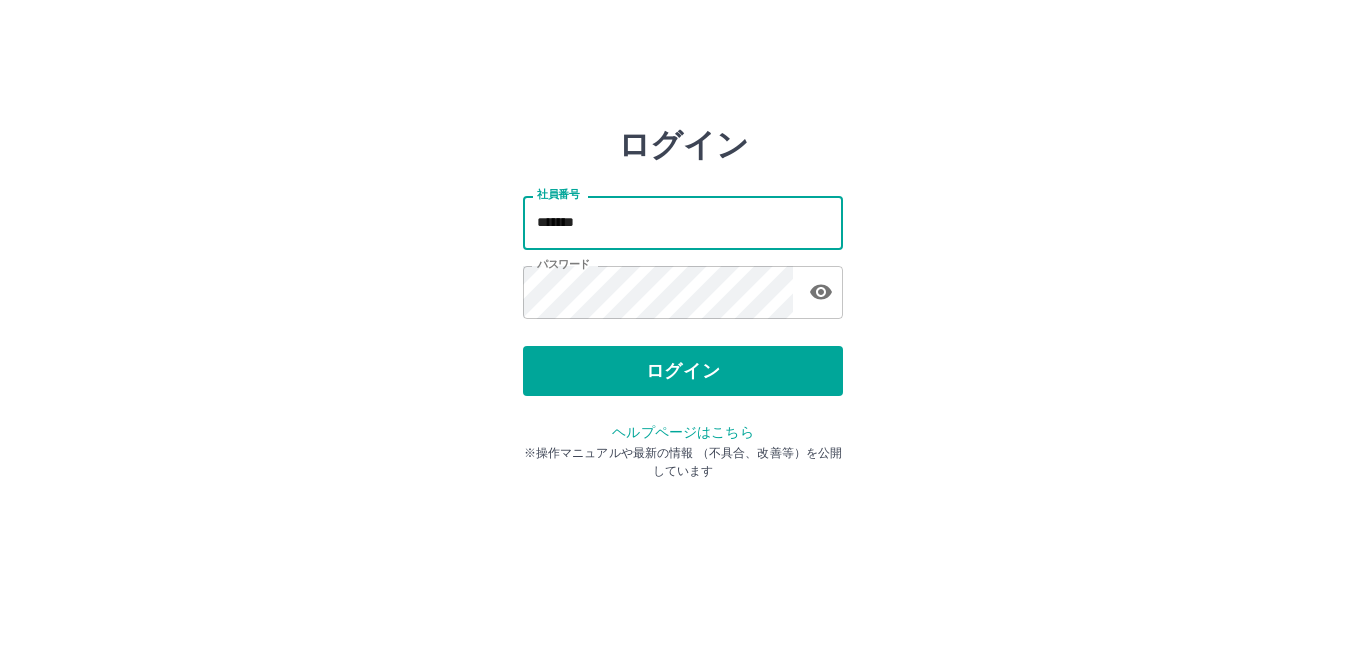 type on "*******" 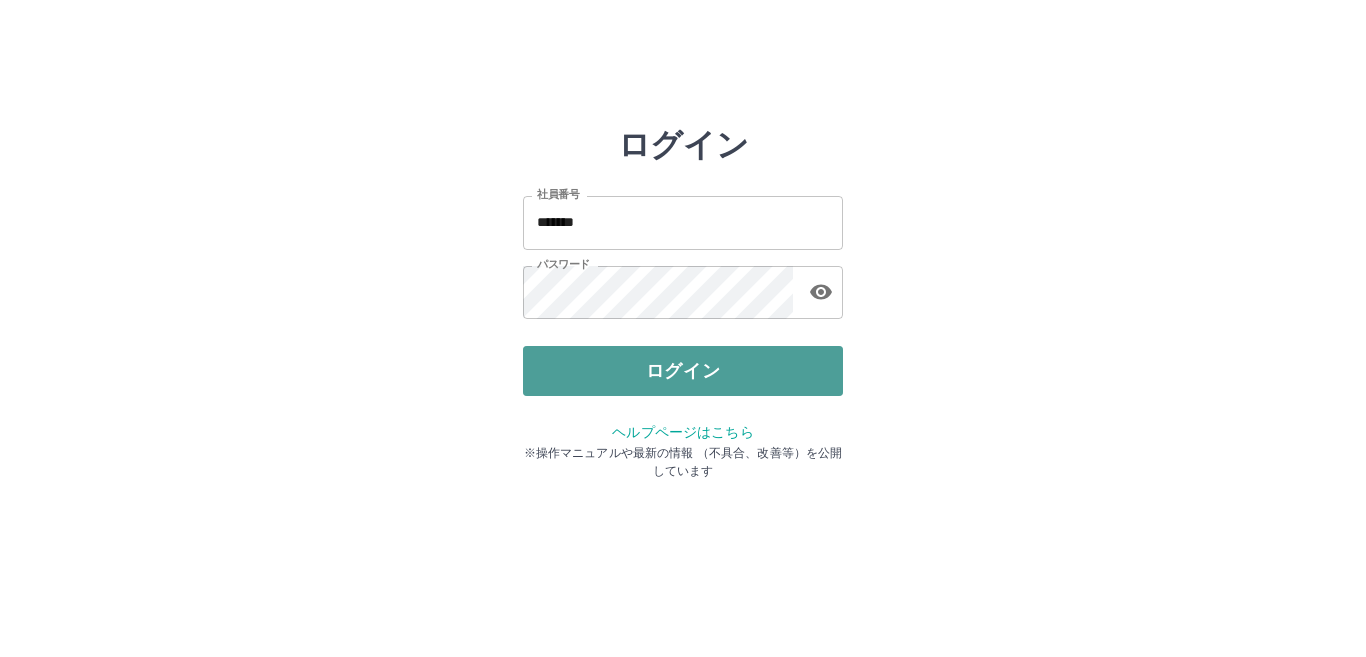 drag, startPoint x: 828, startPoint y: 379, endPoint x: 750, endPoint y: 351, distance: 82.8734 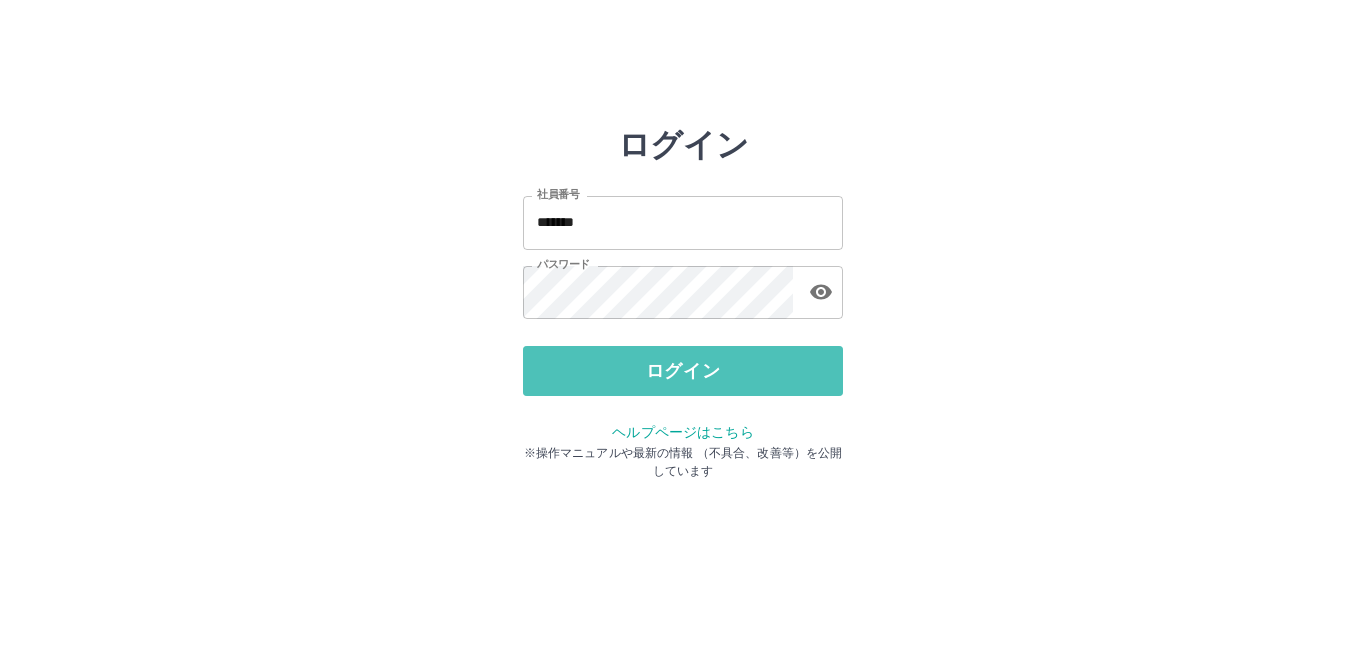 click on "ログイン" at bounding box center (683, 371) 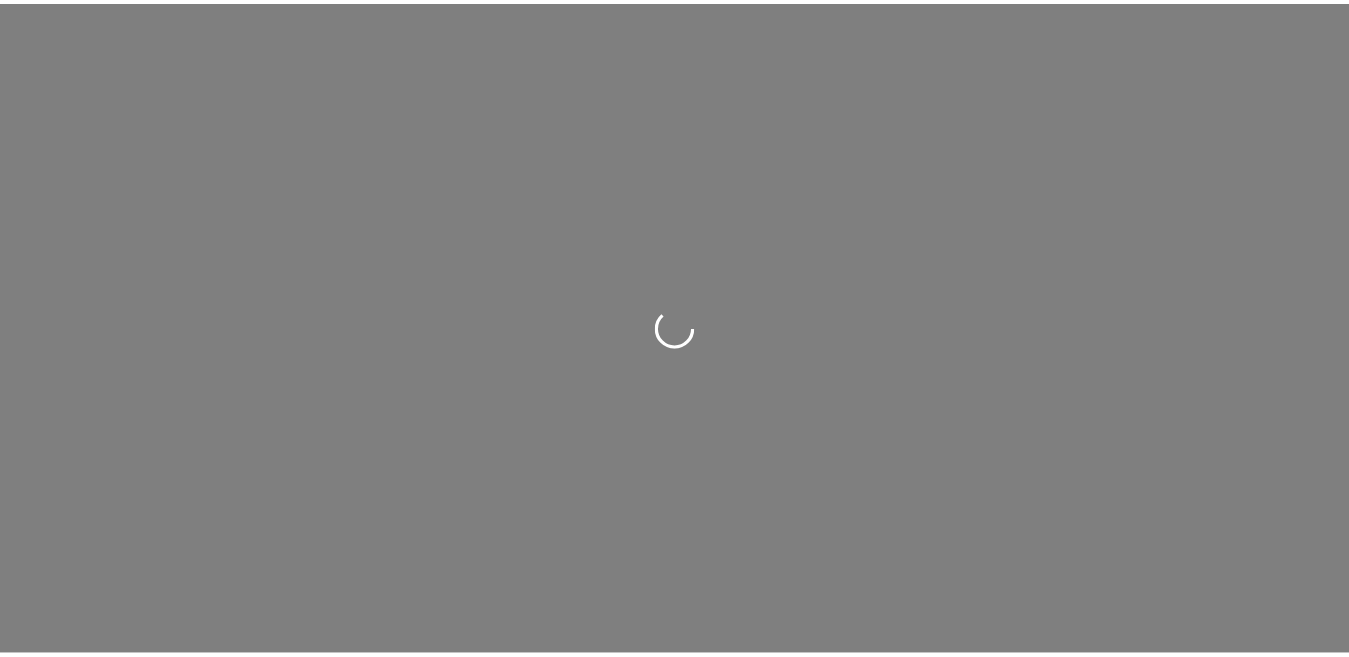 scroll, scrollTop: 0, scrollLeft: 0, axis: both 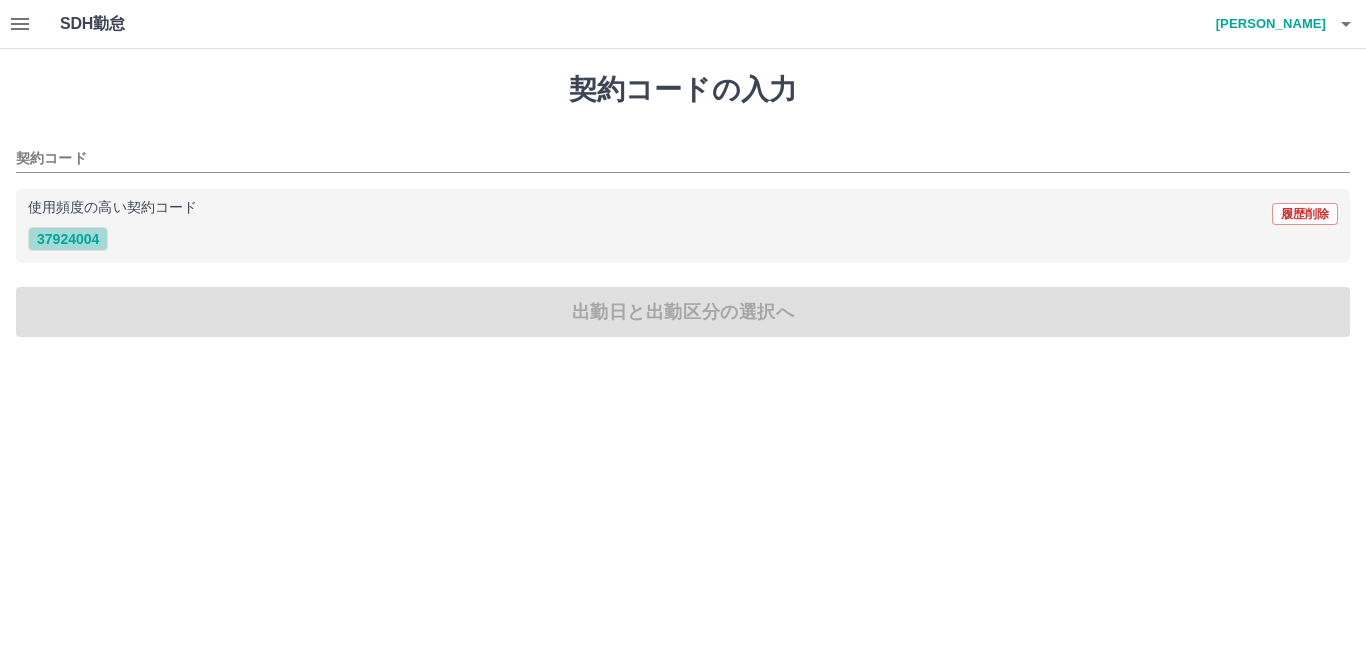 click on "37924004" at bounding box center (68, 239) 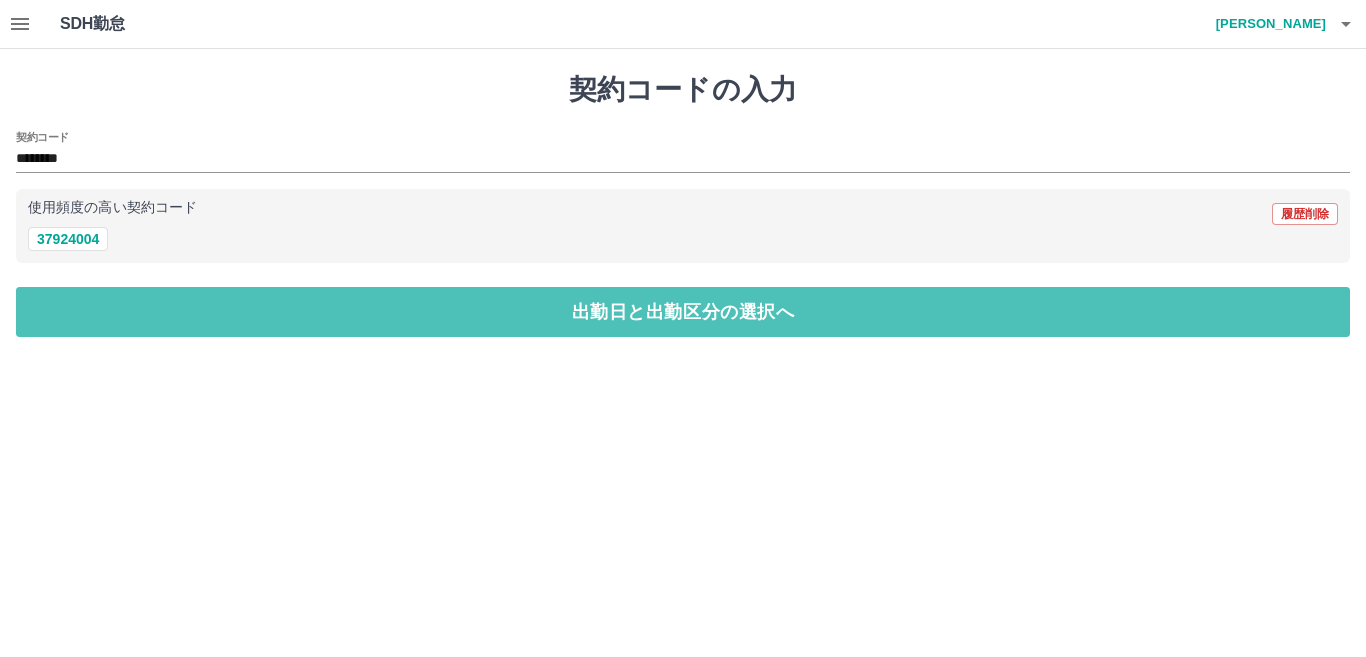 drag, startPoint x: 71, startPoint y: 292, endPoint x: 76, endPoint y: 273, distance: 19.646883 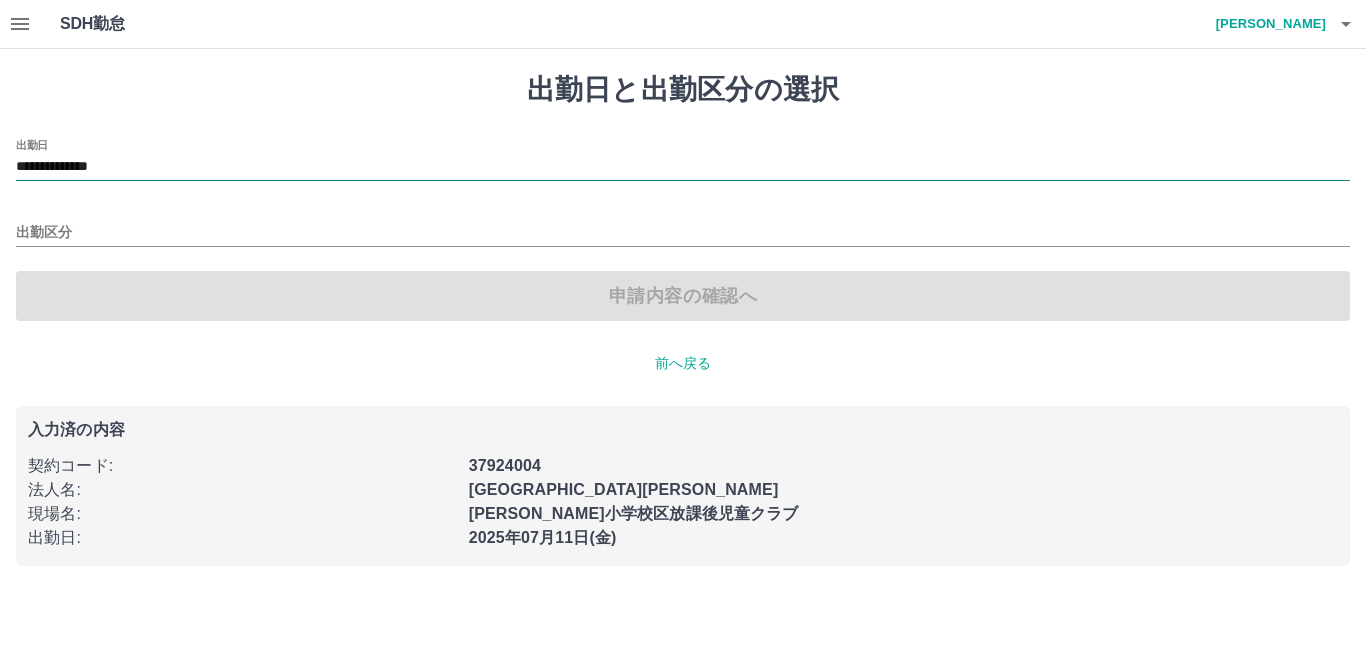 click on "**********" at bounding box center [683, 167] 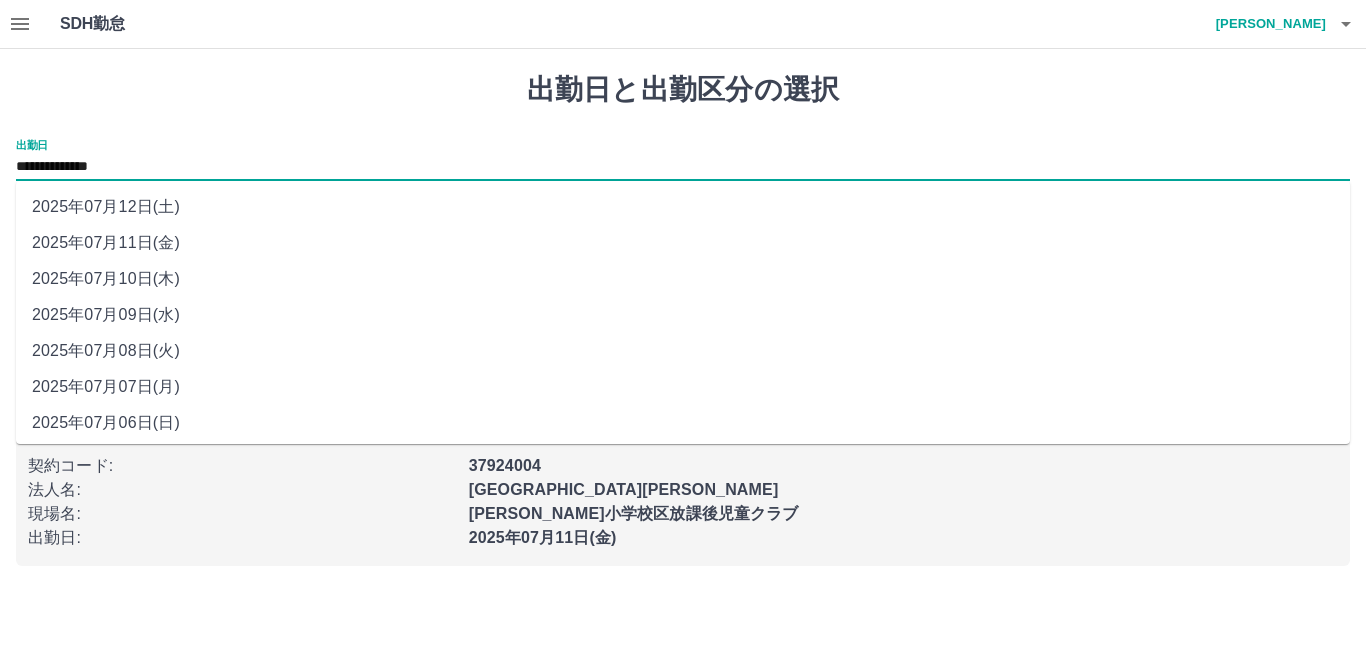 click on "2025年07月11日(金)" at bounding box center [683, 243] 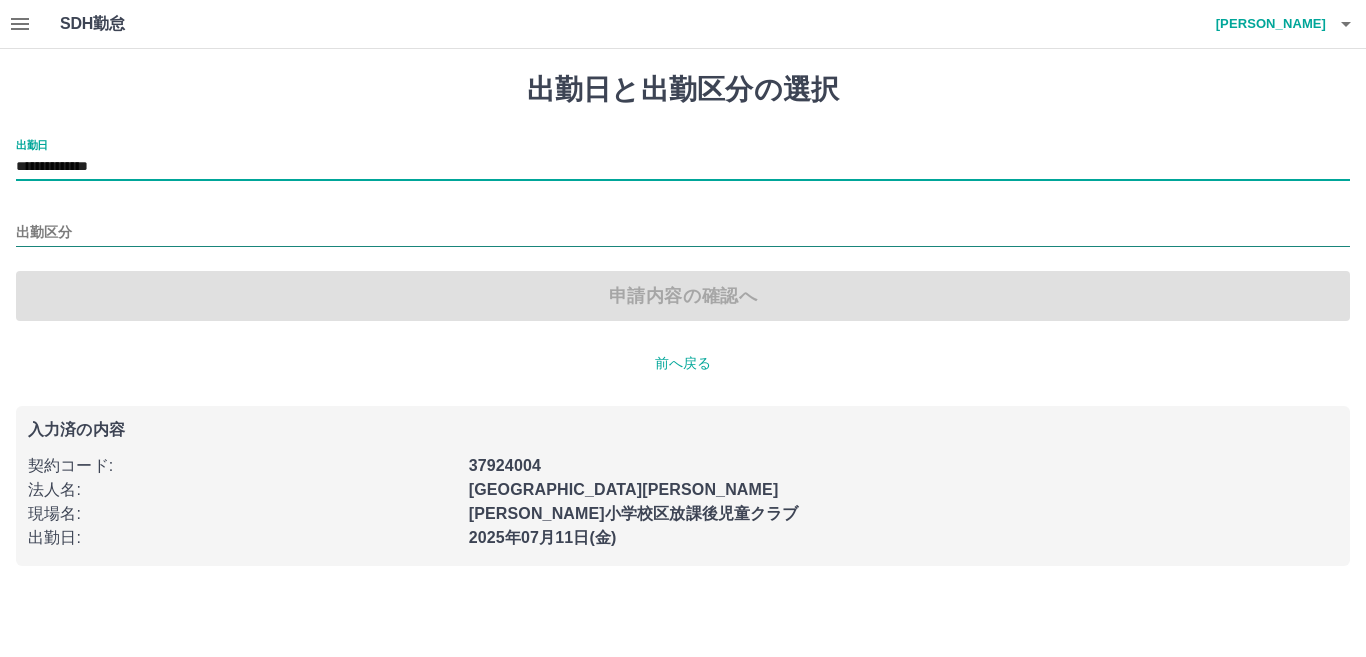click on "出勤区分" at bounding box center [683, 233] 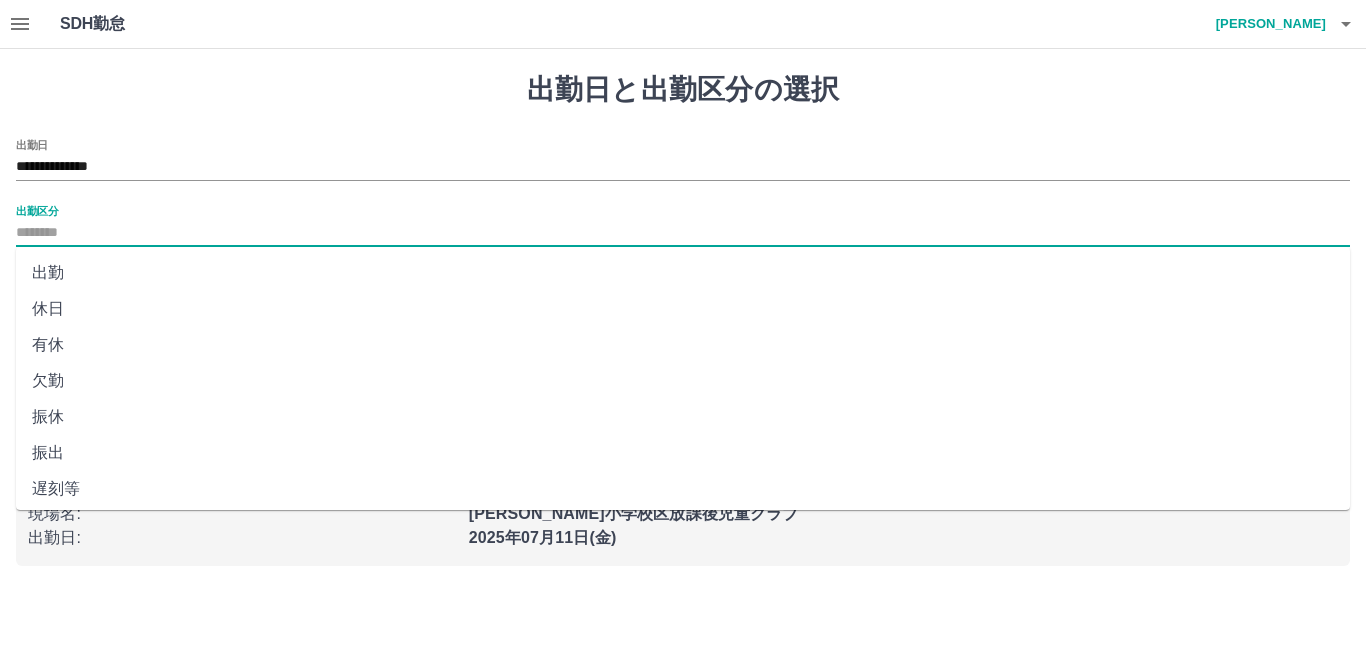 drag, startPoint x: 39, startPoint y: 268, endPoint x: 69, endPoint y: 273, distance: 30.413813 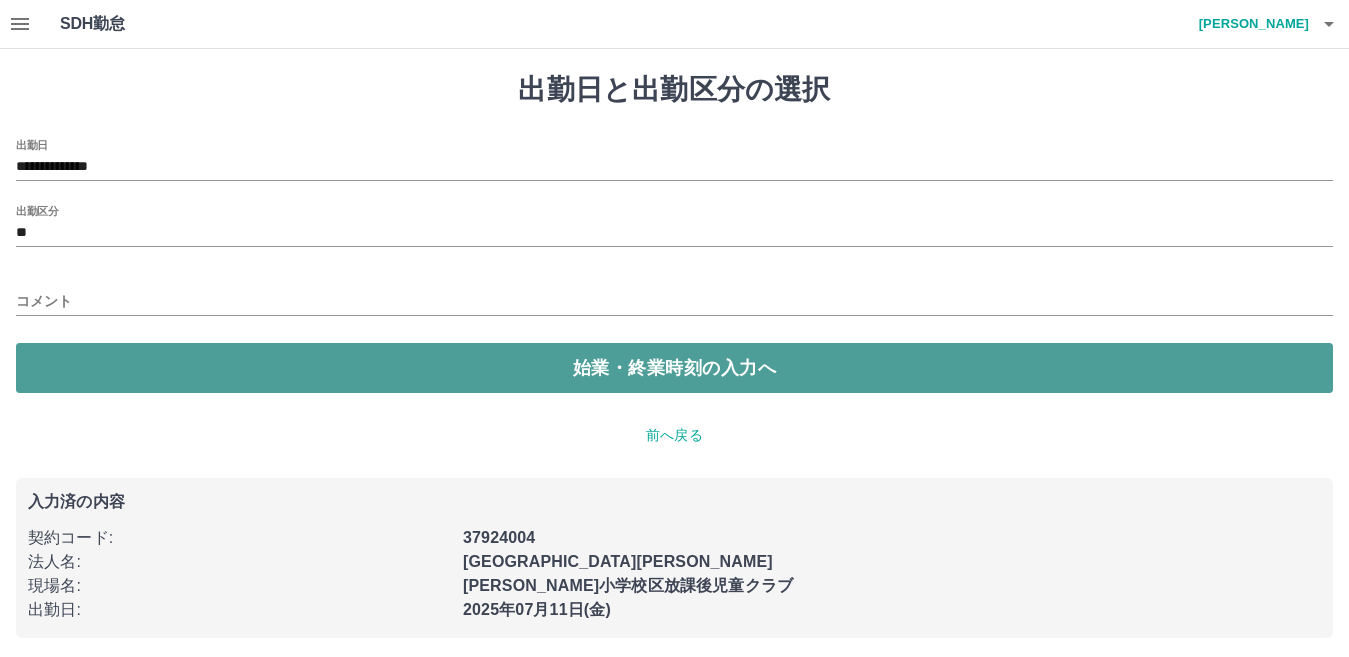 click on "始業・終業時刻の入力へ" at bounding box center (674, 368) 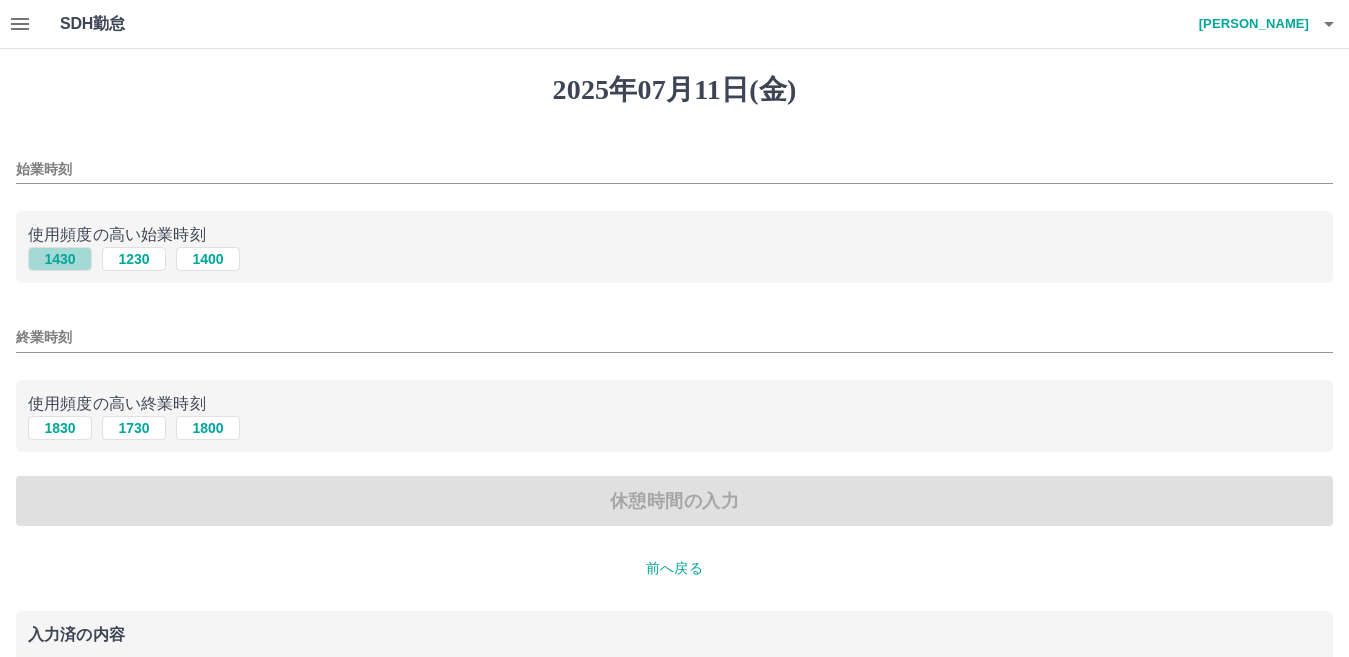 drag, startPoint x: 63, startPoint y: 255, endPoint x: 66, endPoint y: 269, distance: 14.3178215 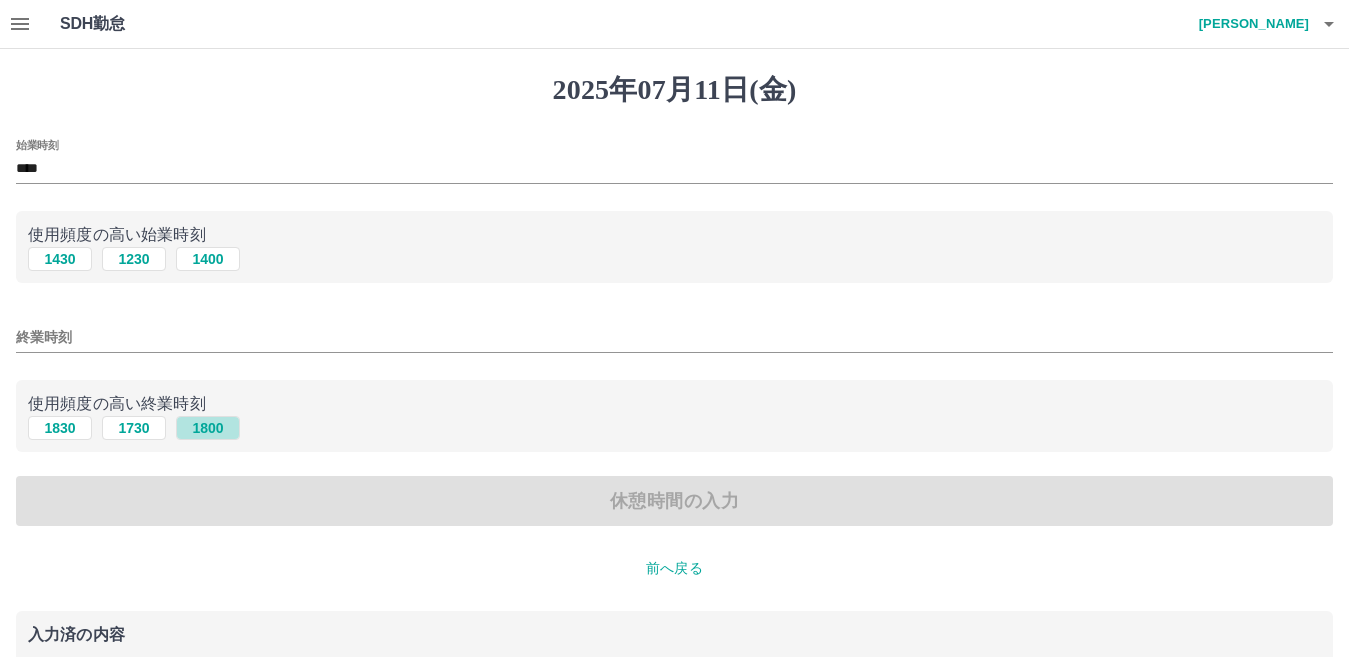 click on "1800" at bounding box center [208, 428] 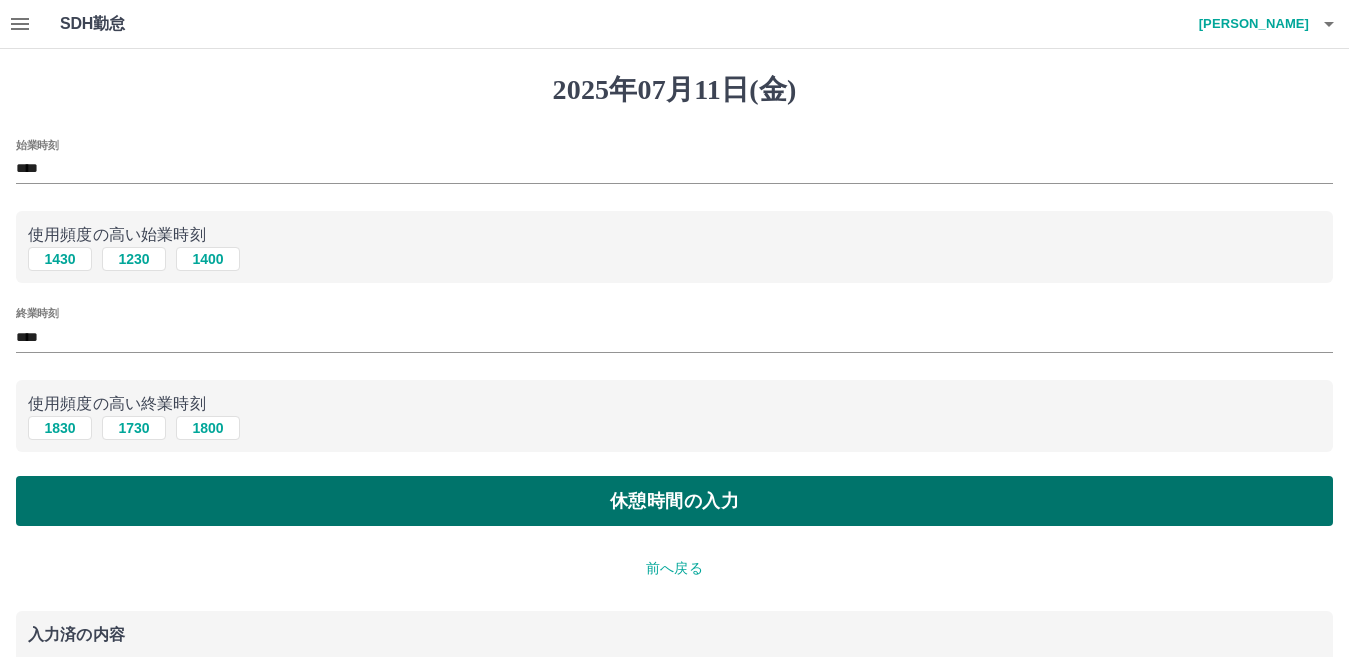 drag, startPoint x: 208, startPoint y: 492, endPoint x: 212, endPoint y: 482, distance: 10.770329 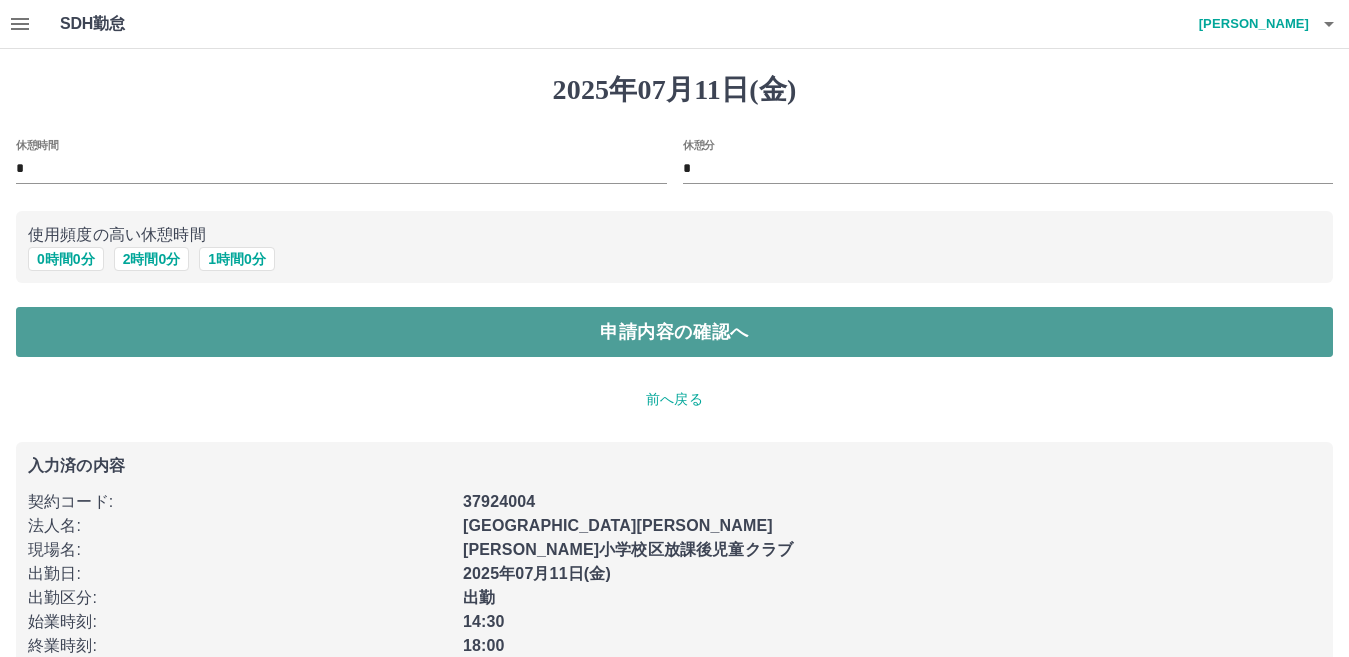 click on "申請内容の確認へ" at bounding box center [674, 332] 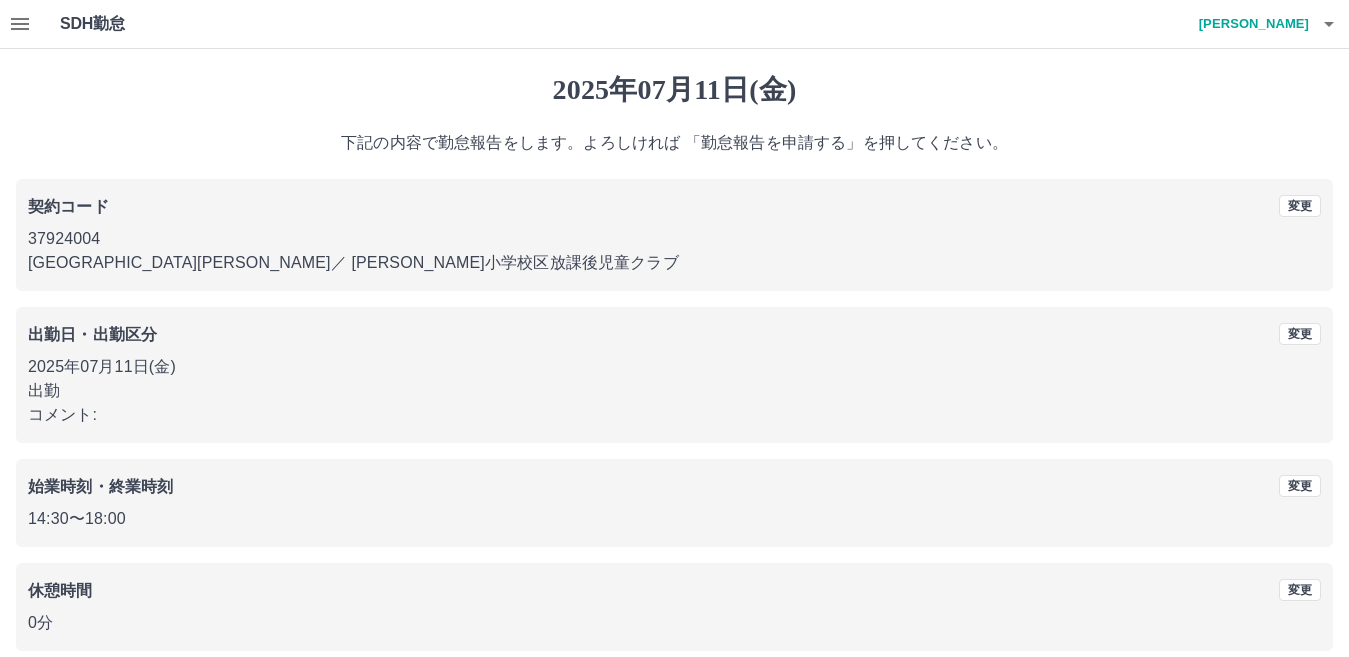 scroll, scrollTop: 40, scrollLeft: 0, axis: vertical 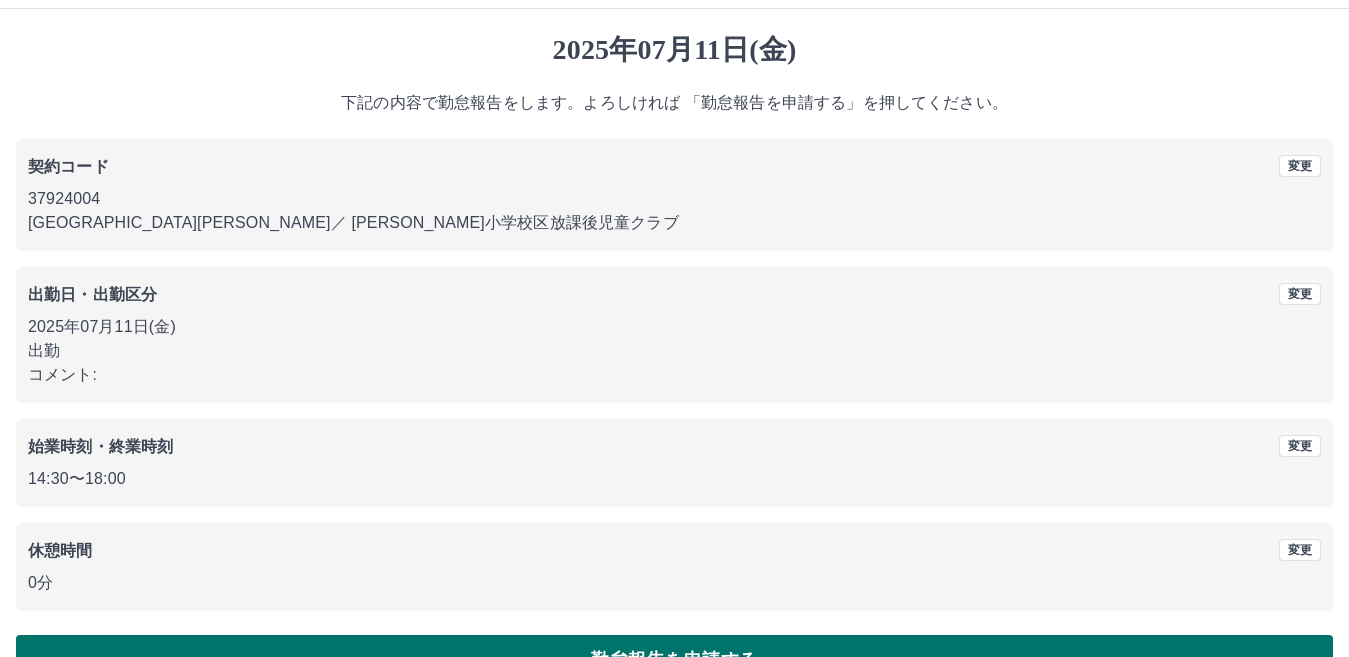 click on "勤怠報告を申請する" at bounding box center [674, 660] 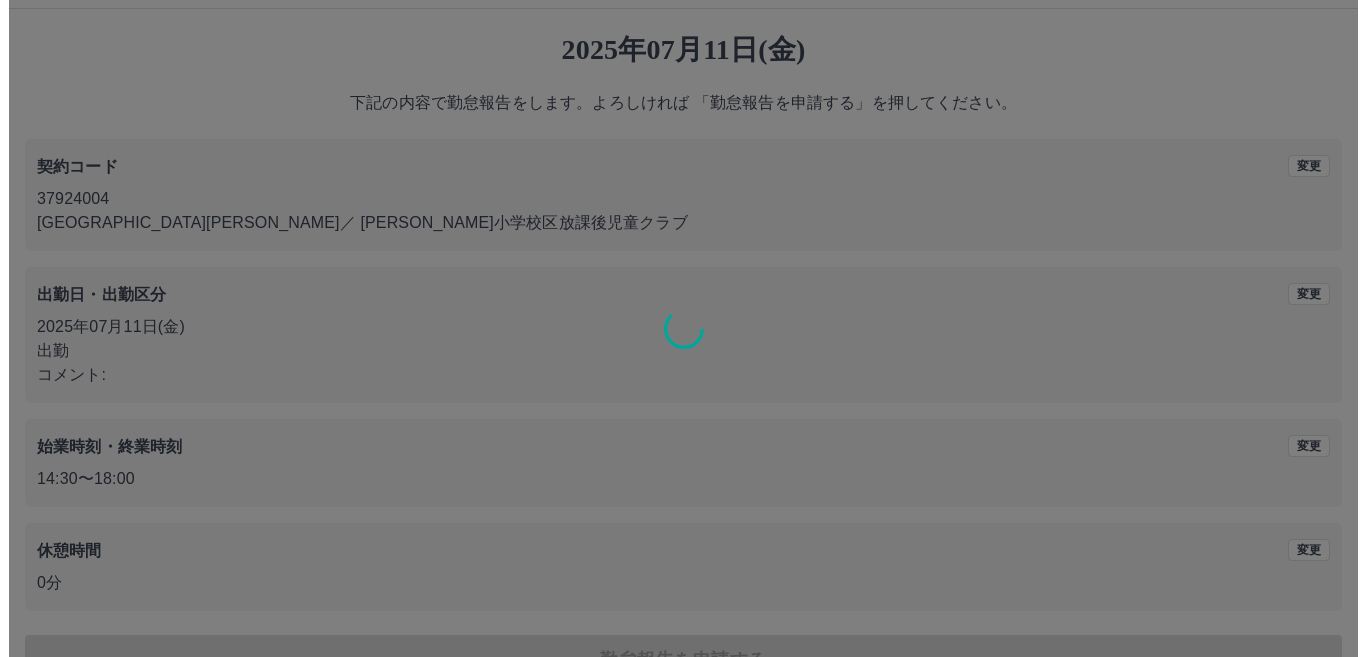 scroll, scrollTop: 0, scrollLeft: 0, axis: both 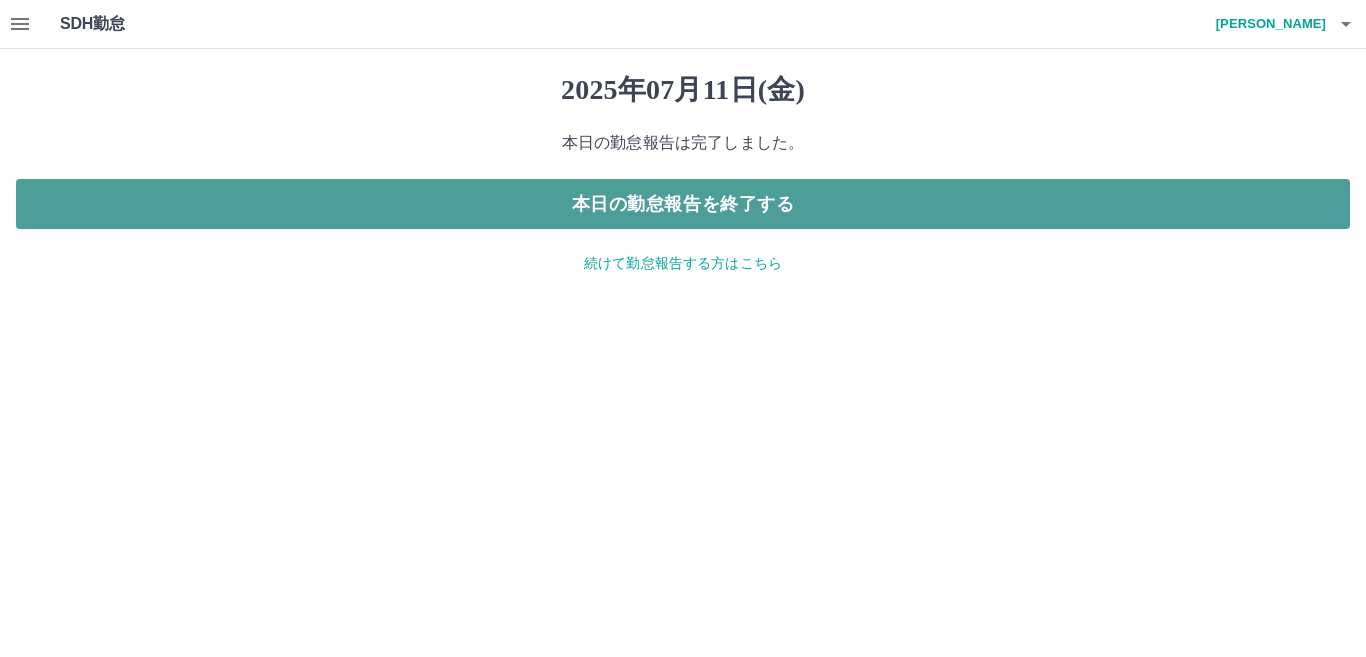 click on "本日の勤怠報告を終了する" at bounding box center [683, 204] 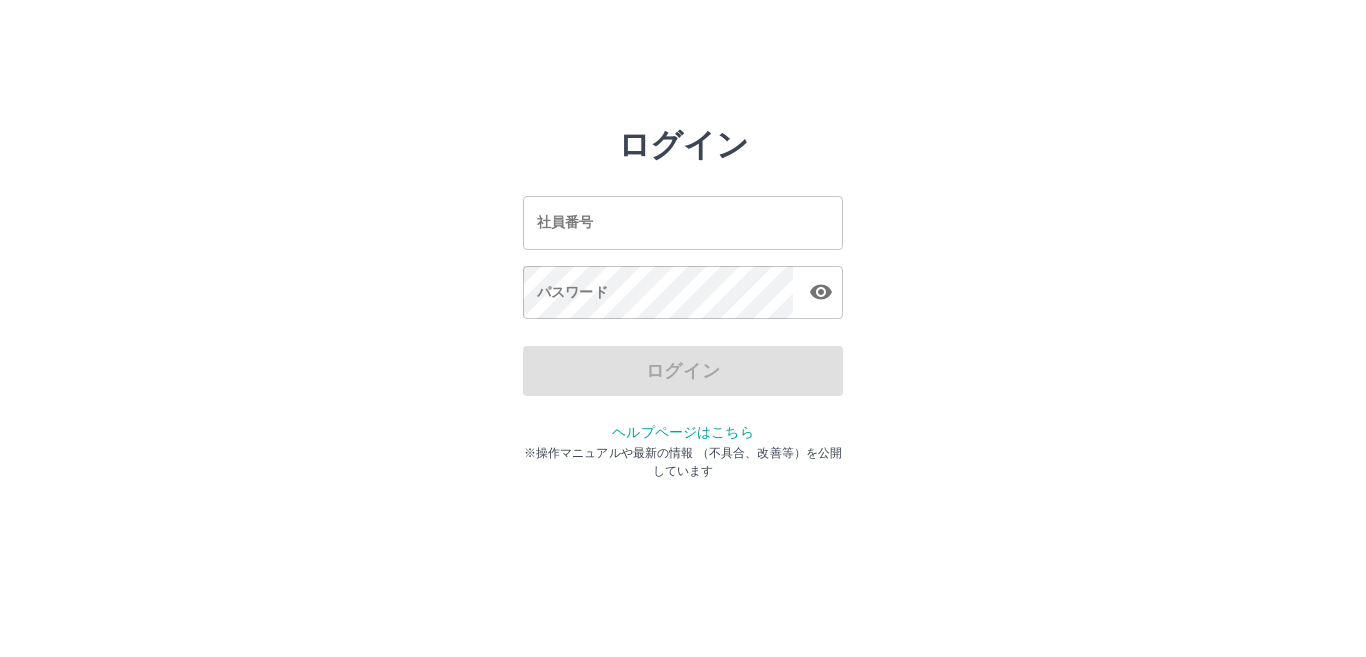 scroll, scrollTop: 0, scrollLeft: 0, axis: both 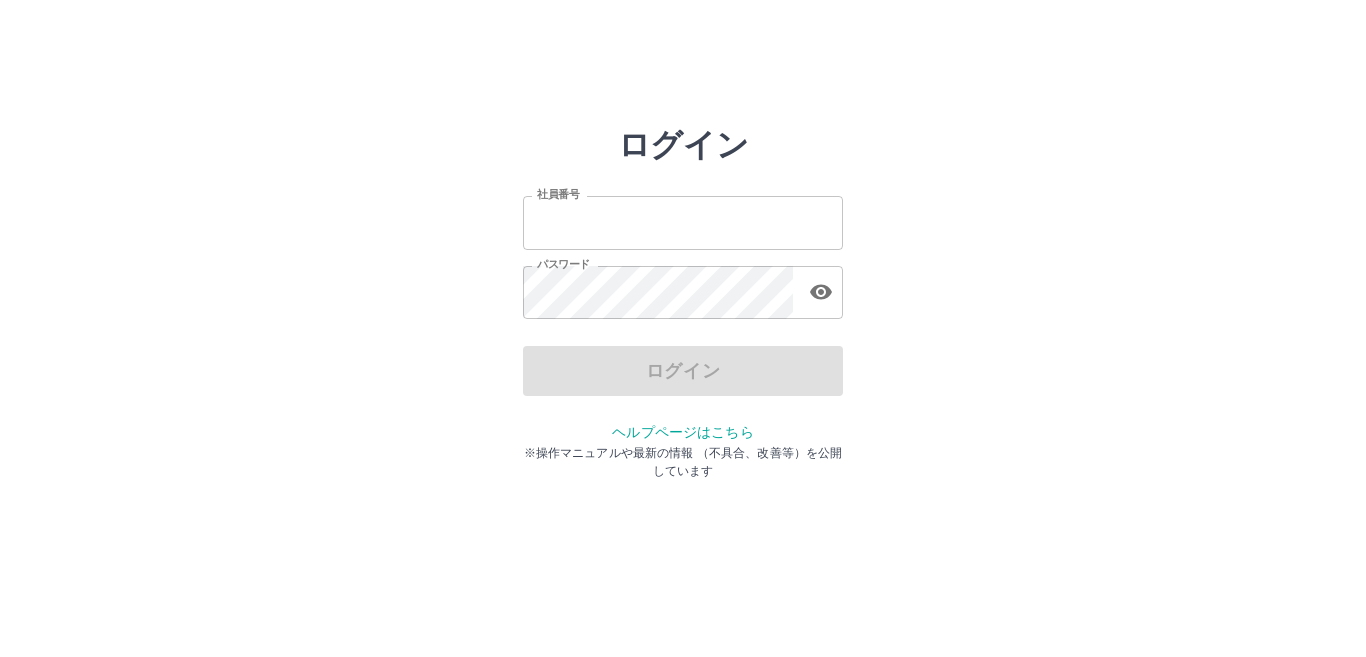 type on "*******" 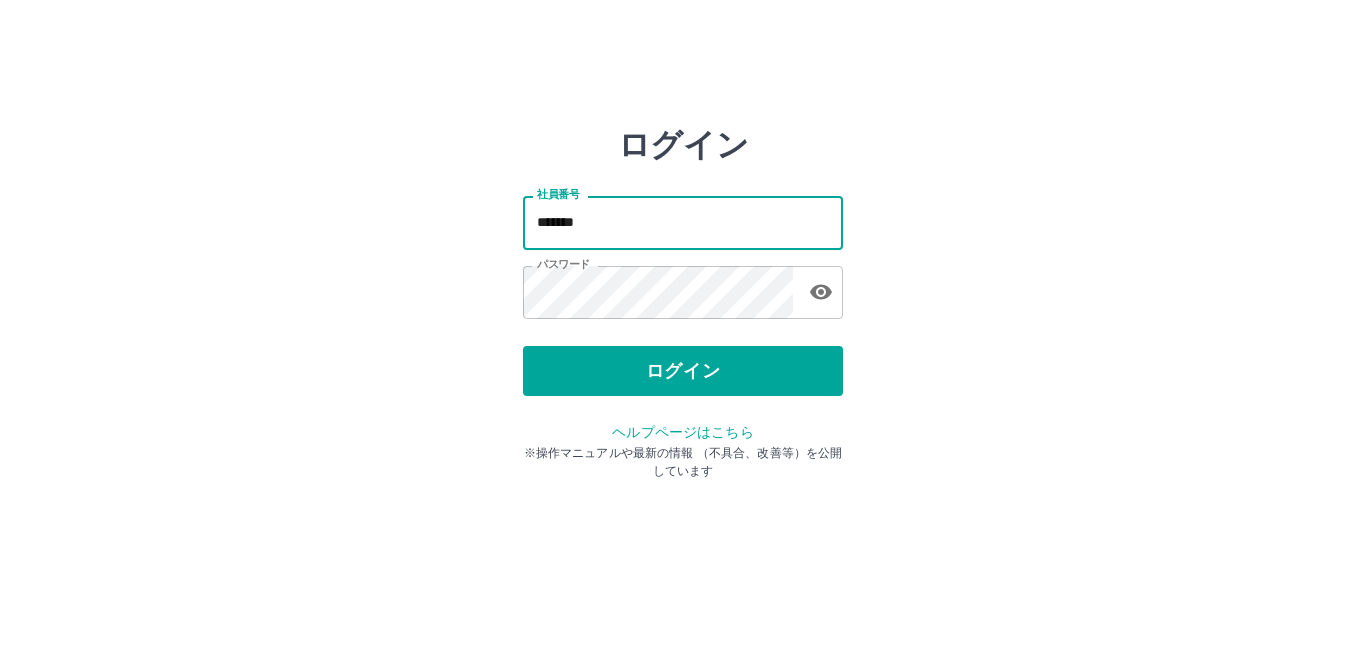 drag, startPoint x: 608, startPoint y: 218, endPoint x: 620, endPoint y: 237, distance: 22.472204 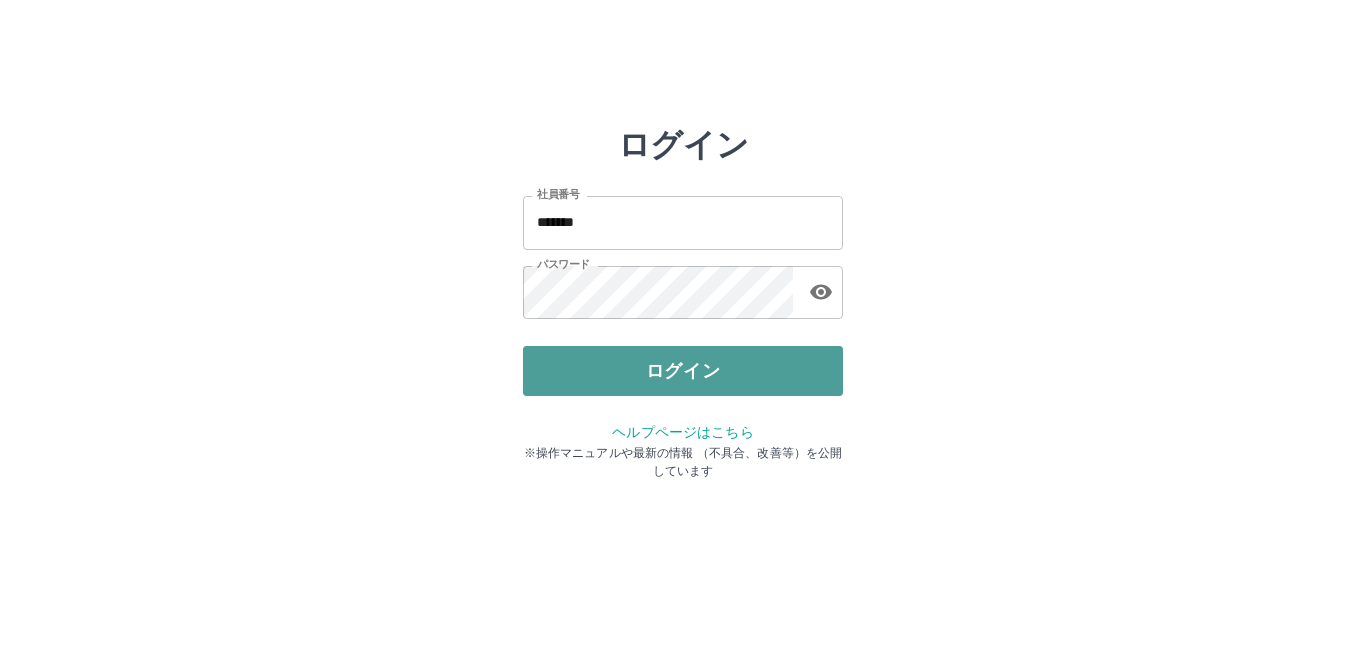 click on "ログイン" at bounding box center [683, 371] 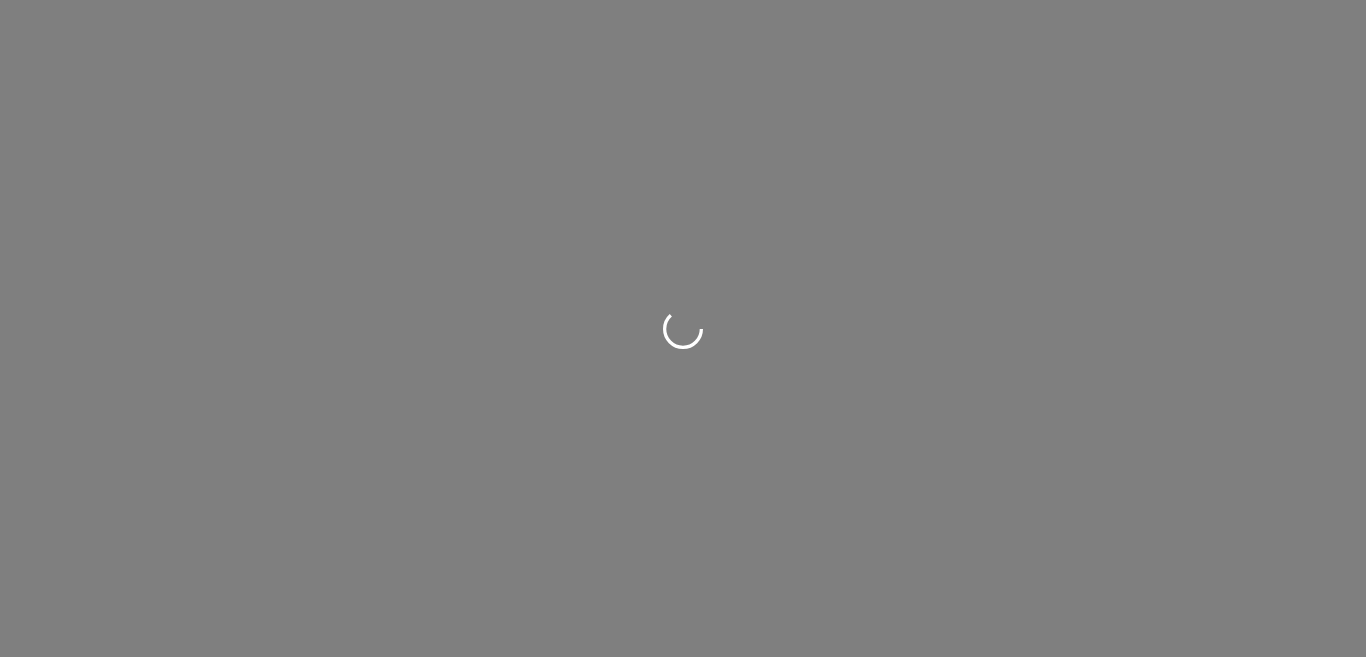 scroll, scrollTop: 0, scrollLeft: 0, axis: both 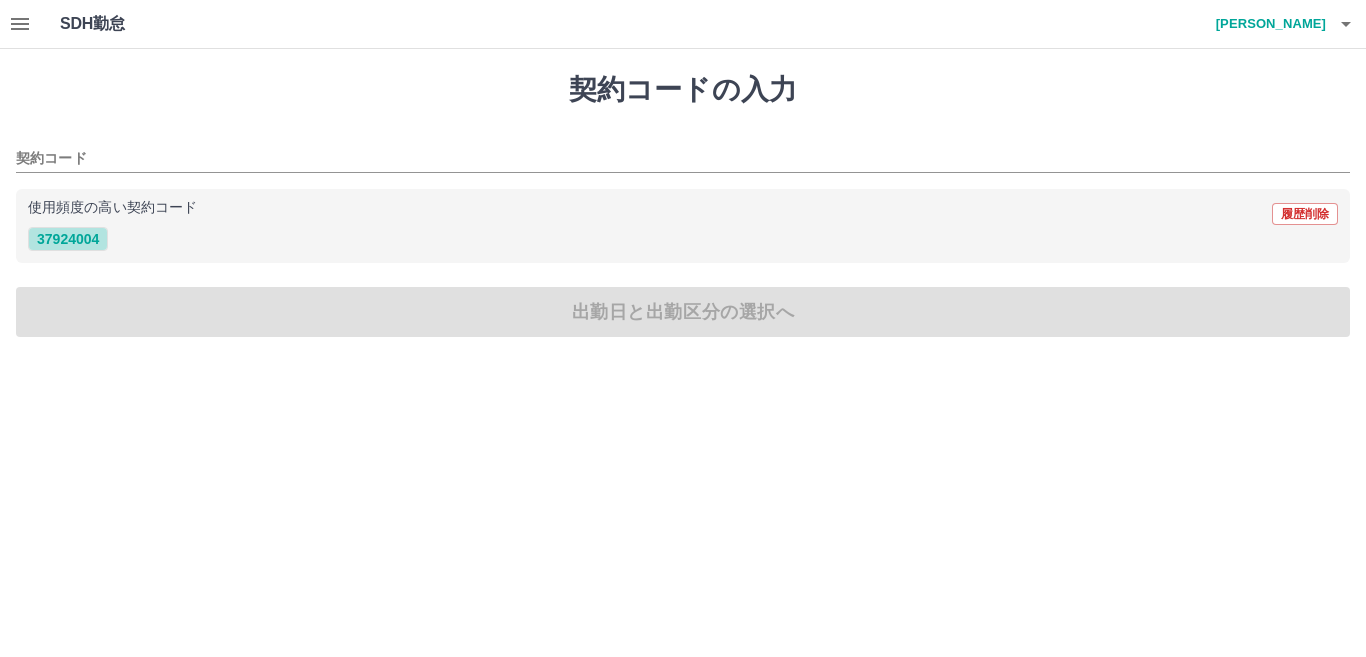 drag, startPoint x: 65, startPoint y: 236, endPoint x: 102, endPoint y: 282, distance: 59.03389 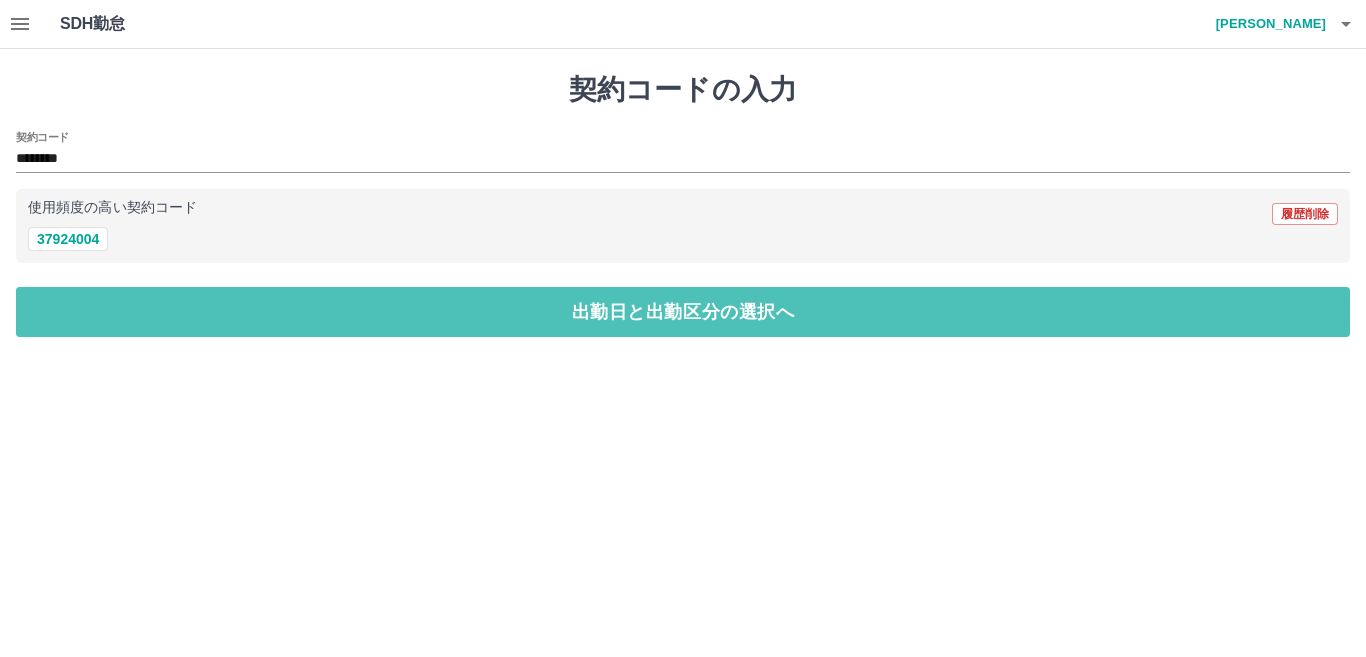 click on "出勤日と出勤区分の選択へ" at bounding box center (683, 312) 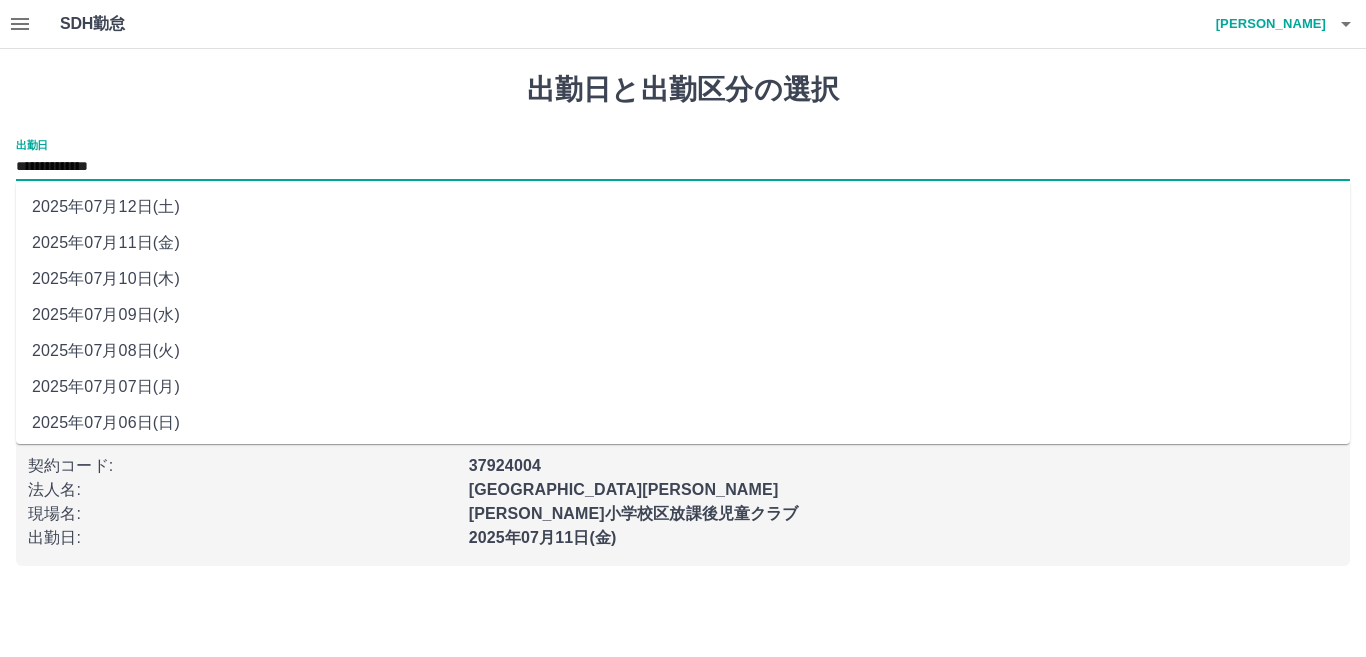 click on "**********" at bounding box center [683, 167] 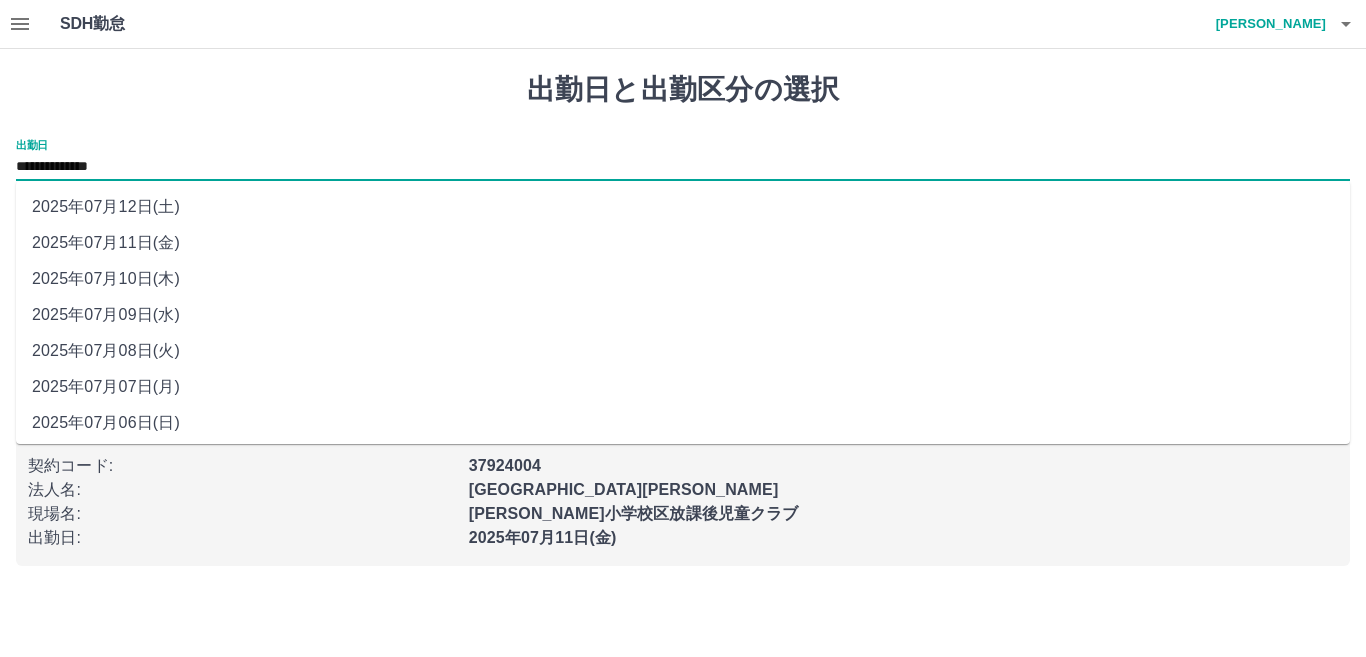 click on "2025年07月12日(土)" at bounding box center (683, 207) 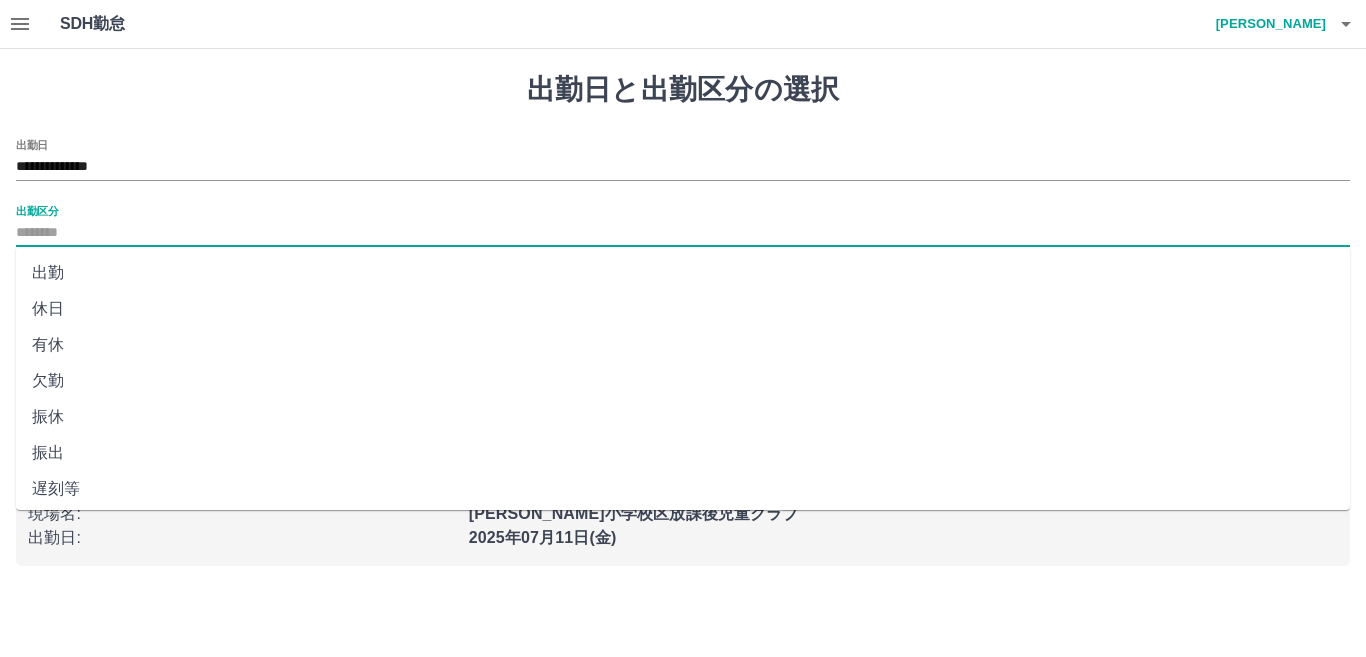 click on "出勤区分" at bounding box center (683, 233) 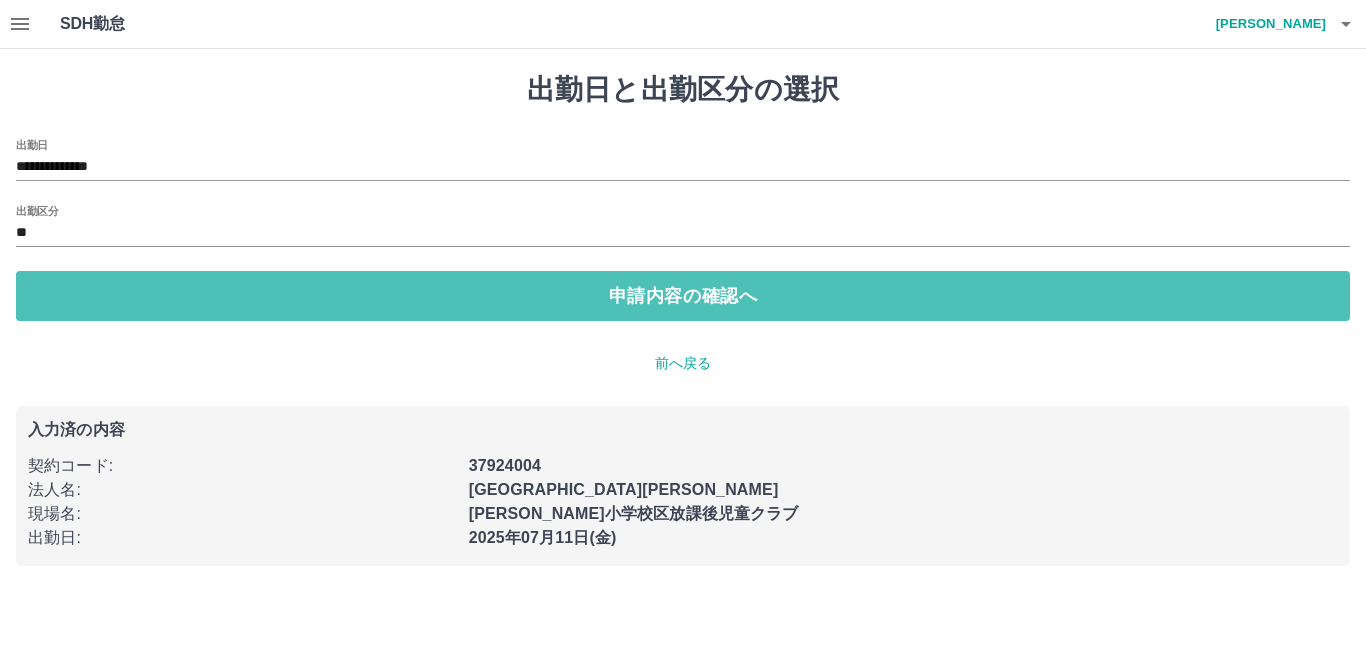 drag, startPoint x: 103, startPoint y: 280, endPoint x: 166, endPoint y: 261, distance: 65.802734 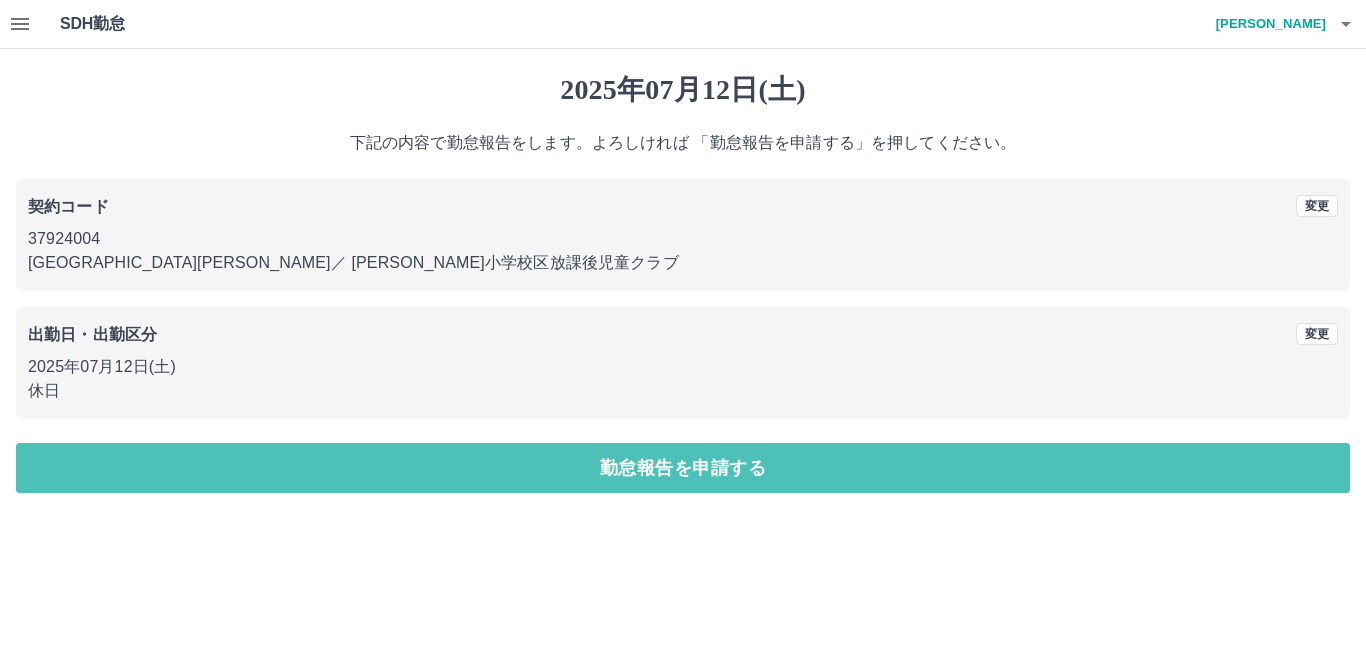 drag, startPoint x: 289, startPoint y: 460, endPoint x: 317, endPoint y: 431, distance: 40.311287 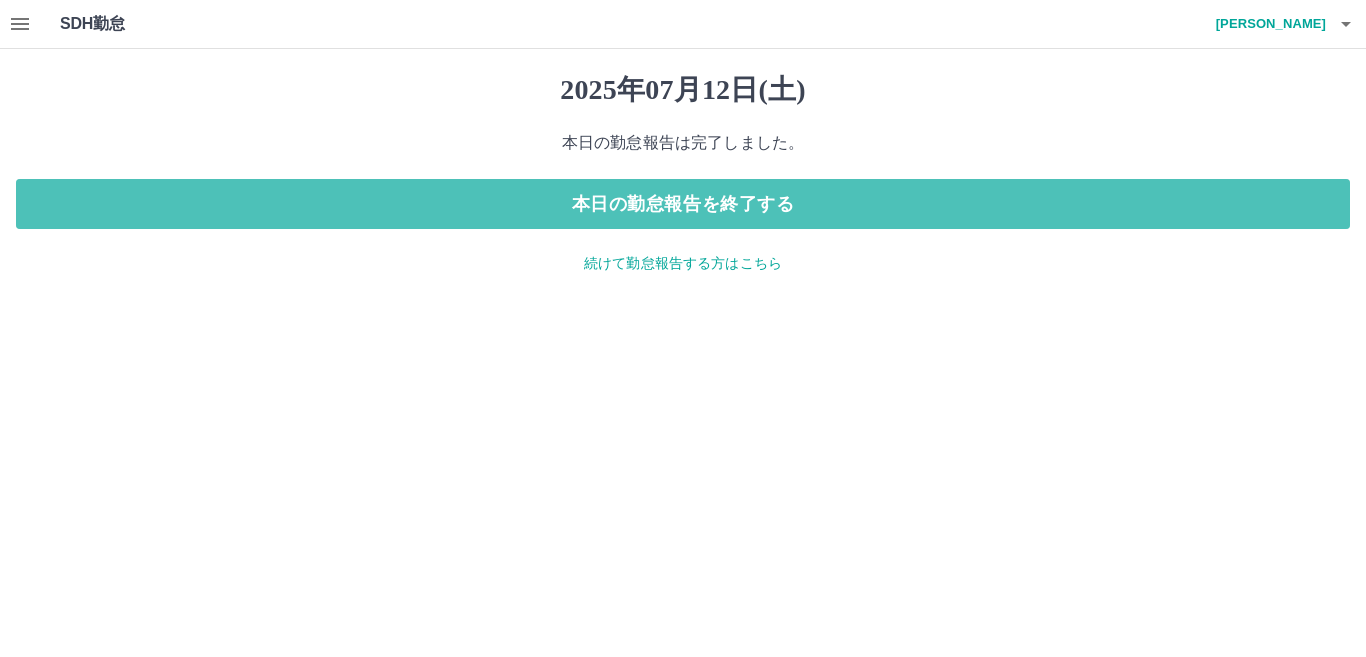 drag, startPoint x: 612, startPoint y: 209, endPoint x: 635, endPoint y: 239, distance: 37.802116 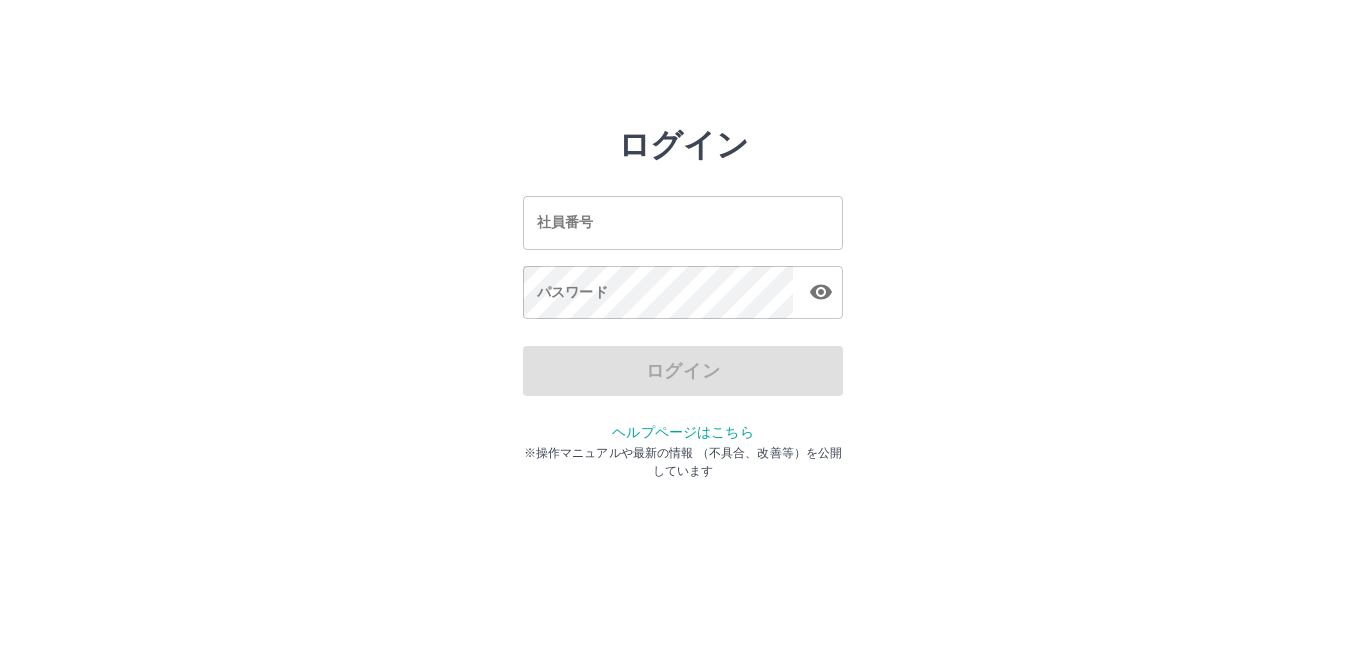 scroll, scrollTop: 0, scrollLeft: 0, axis: both 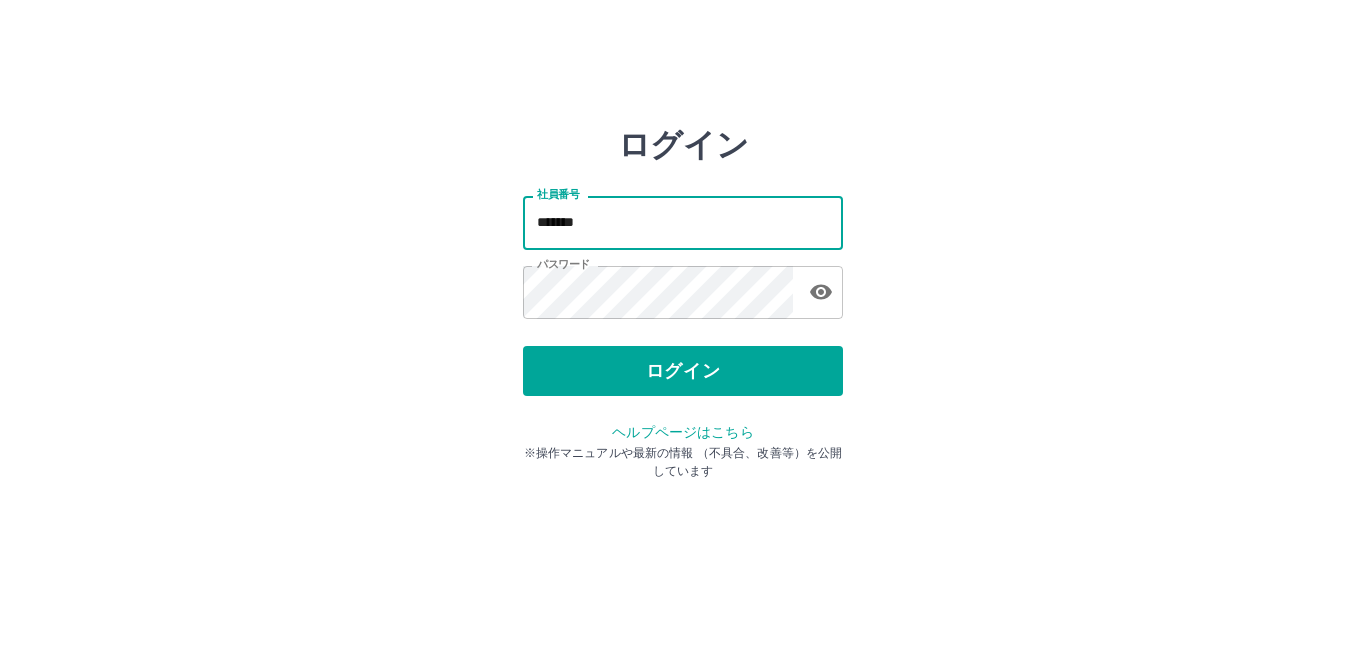 drag, startPoint x: 670, startPoint y: 222, endPoint x: 674, endPoint y: 237, distance: 15.524175 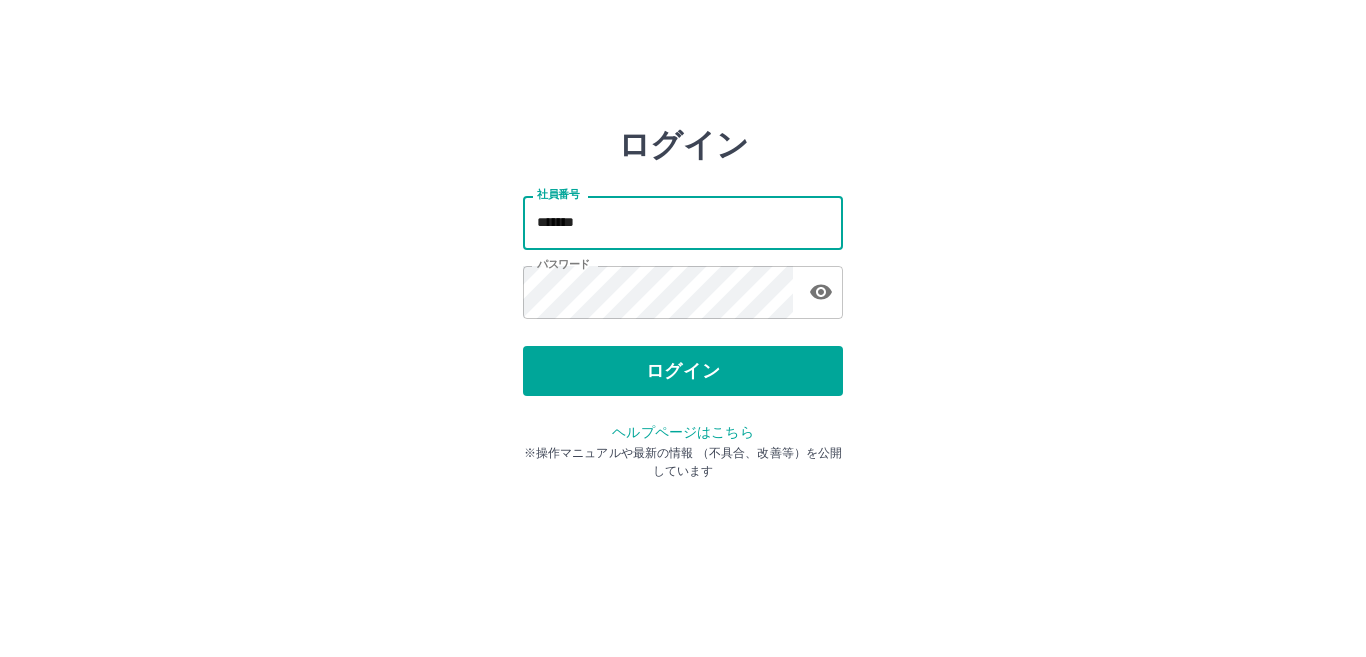type on "*******" 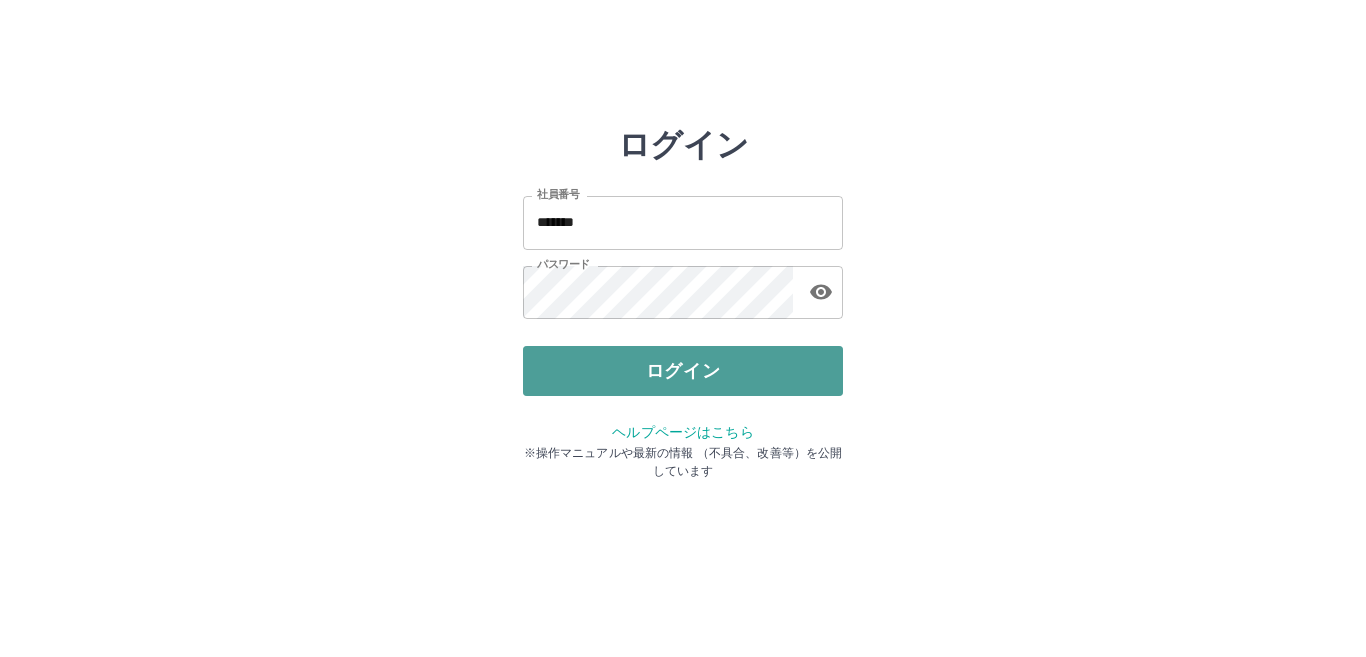 click on "ログイン" at bounding box center (683, 371) 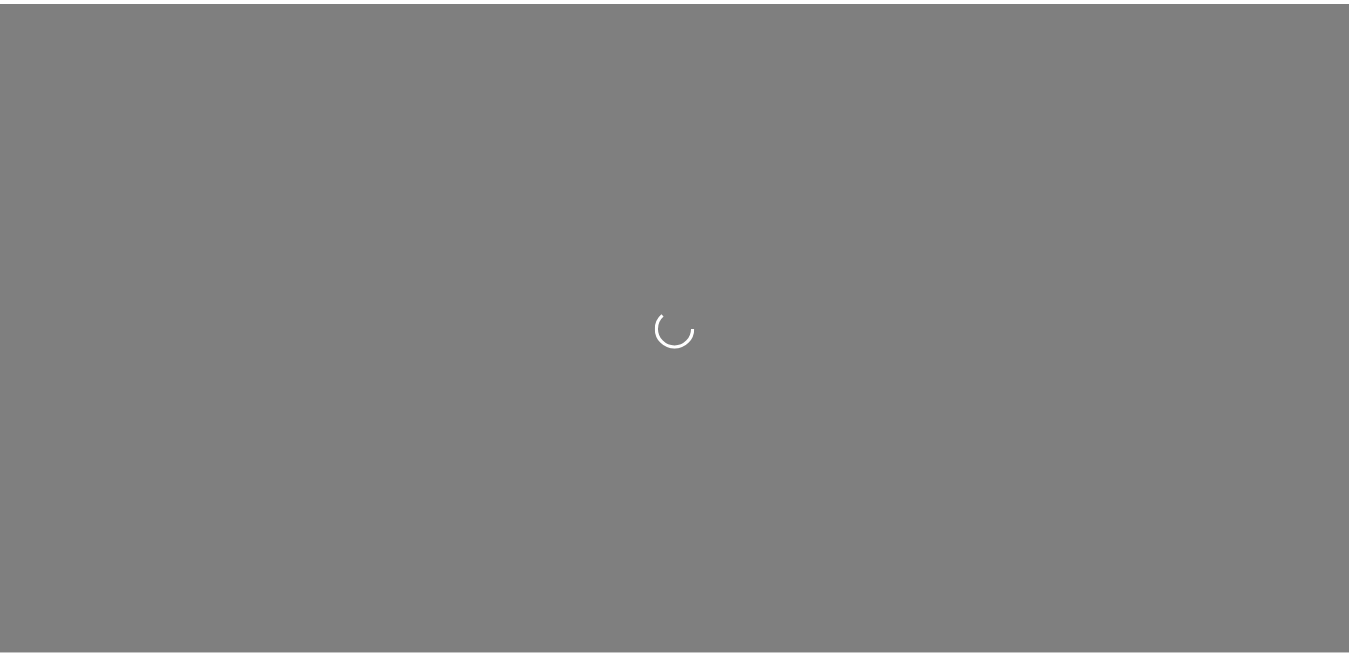 scroll, scrollTop: 0, scrollLeft: 0, axis: both 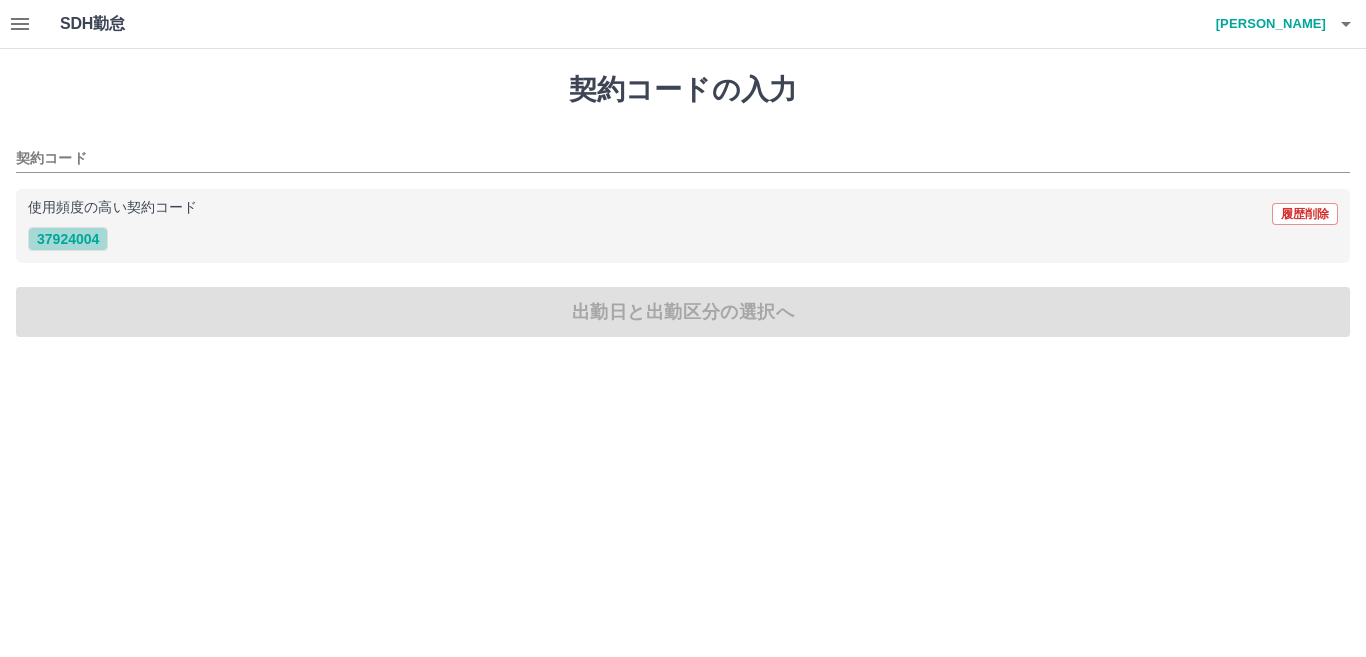 click on "37924004" at bounding box center (68, 239) 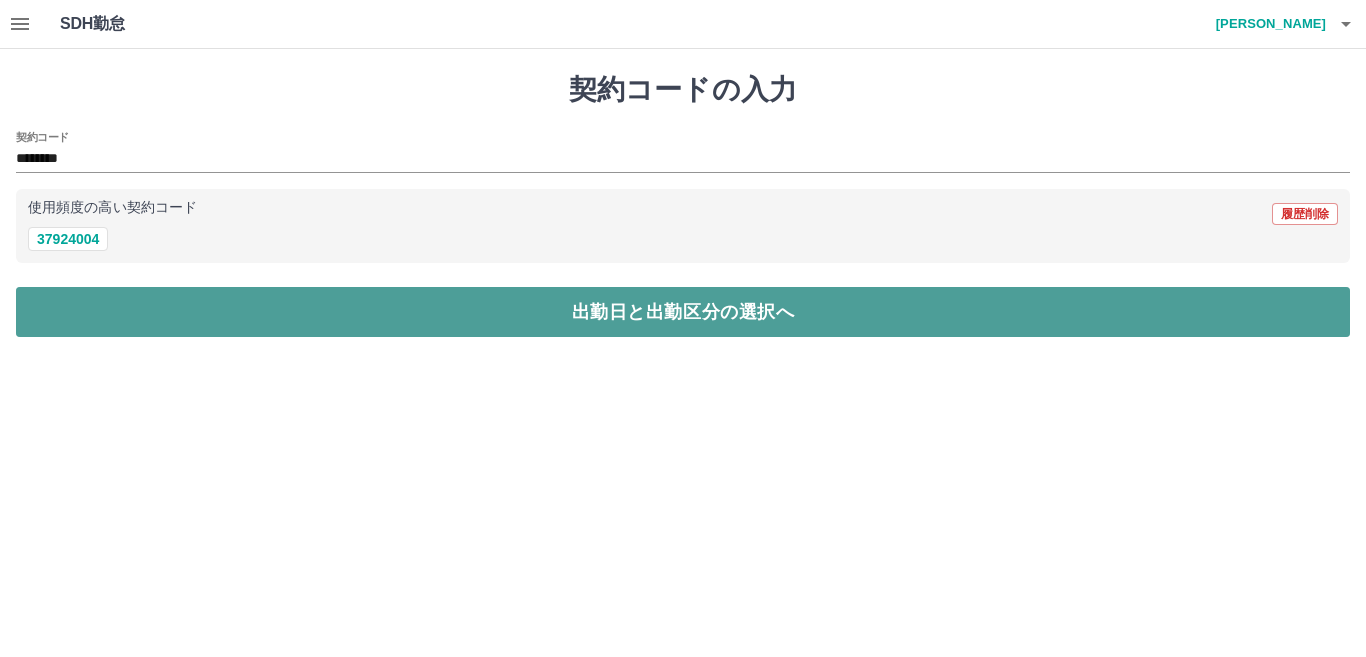click on "出勤日と出勤区分の選択へ" at bounding box center (683, 312) 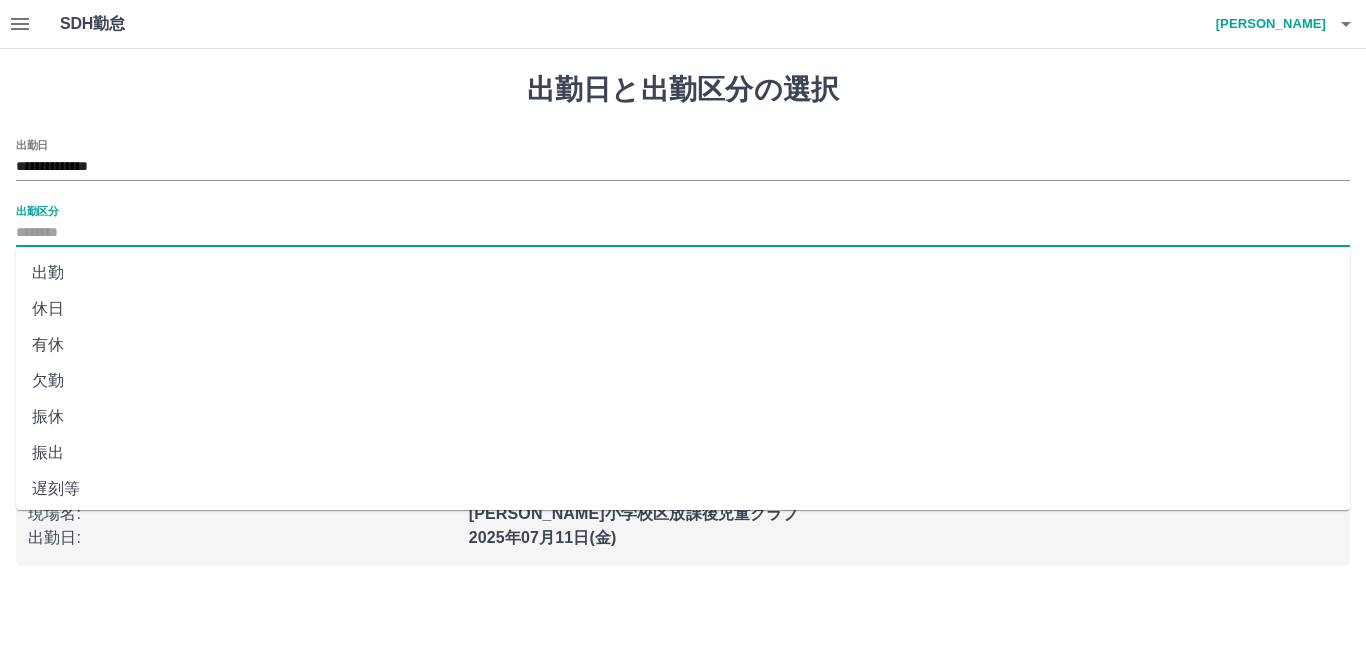 click on "出勤区分" at bounding box center (683, 233) 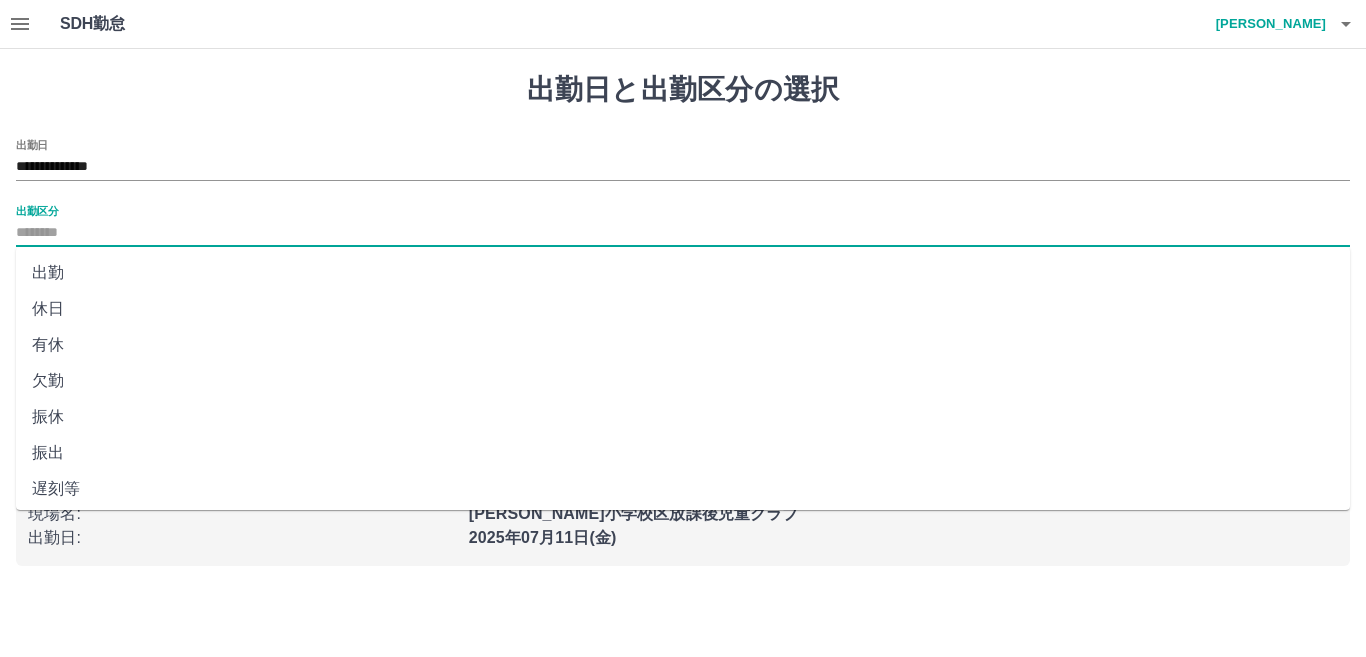click on "出勤" at bounding box center [683, 273] 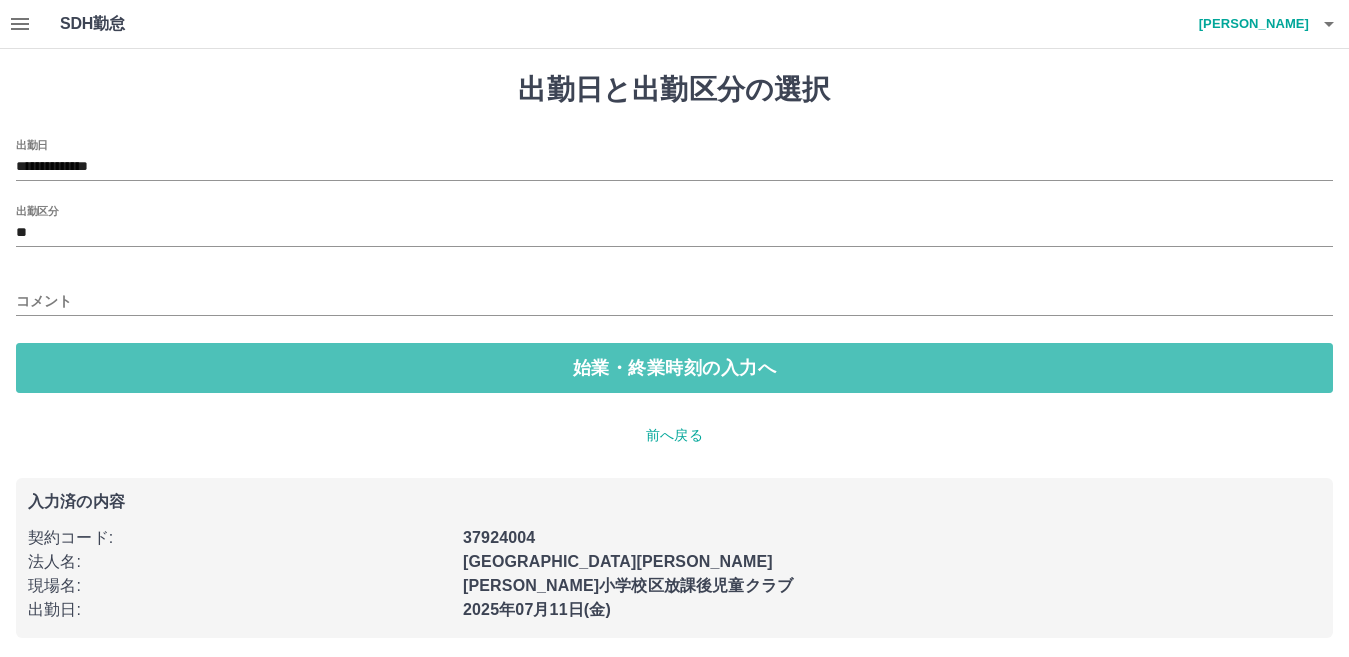 drag, startPoint x: 61, startPoint y: 350, endPoint x: 54, endPoint y: 281, distance: 69.354164 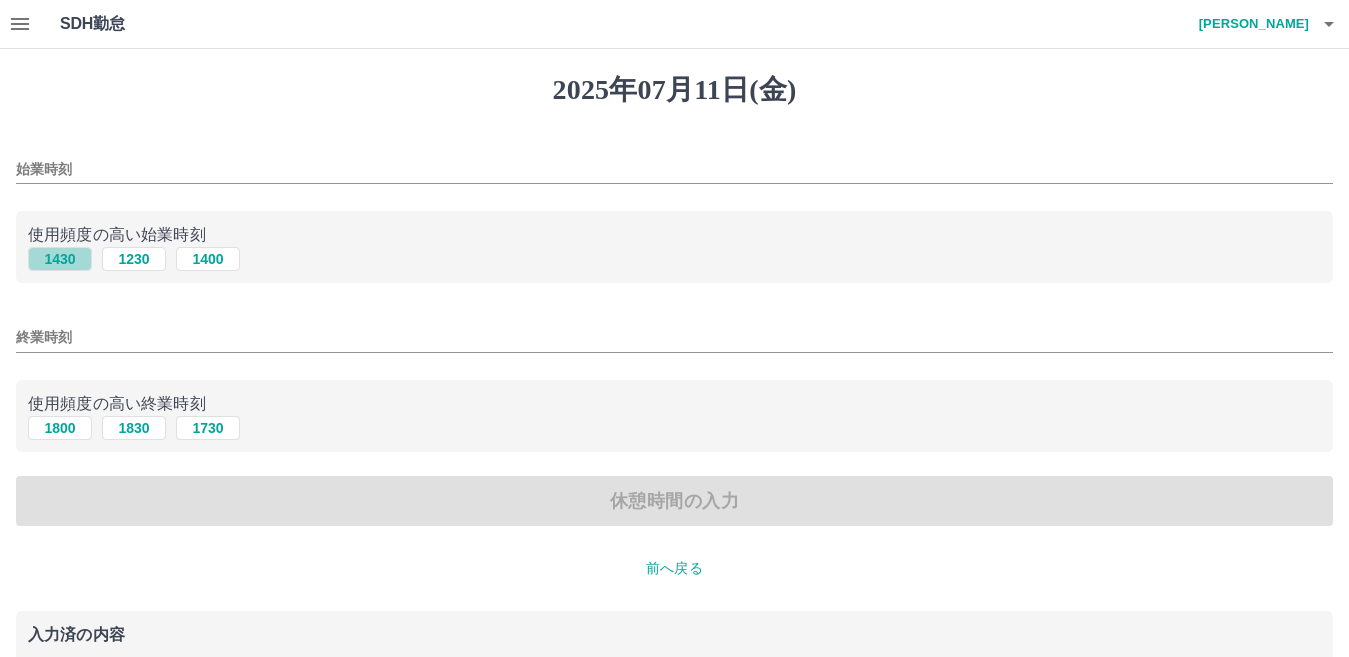 click on "1430" at bounding box center (60, 259) 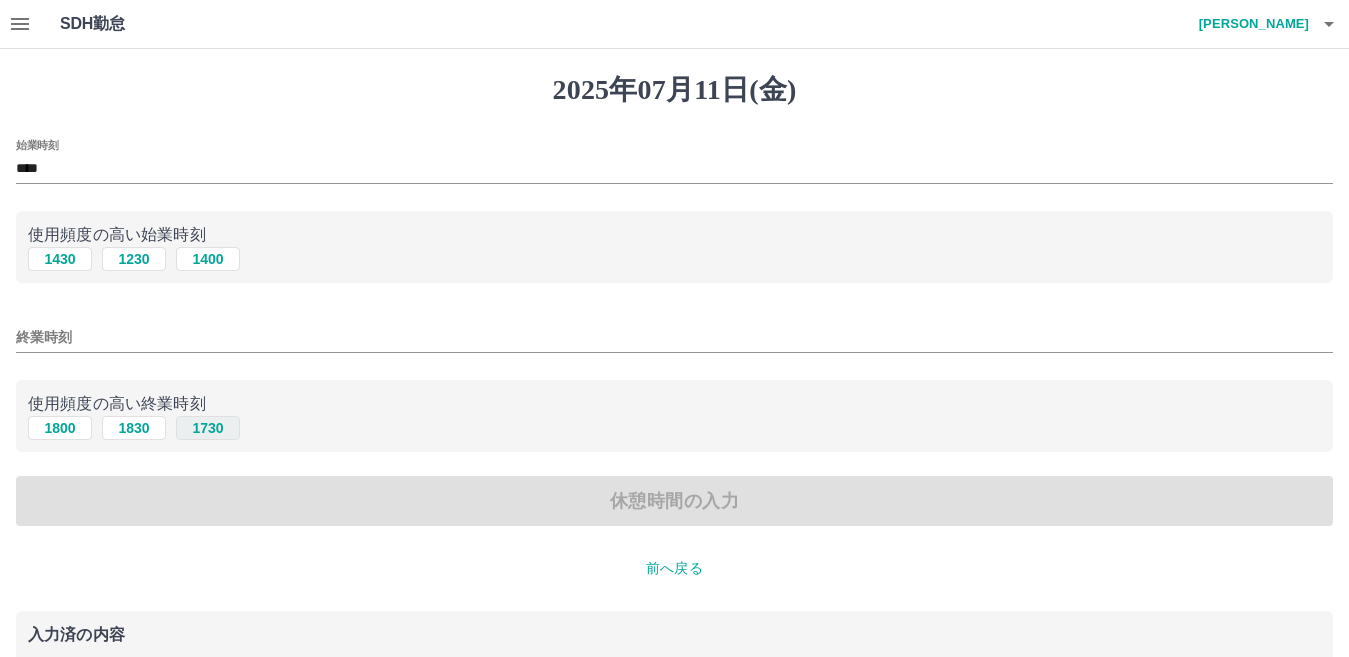click on "1730" at bounding box center (208, 428) 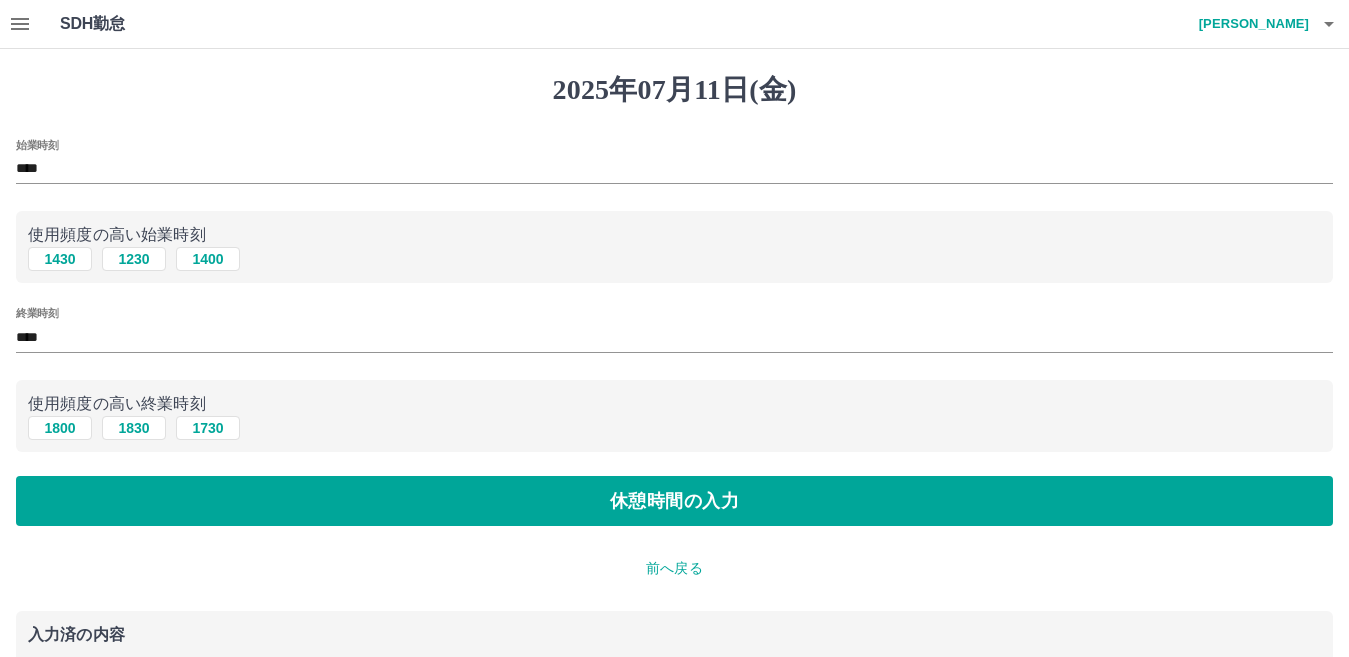 drag, startPoint x: 210, startPoint y: 485, endPoint x: 211, endPoint y: 461, distance: 24.020824 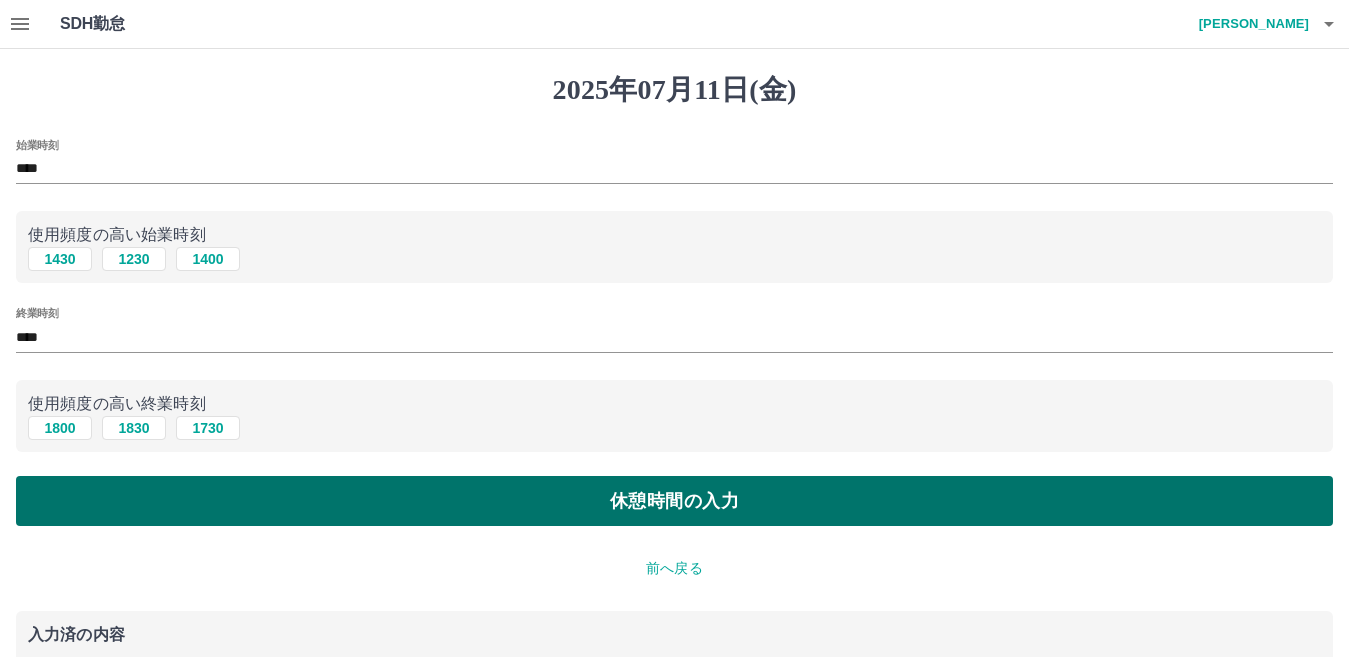 click on "休憩時間の入力" at bounding box center [674, 501] 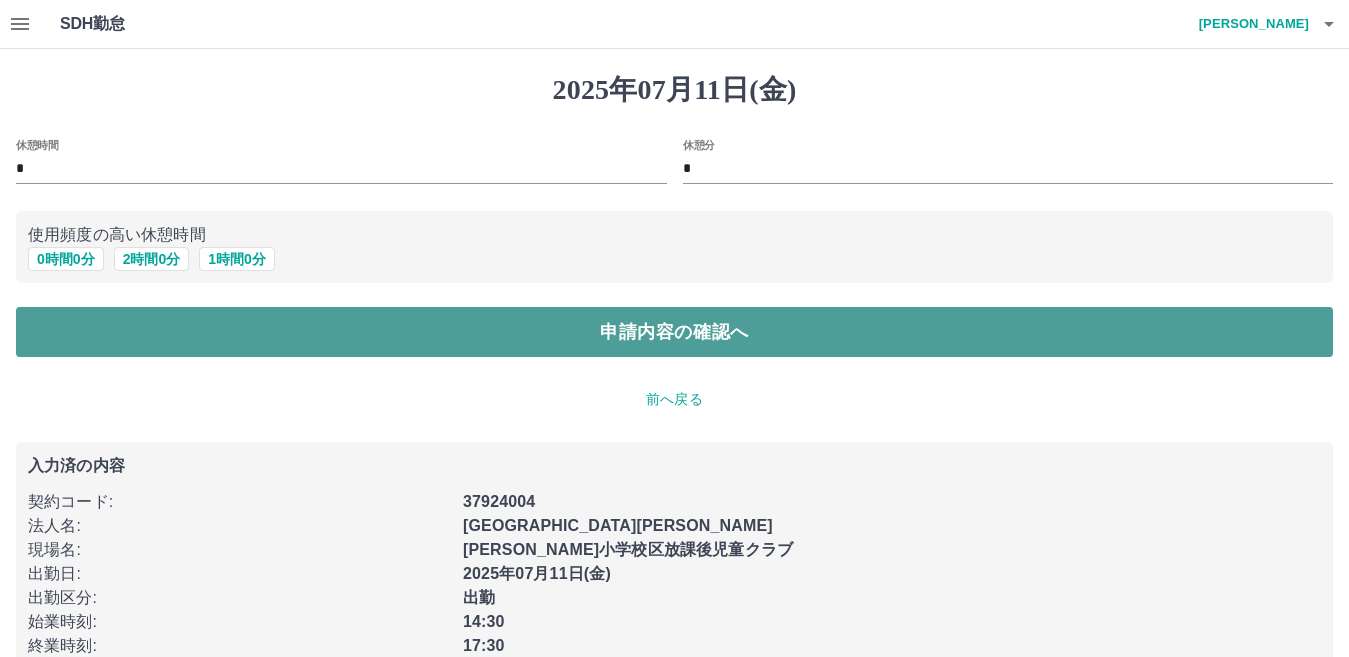 click on "申請内容の確認へ" at bounding box center (674, 332) 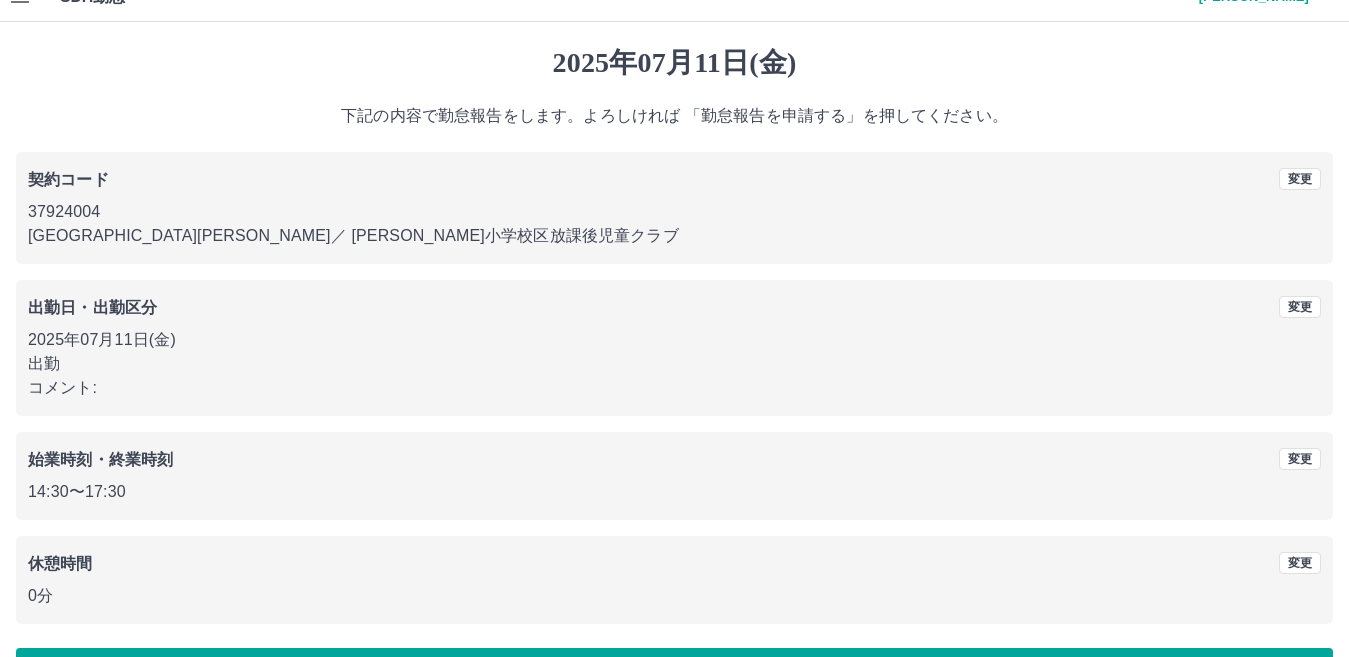 scroll, scrollTop: 40, scrollLeft: 0, axis: vertical 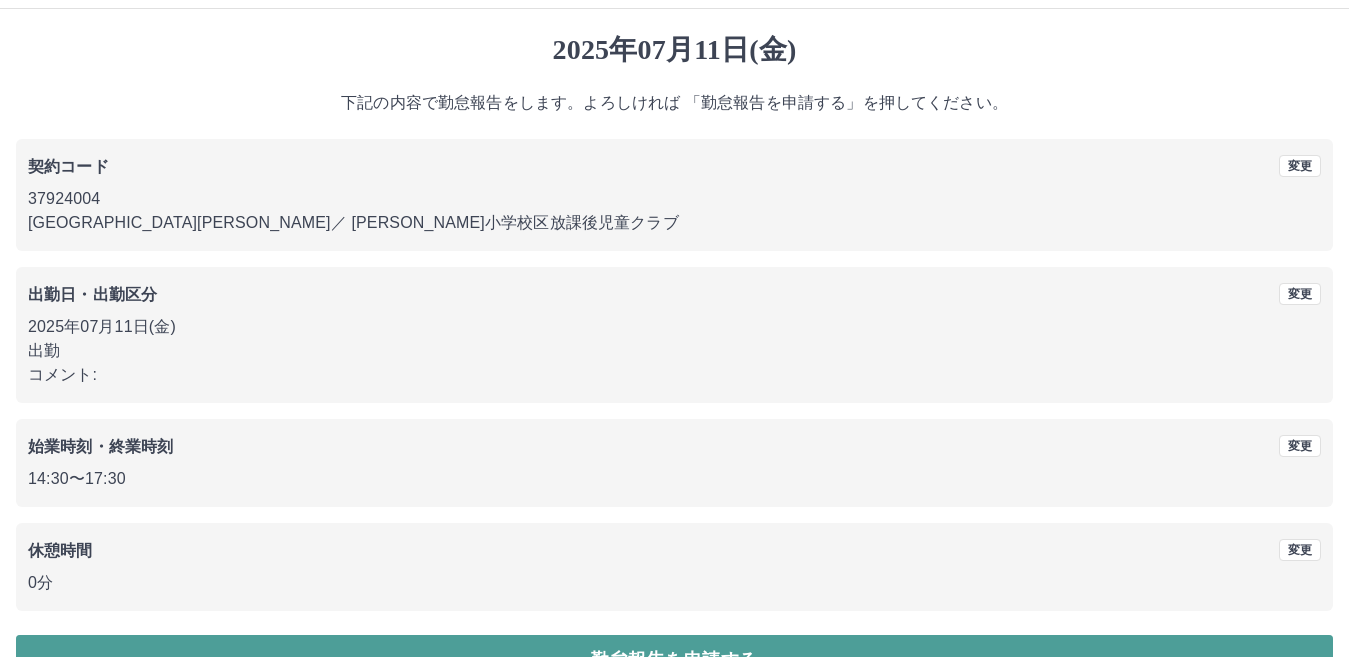click on "勤怠報告を申請する" at bounding box center (674, 660) 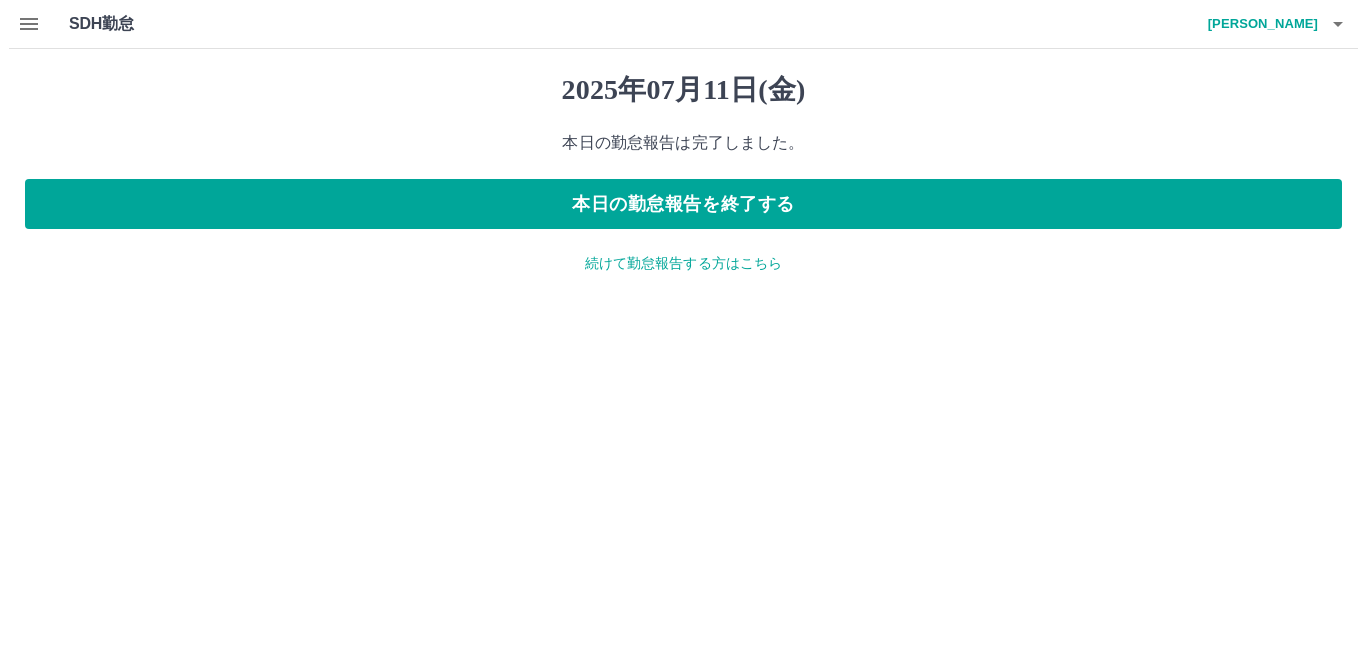 scroll, scrollTop: 0, scrollLeft: 0, axis: both 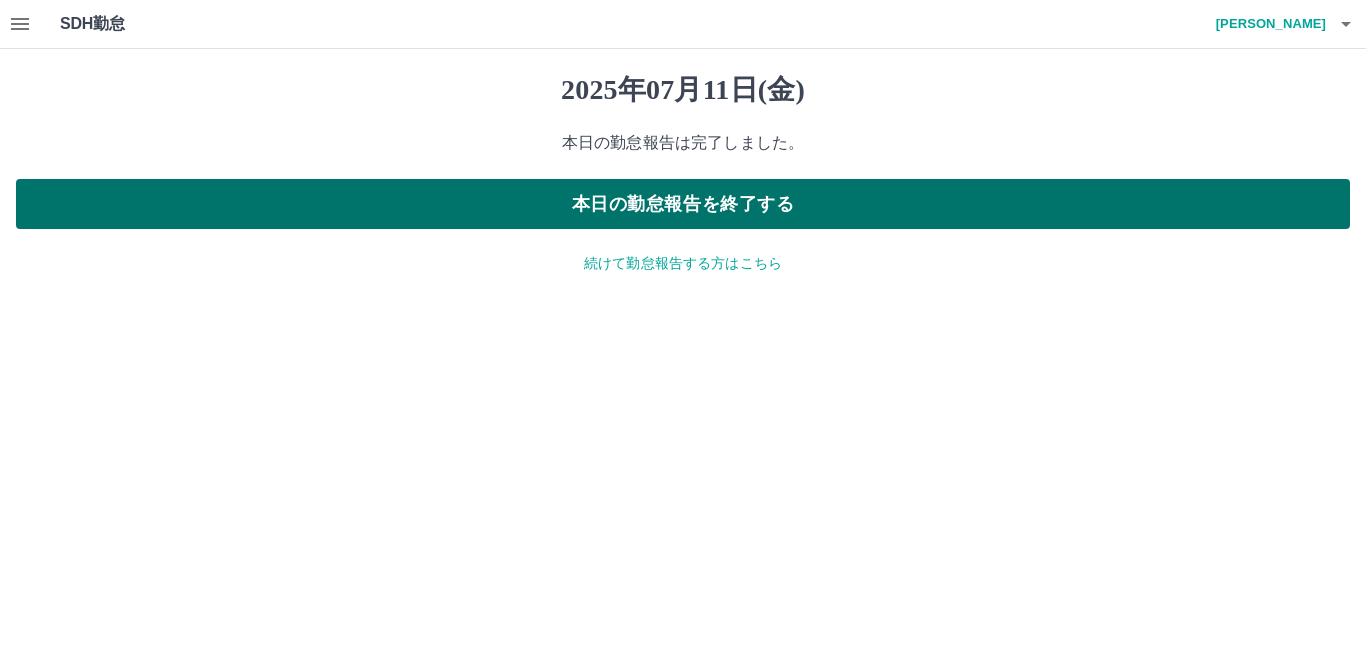 click on "本日の勤怠報告を終了する" at bounding box center (683, 204) 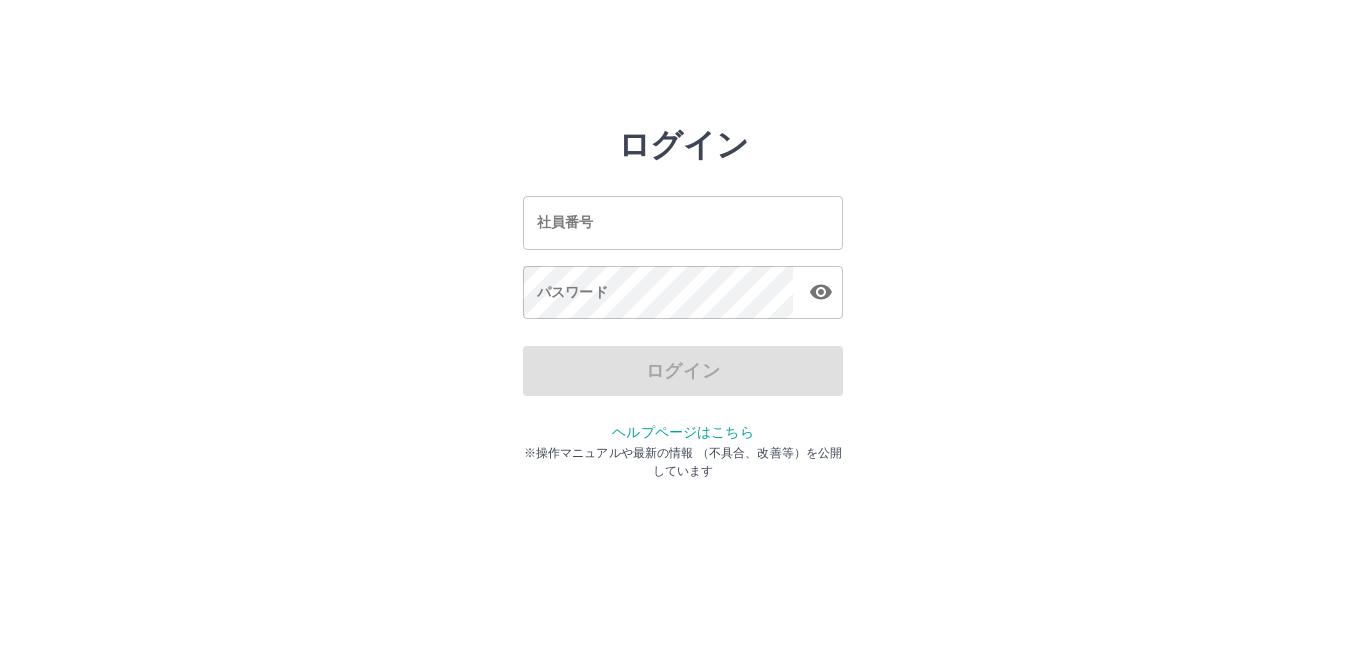 scroll, scrollTop: 0, scrollLeft: 0, axis: both 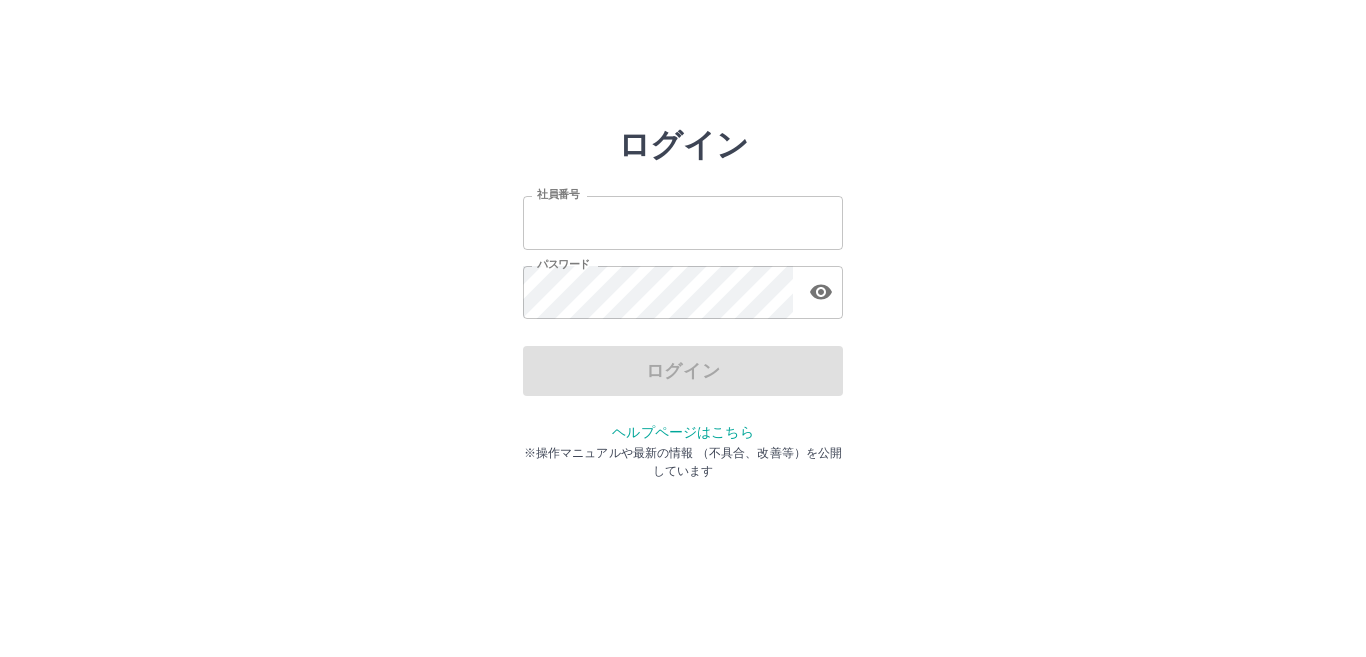 type on "*******" 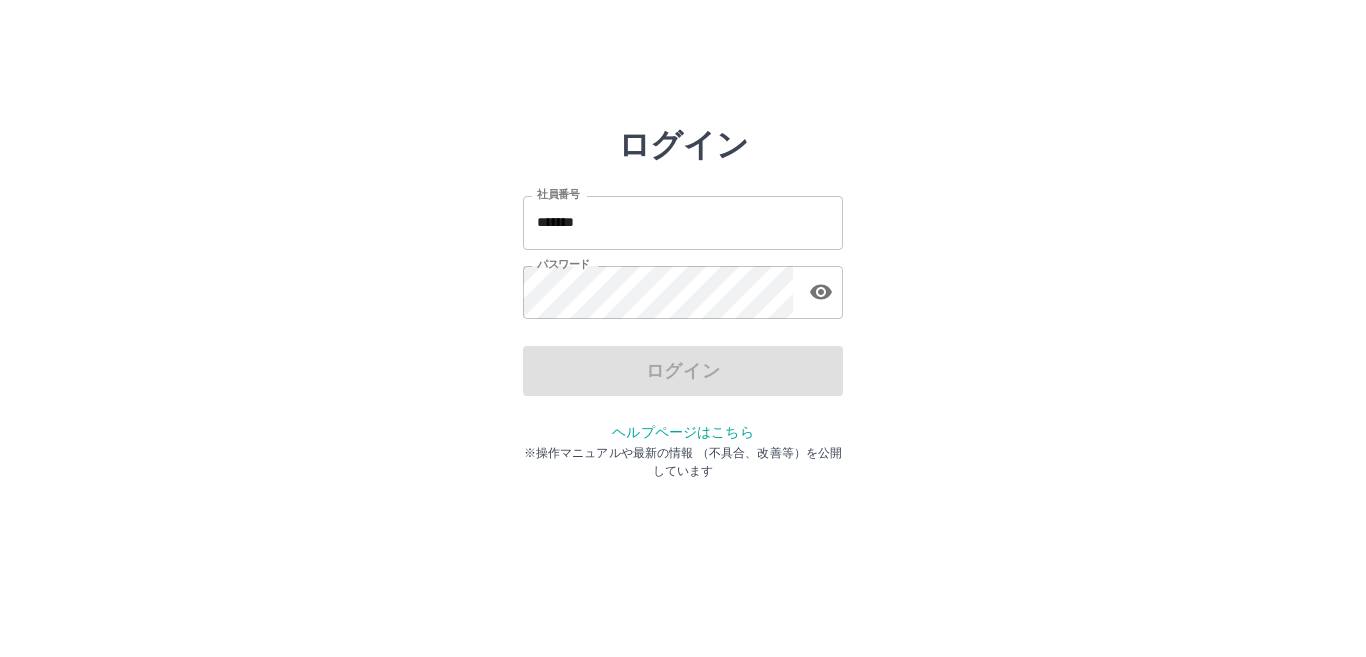 click on "*******" at bounding box center [683, 222] 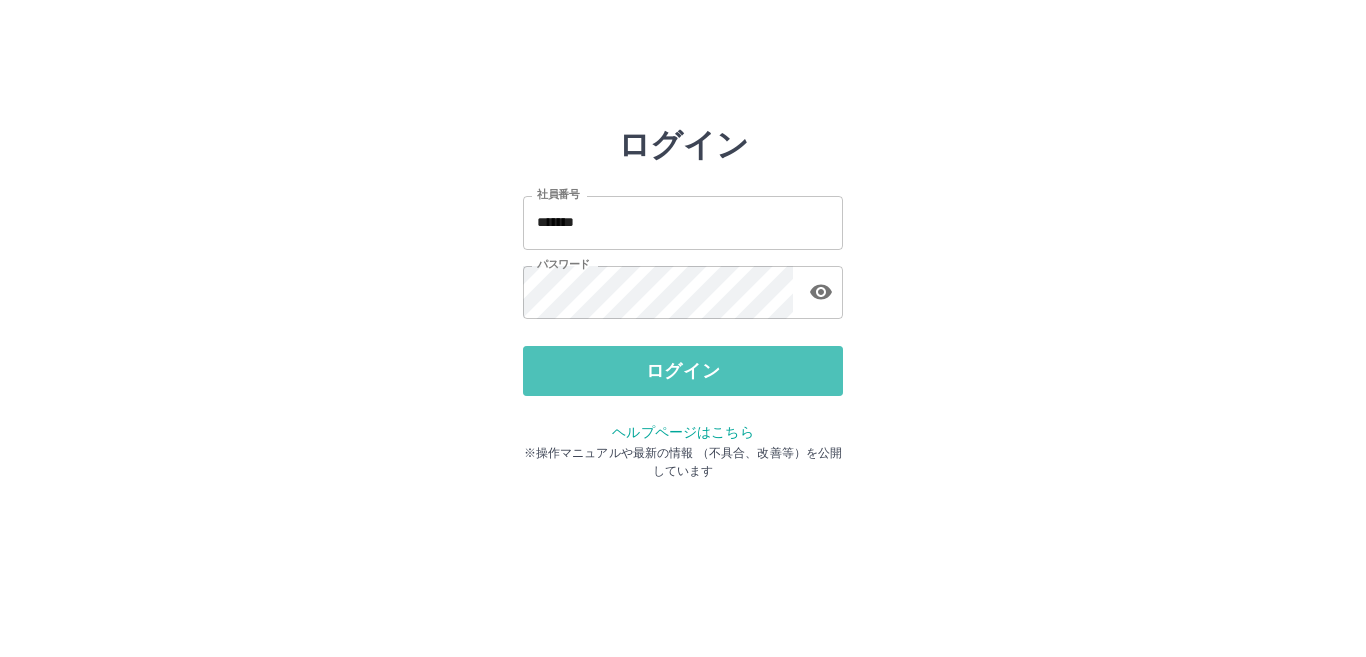 drag, startPoint x: 688, startPoint y: 367, endPoint x: 589, endPoint y: 341, distance: 102.357216 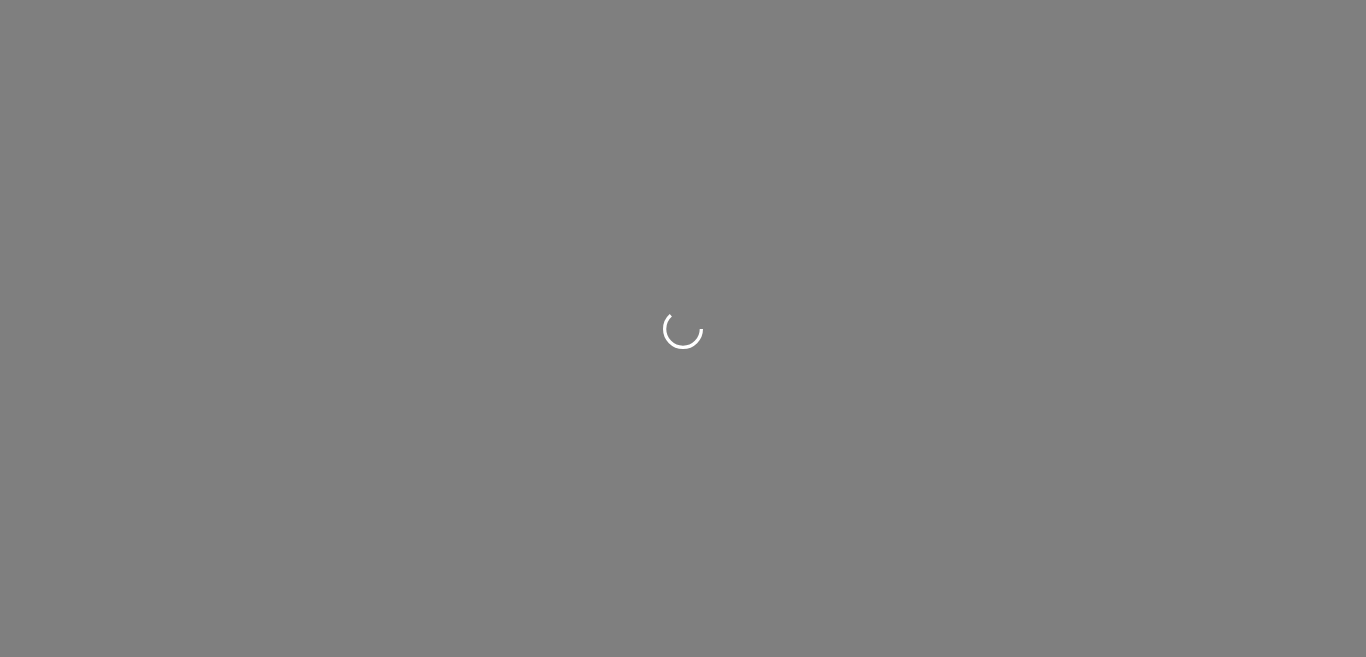 scroll, scrollTop: 0, scrollLeft: 0, axis: both 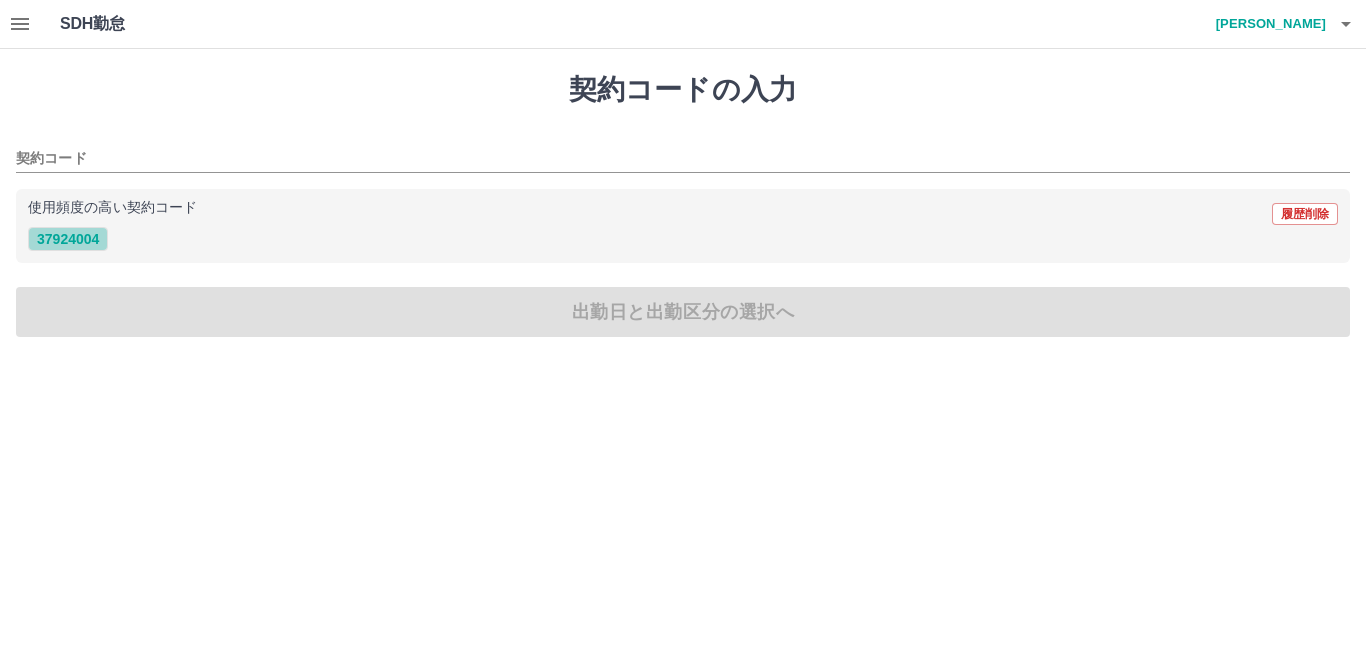 drag, startPoint x: 70, startPoint y: 229, endPoint x: 74, endPoint y: 245, distance: 16.492422 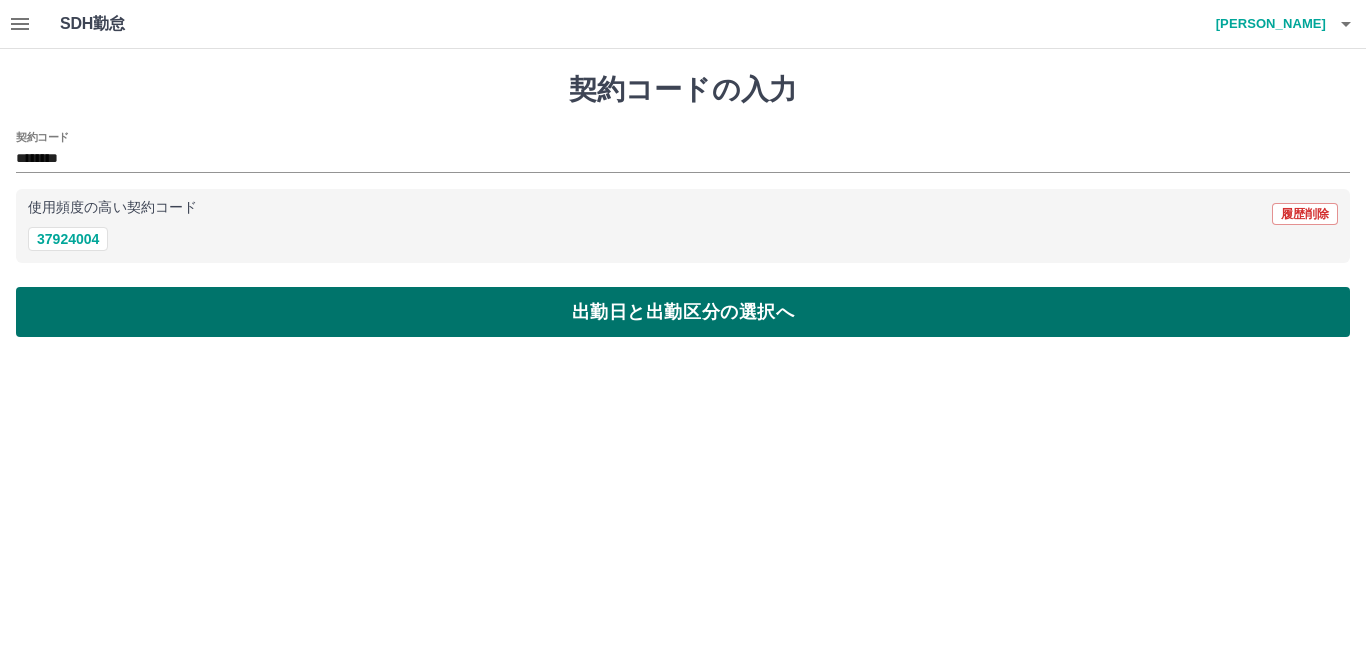 click on "出勤日と出勤区分の選択へ" at bounding box center (683, 312) 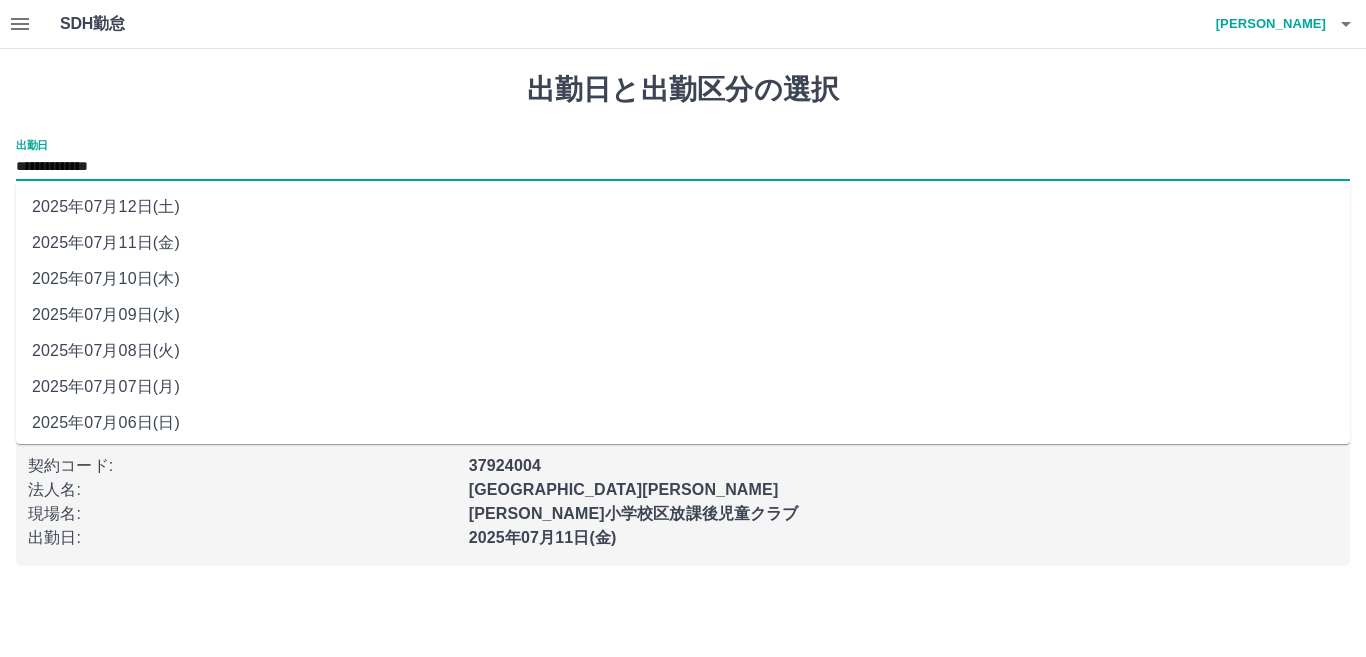 click on "**********" at bounding box center (683, 167) 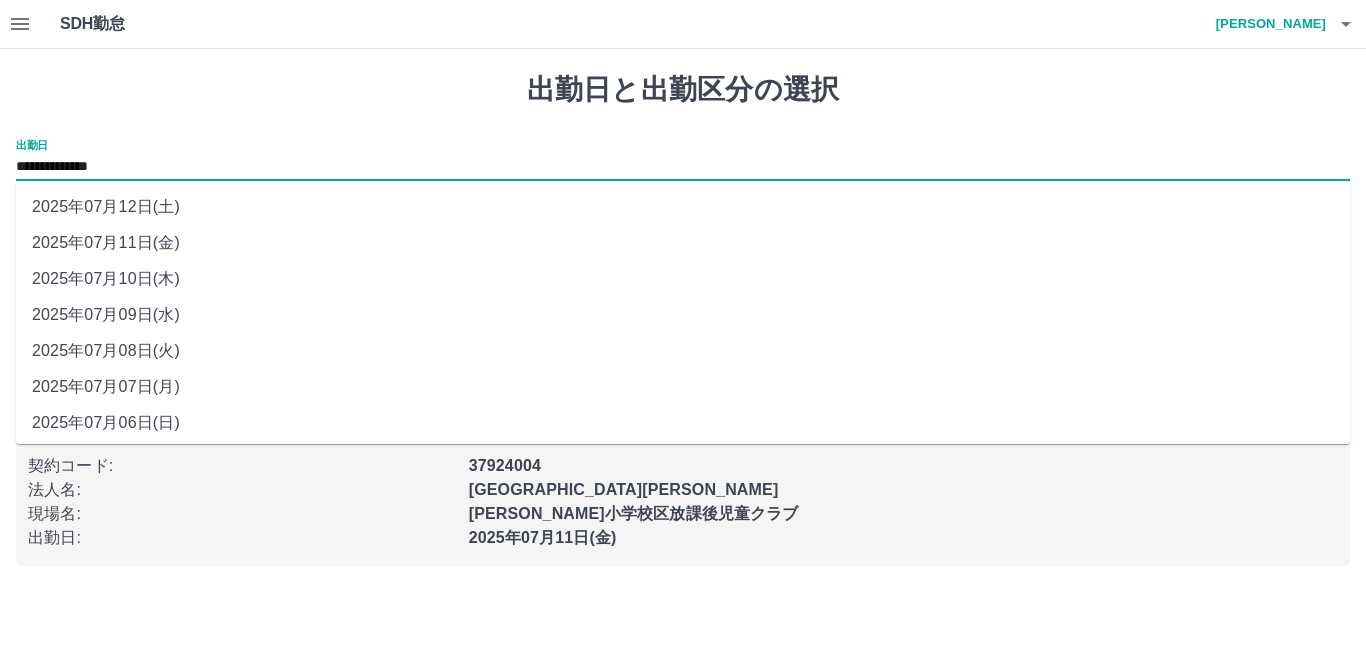 click on "2025年07月12日(土)" at bounding box center (683, 207) 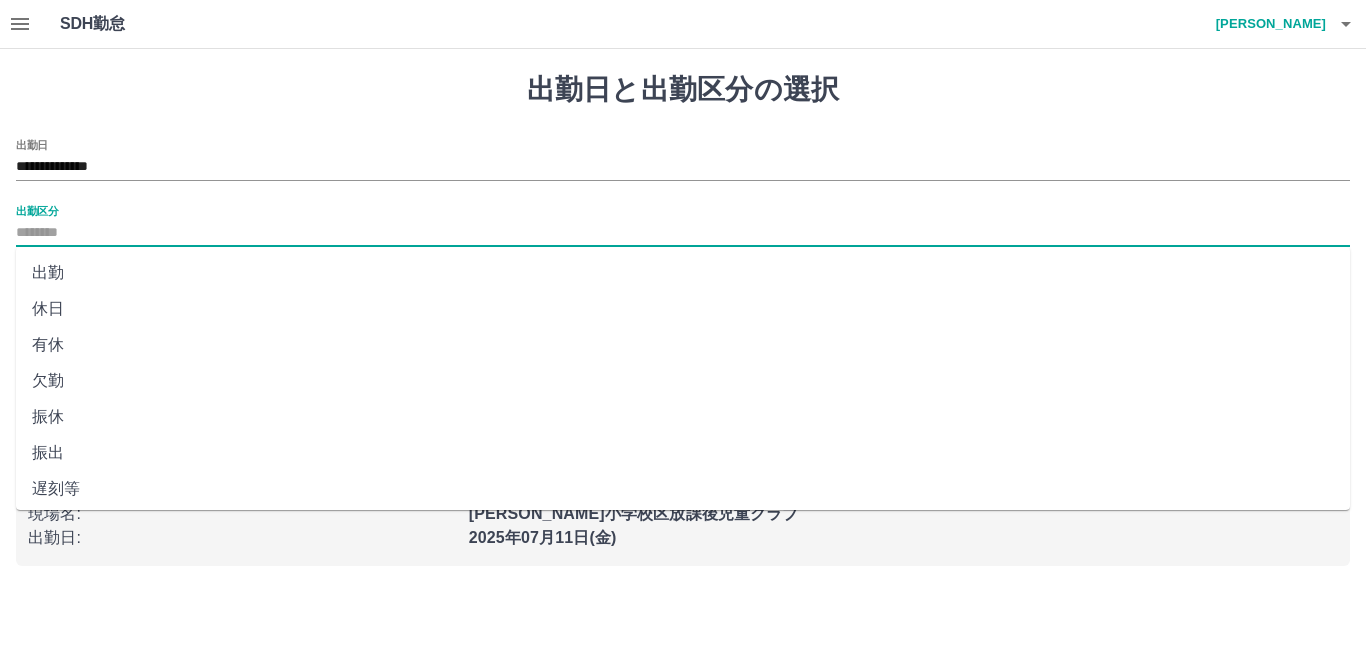 click on "出勤区分" at bounding box center [683, 233] 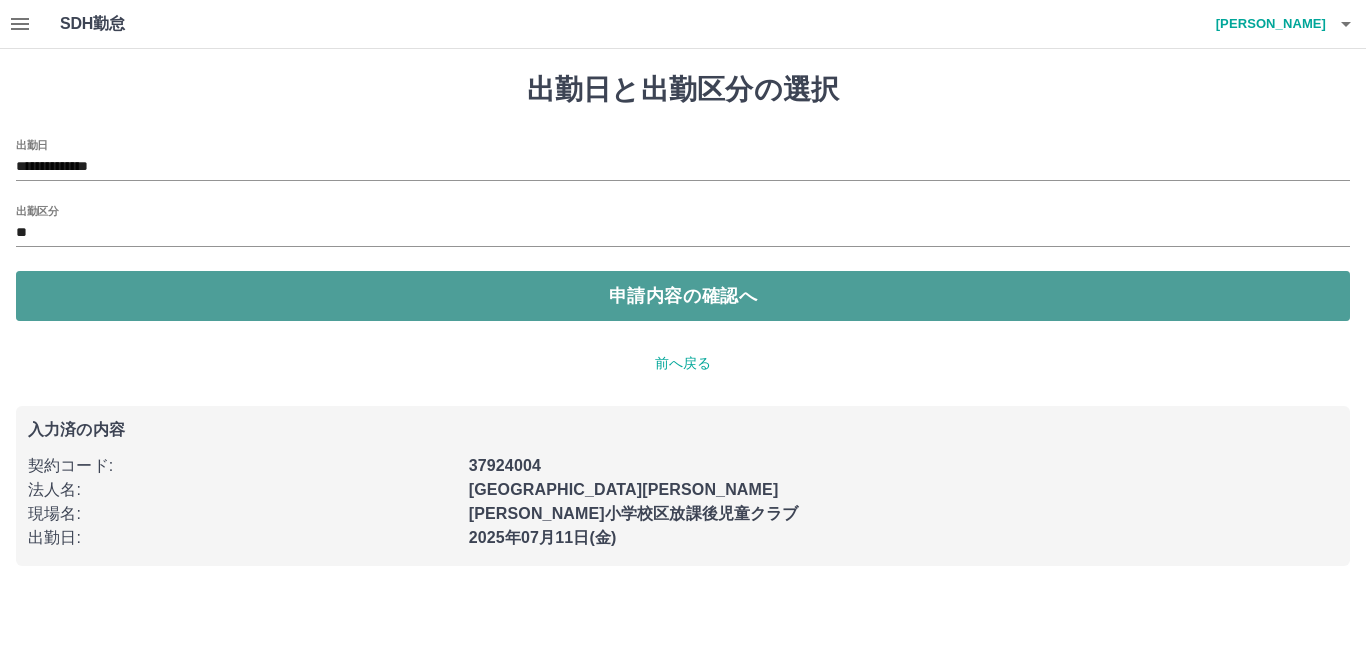 drag, startPoint x: 87, startPoint y: 293, endPoint x: 108, endPoint y: 288, distance: 21.587032 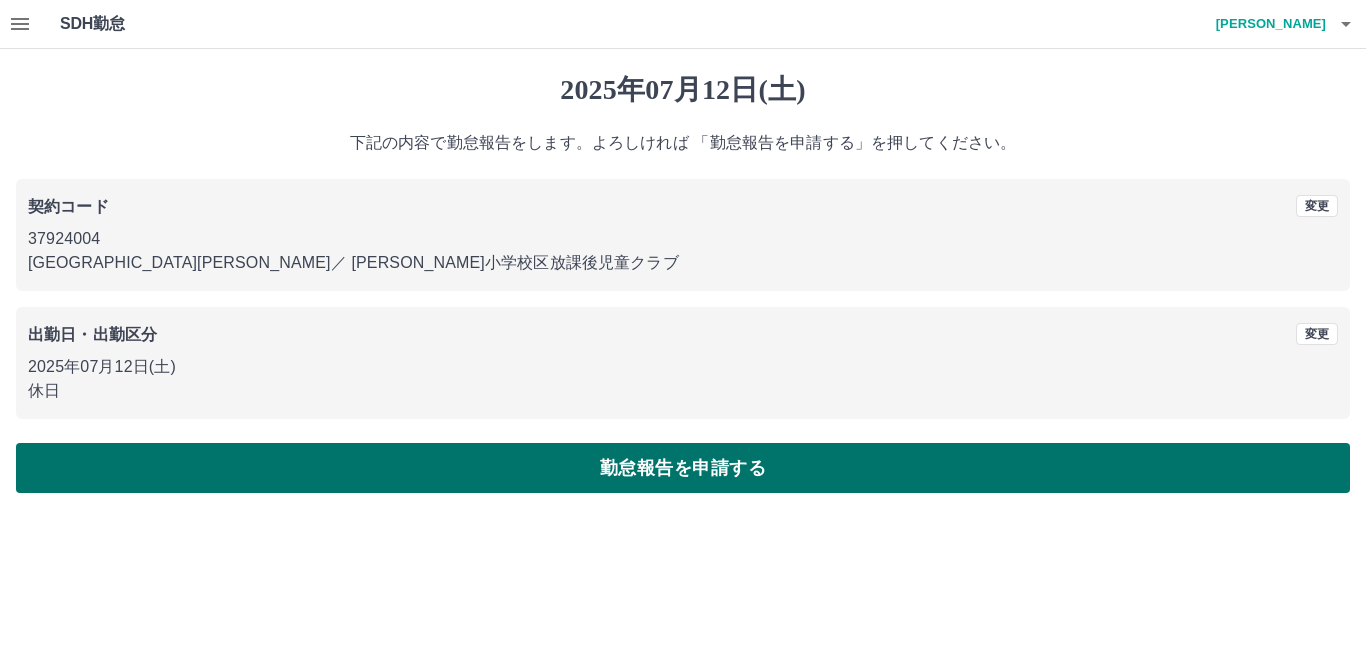 click on "勤怠報告を申請する" at bounding box center (683, 468) 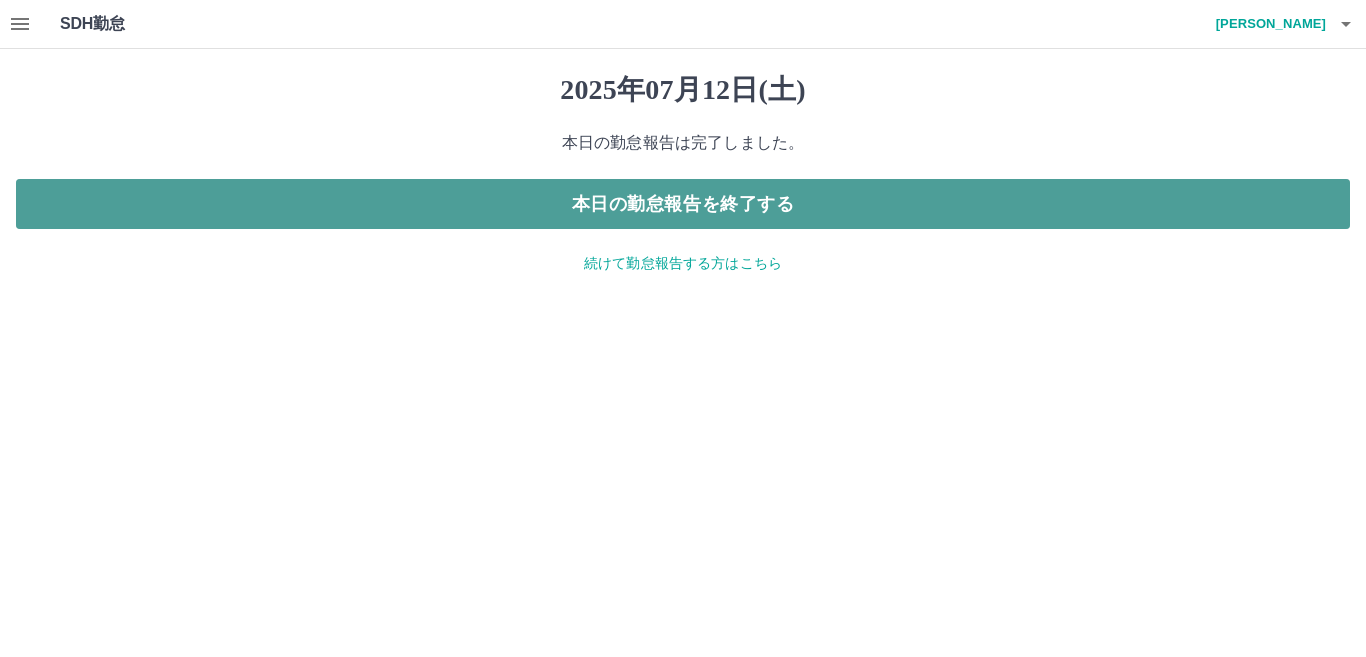 click on "本日の勤怠報告を終了する" at bounding box center [683, 204] 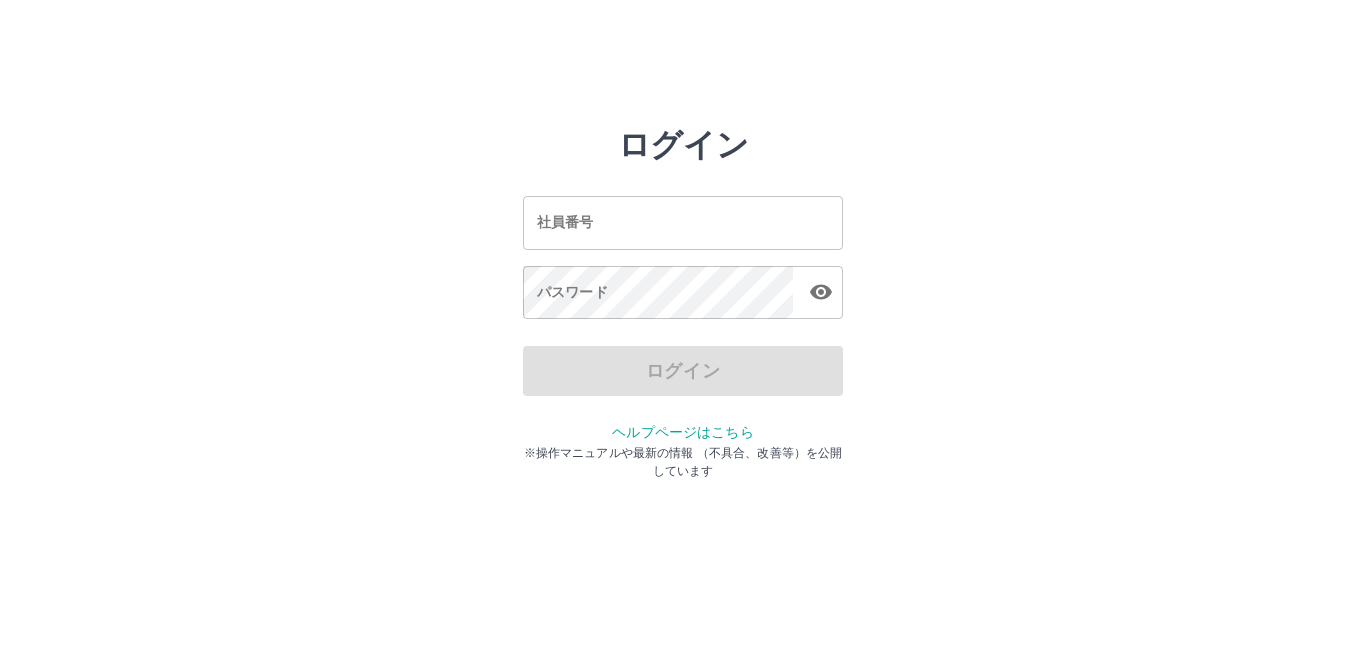 scroll, scrollTop: 0, scrollLeft: 0, axis: both 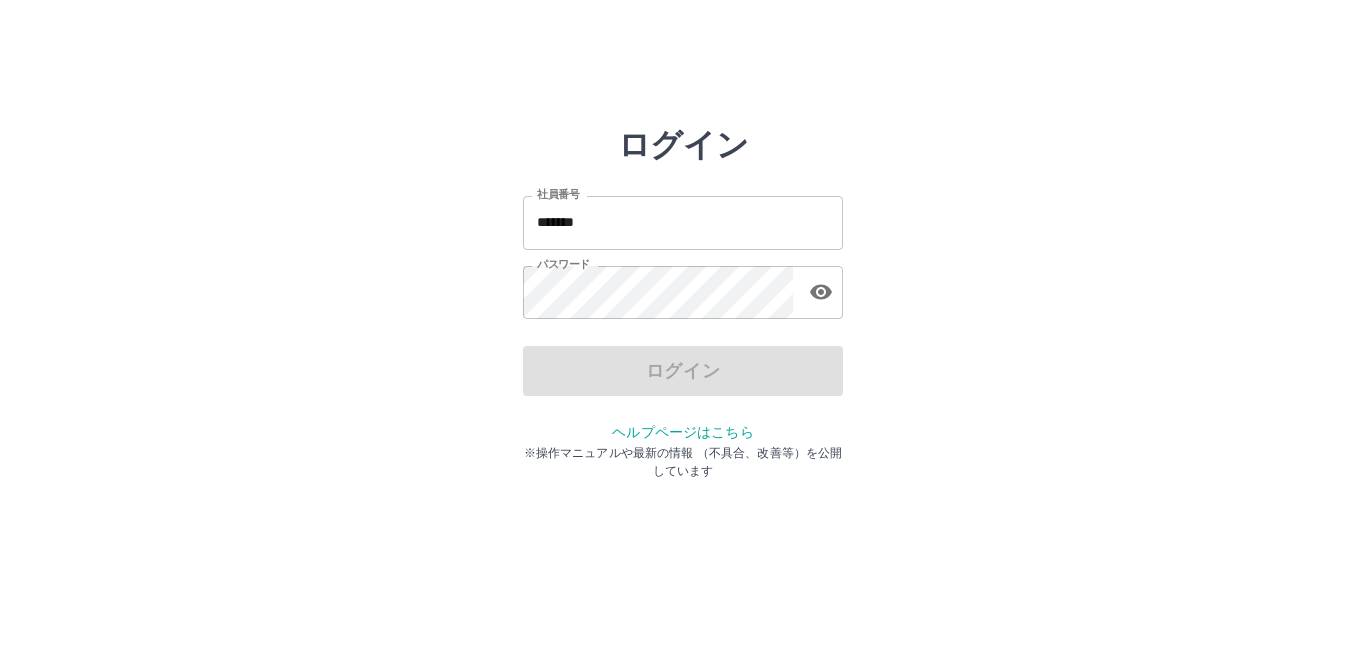 click on "*******" at bounding box center [683, 222] 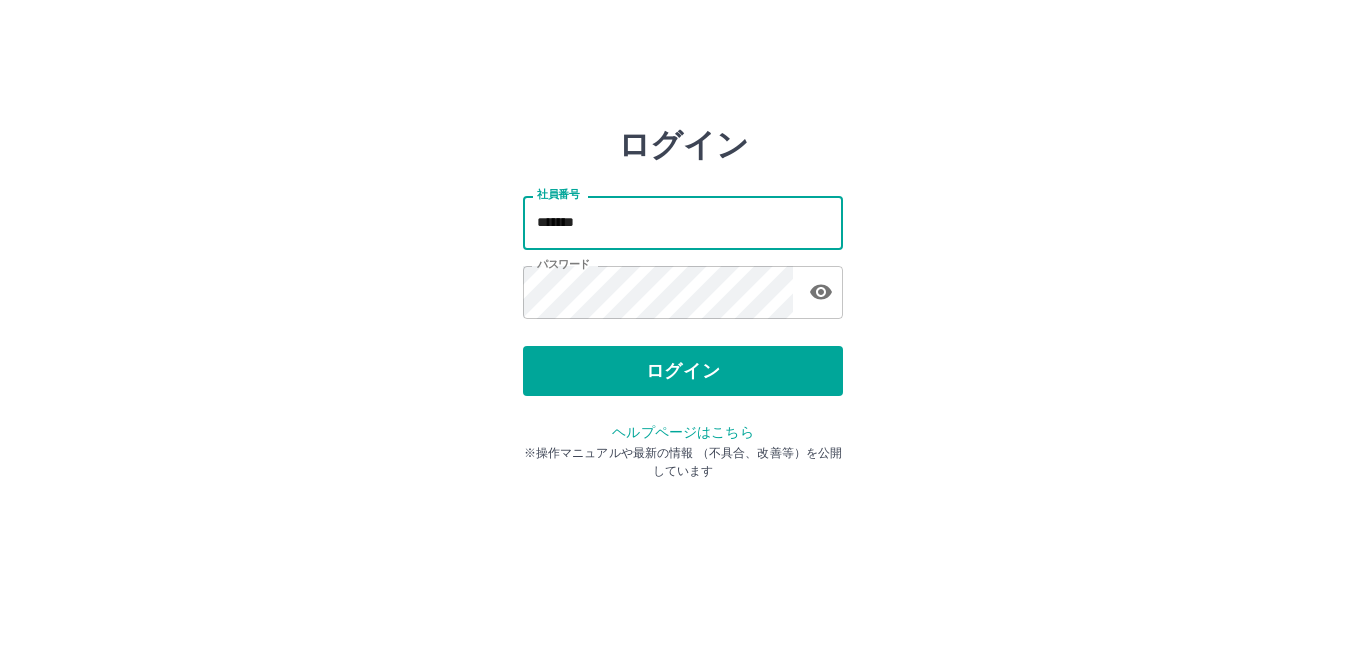 type on "*******" 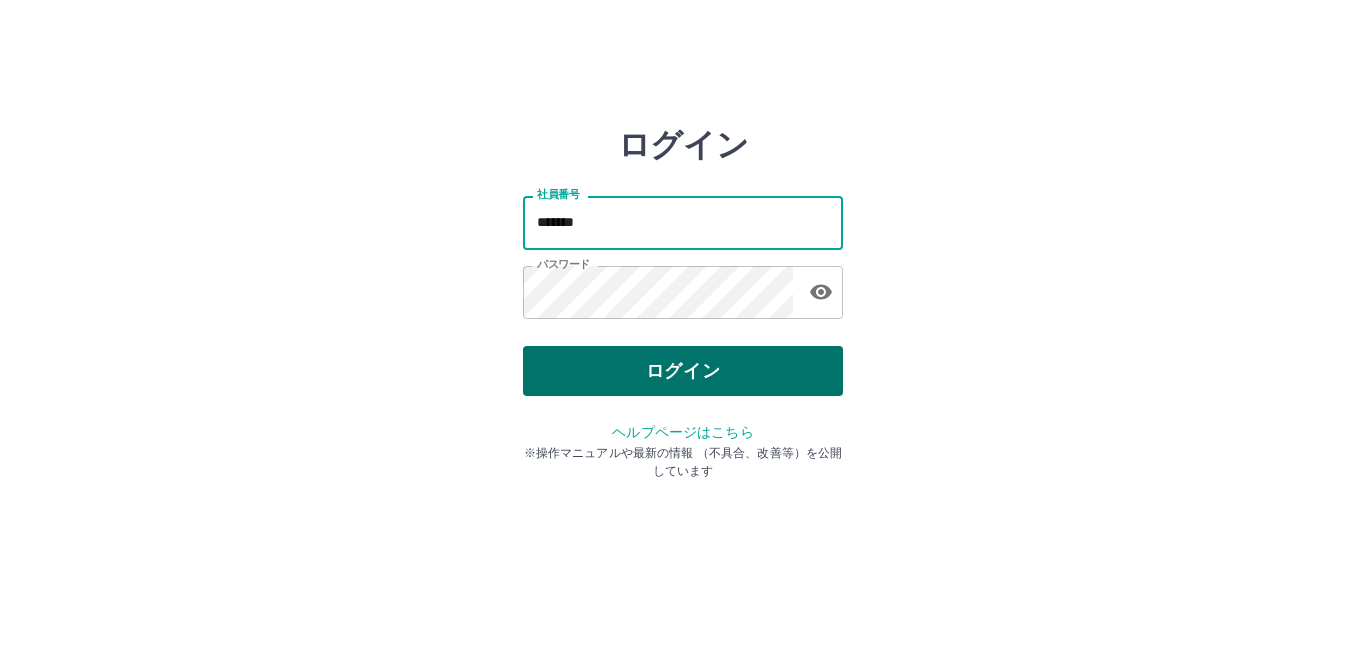 click on "ログイン" at bounding box center (683, 371) 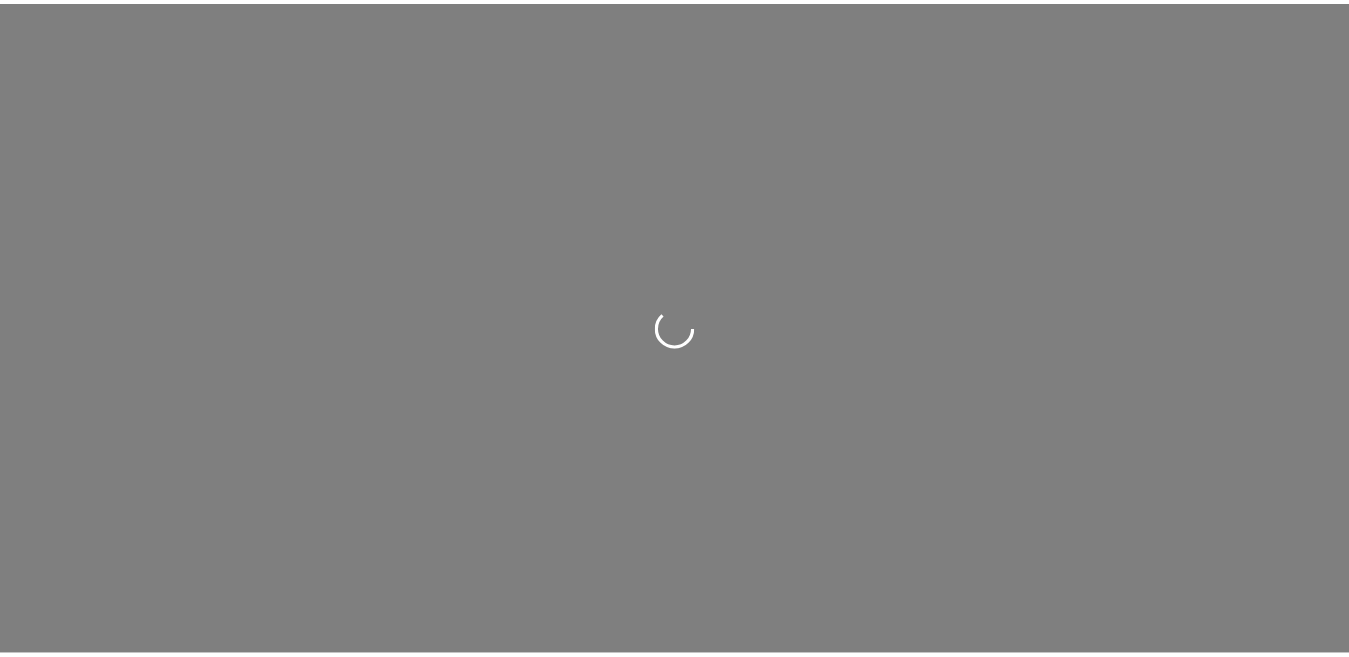 scroll, scrollTop: 0, scrollLeft: 0, axis: both 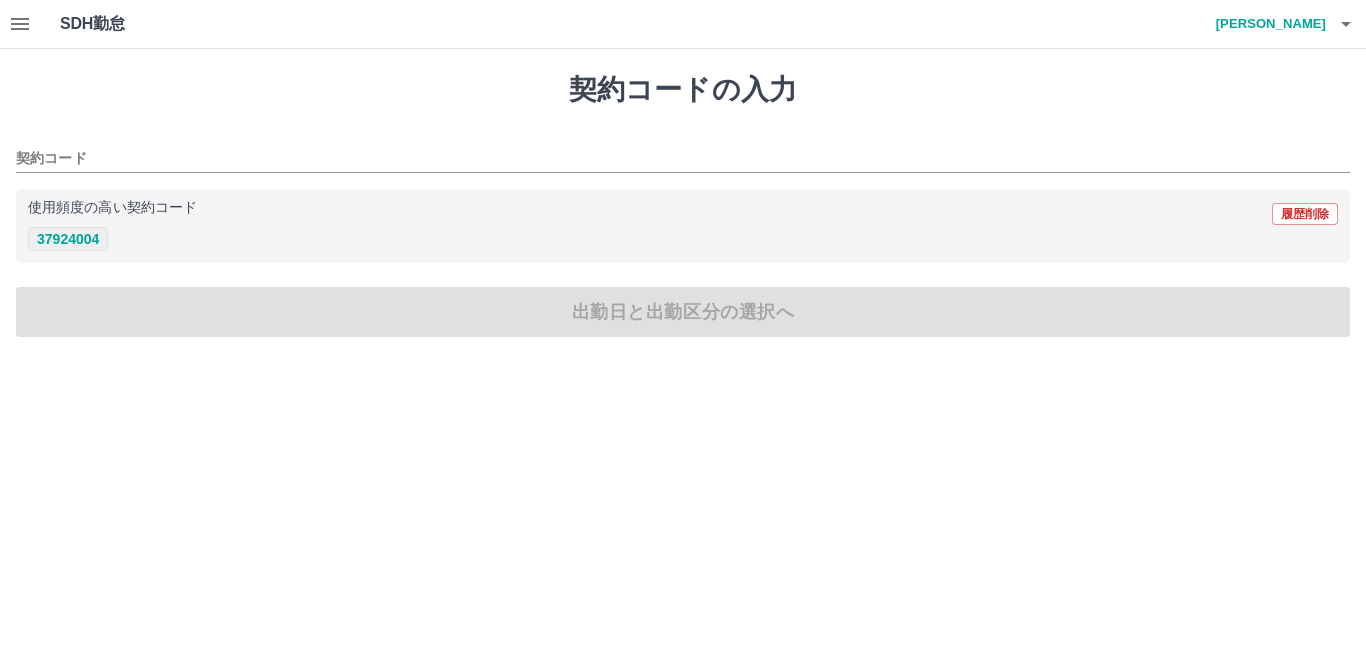 click on "37924004" at bounding box center [68, 239] 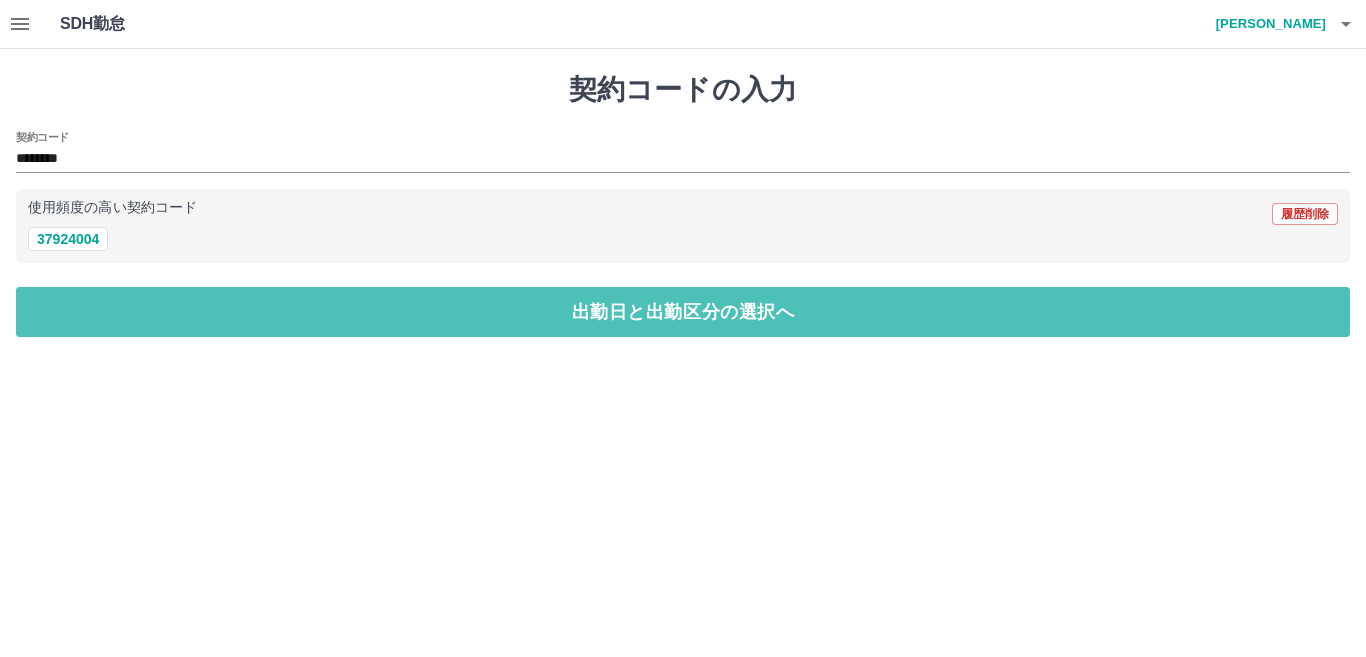 drag, startPoint x: 57, startPoint y: 298, endPoint x: 74, endPoint y: 277, distance: 27.018513 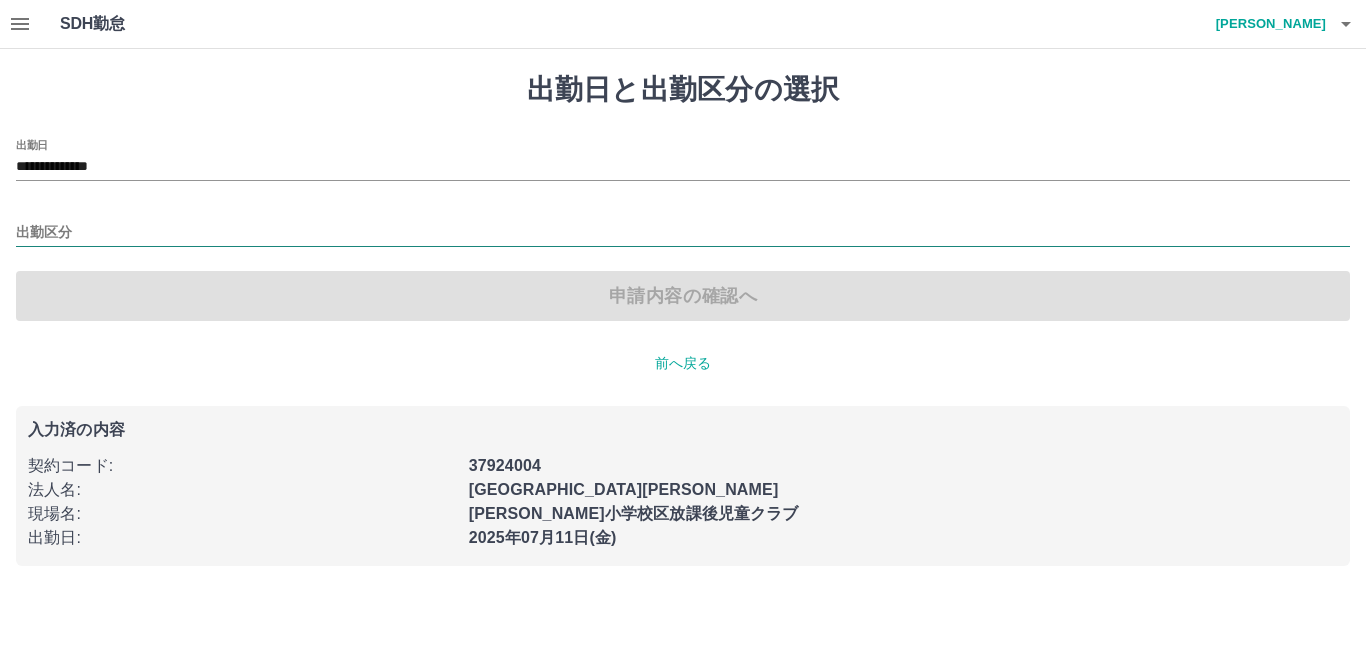 click on "出勤区分" at bounding box center [683, 233] 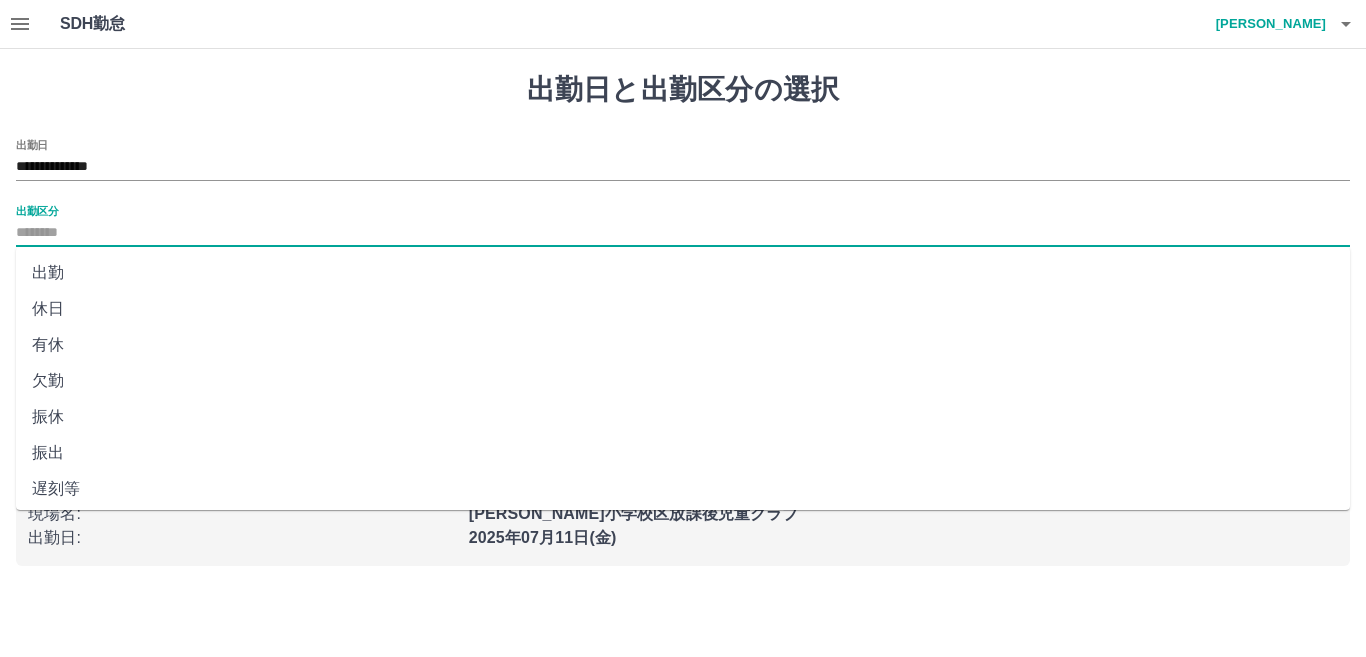 click on "出勤" at bounding box center [683, 273] 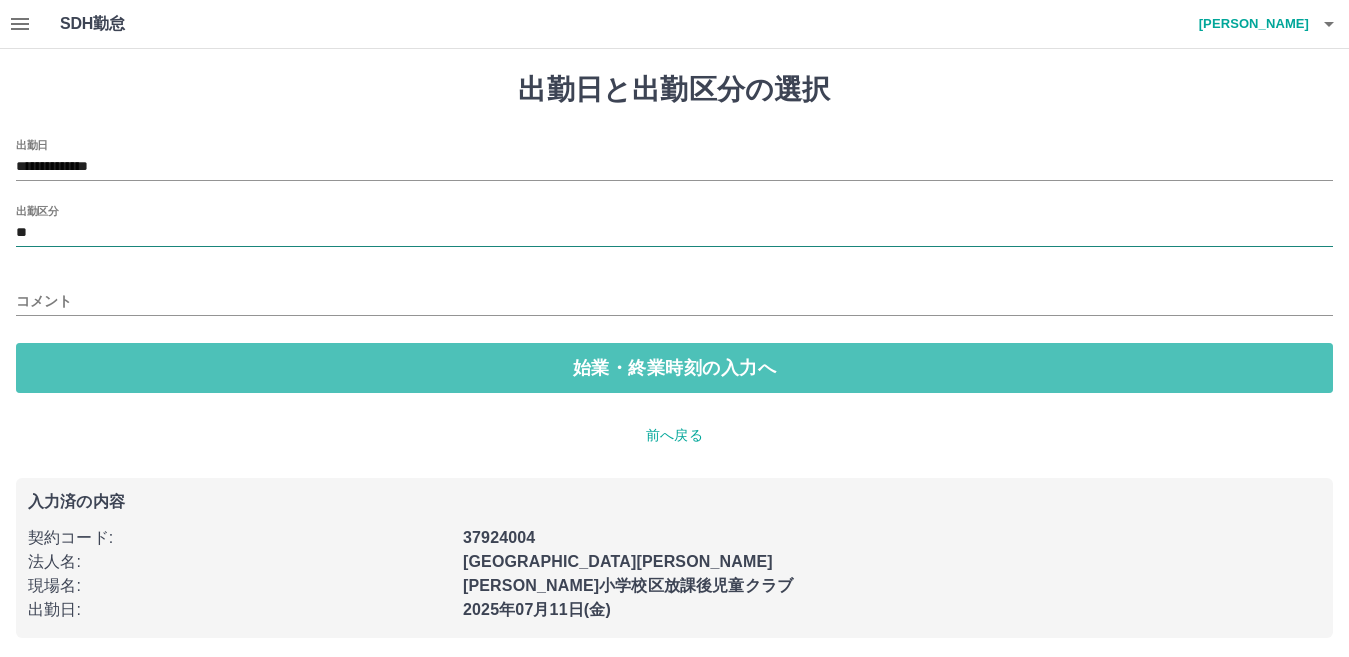 drag, startPoint x: 59, startPoint y: 354, endPoint x: 71, endPoint y: 223, distance: 131.54848 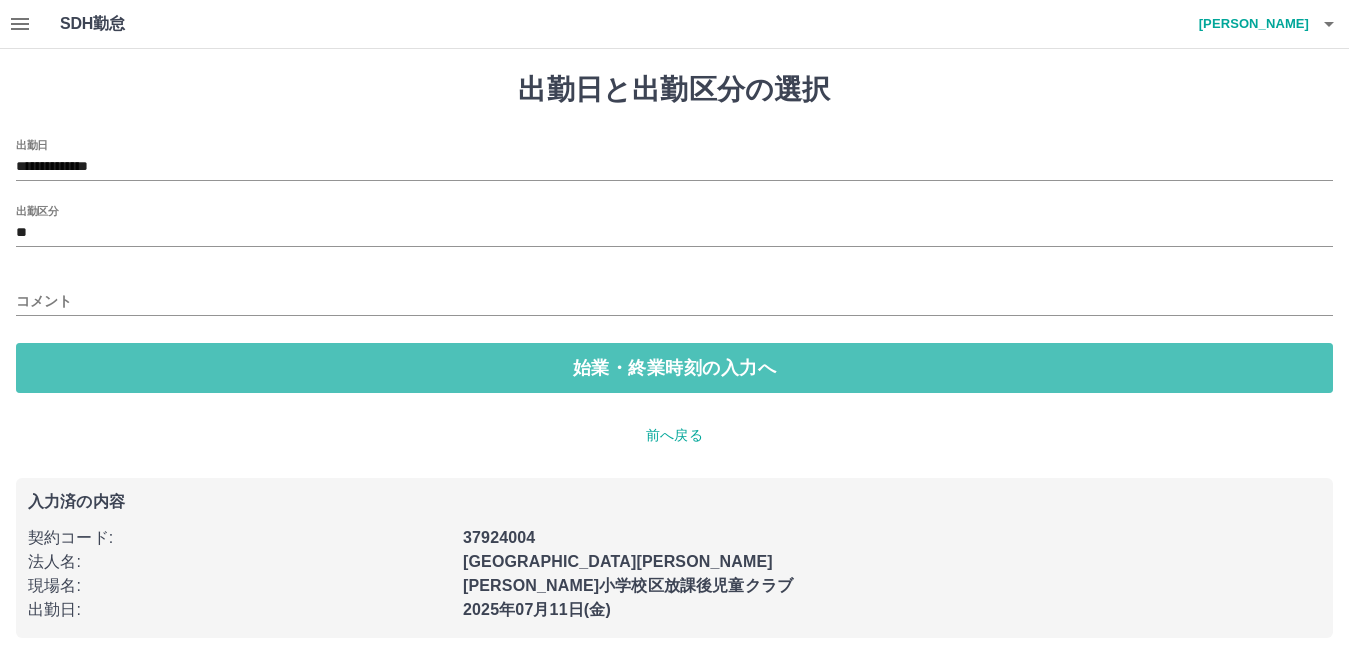 drag, startPoint x: 81, startPoint y: 354, endPoint x: 82, endPoint y: 307, distance: 47.010635 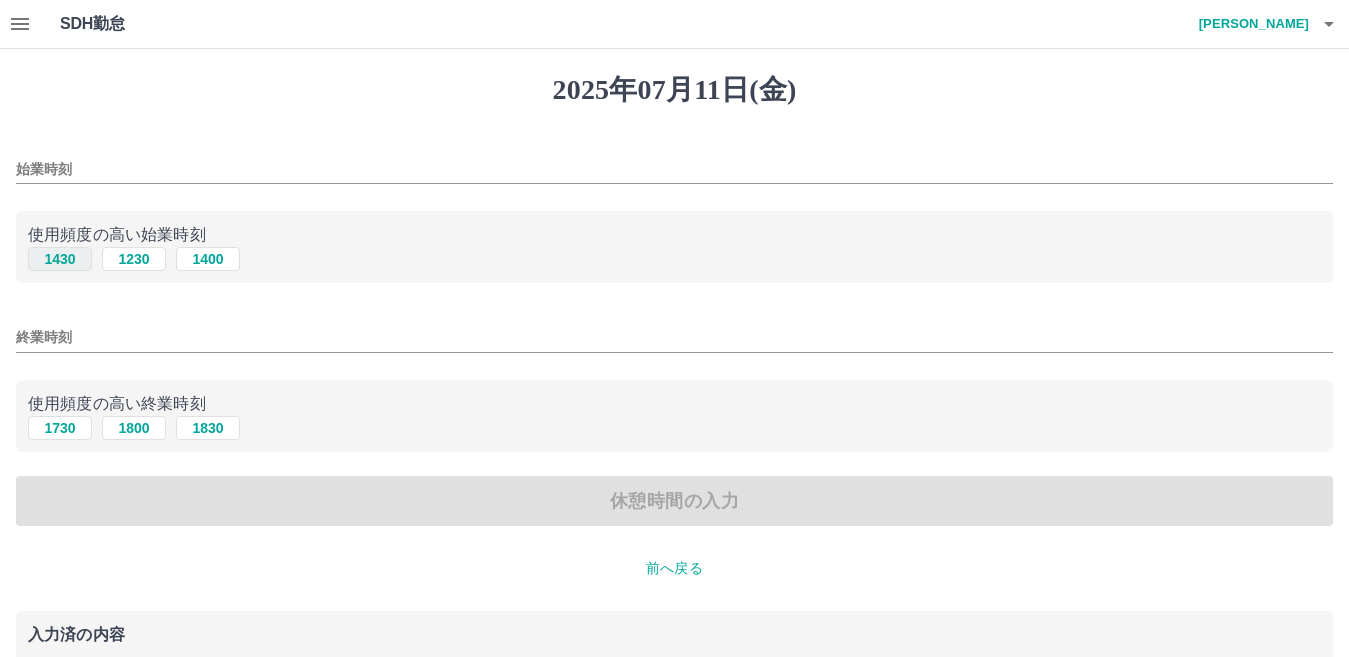 click on "1430" at bounding box center (60, 259) 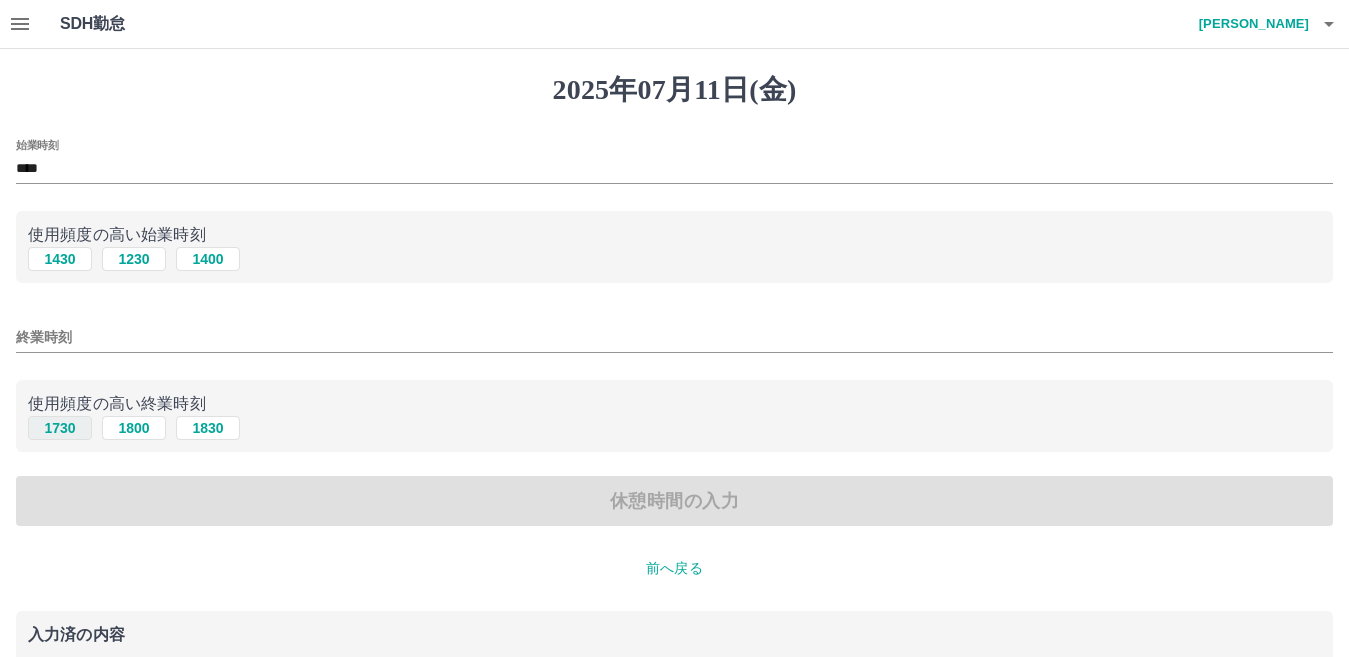 click on "1730" at bounding box center [60, 428] 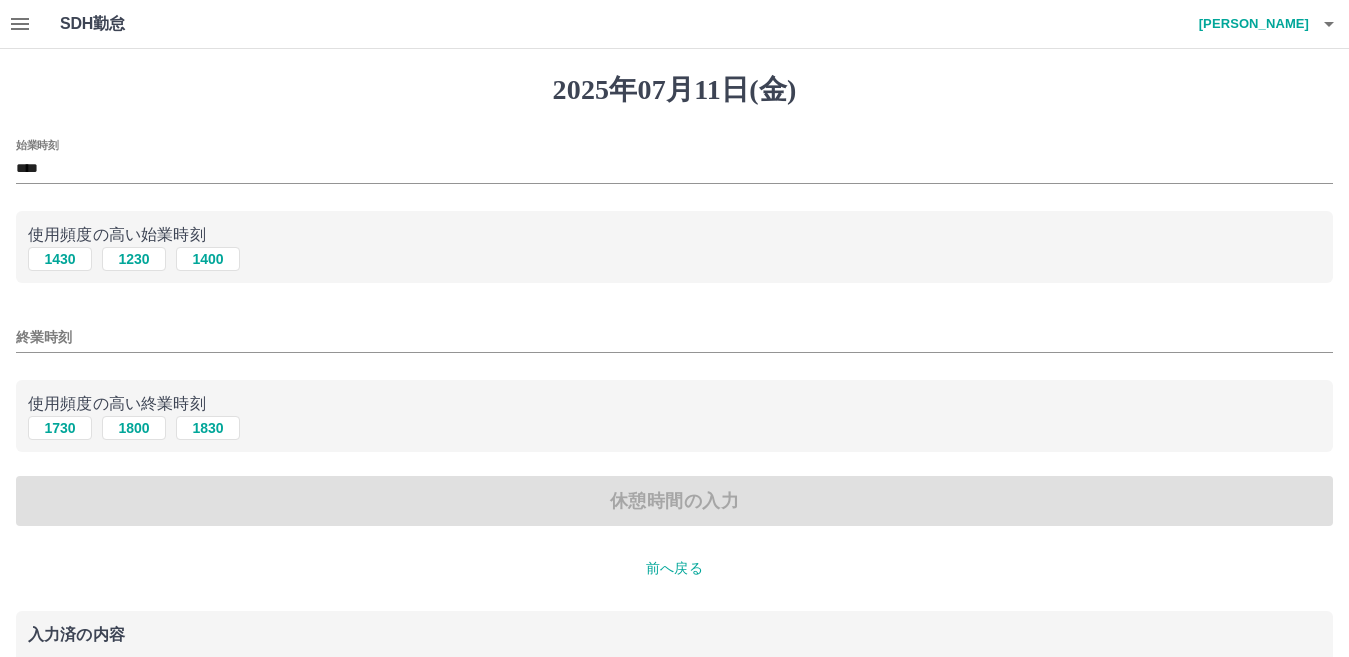 type on "****" 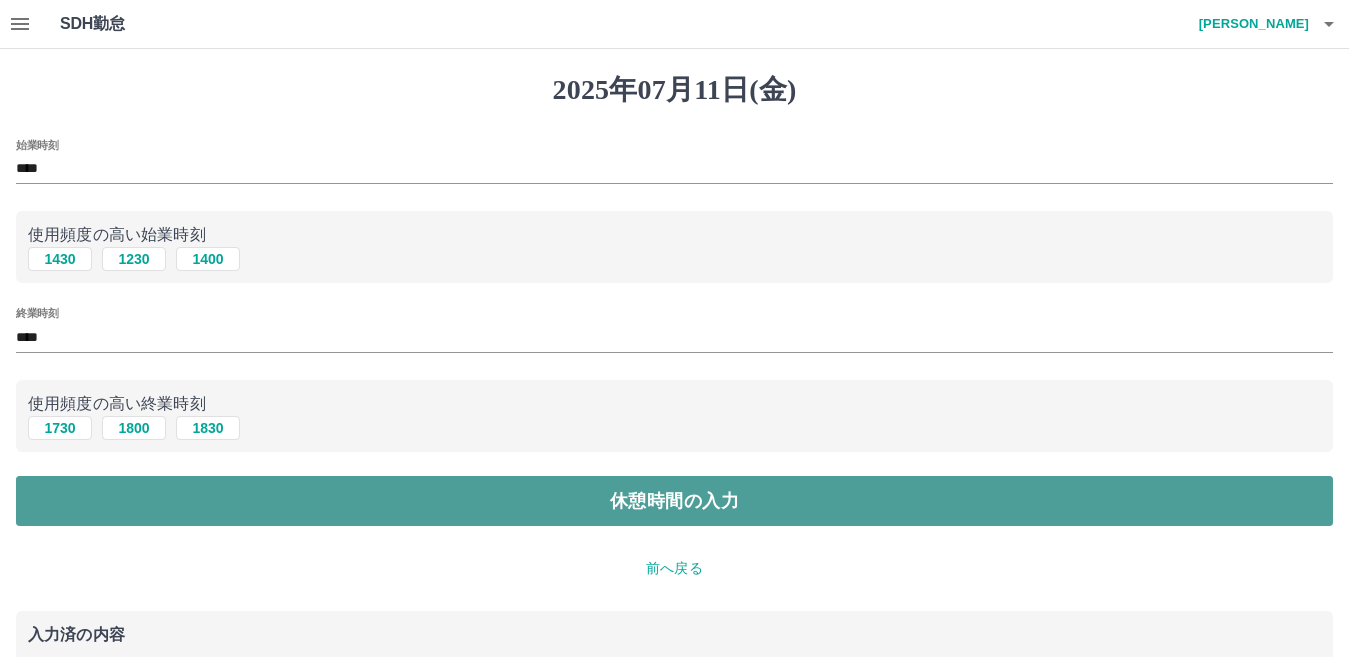drag, startPoint x: 87, startPoint y: 520, endPoint x: 133, endPoint y: 505, distance: 48.38388 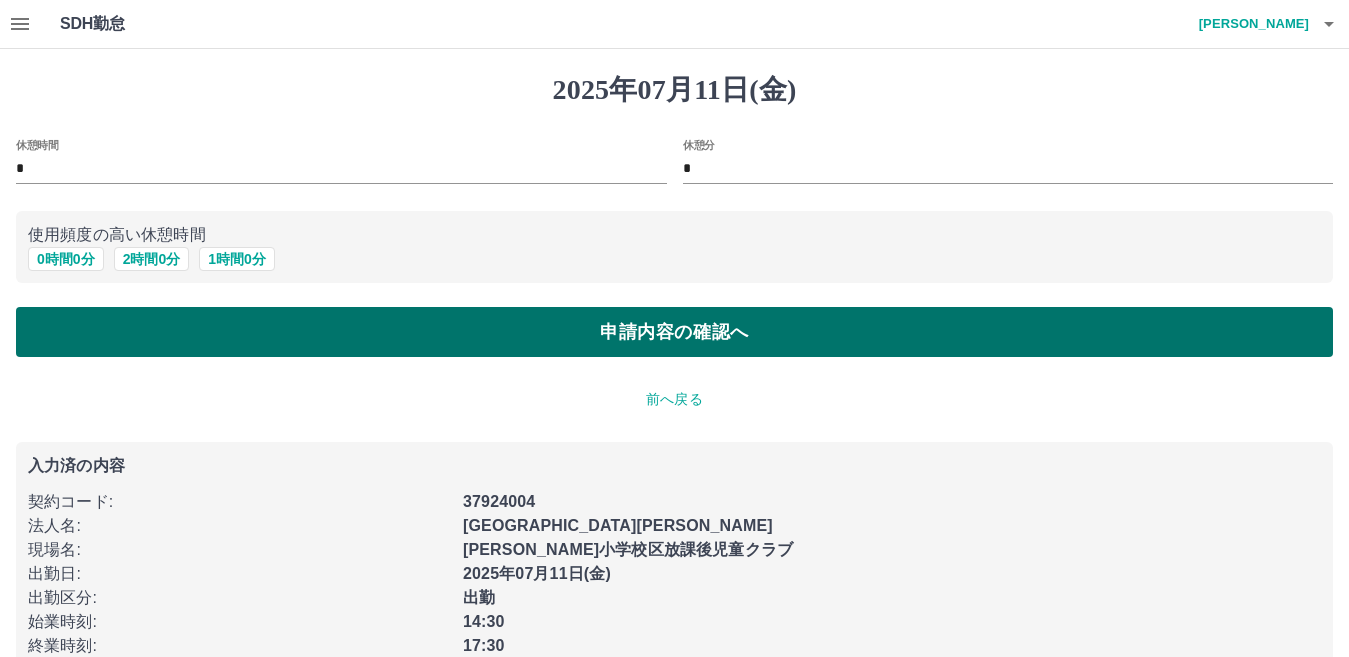 click on "申請内容の確認へ" at bounding box center (674, 332) 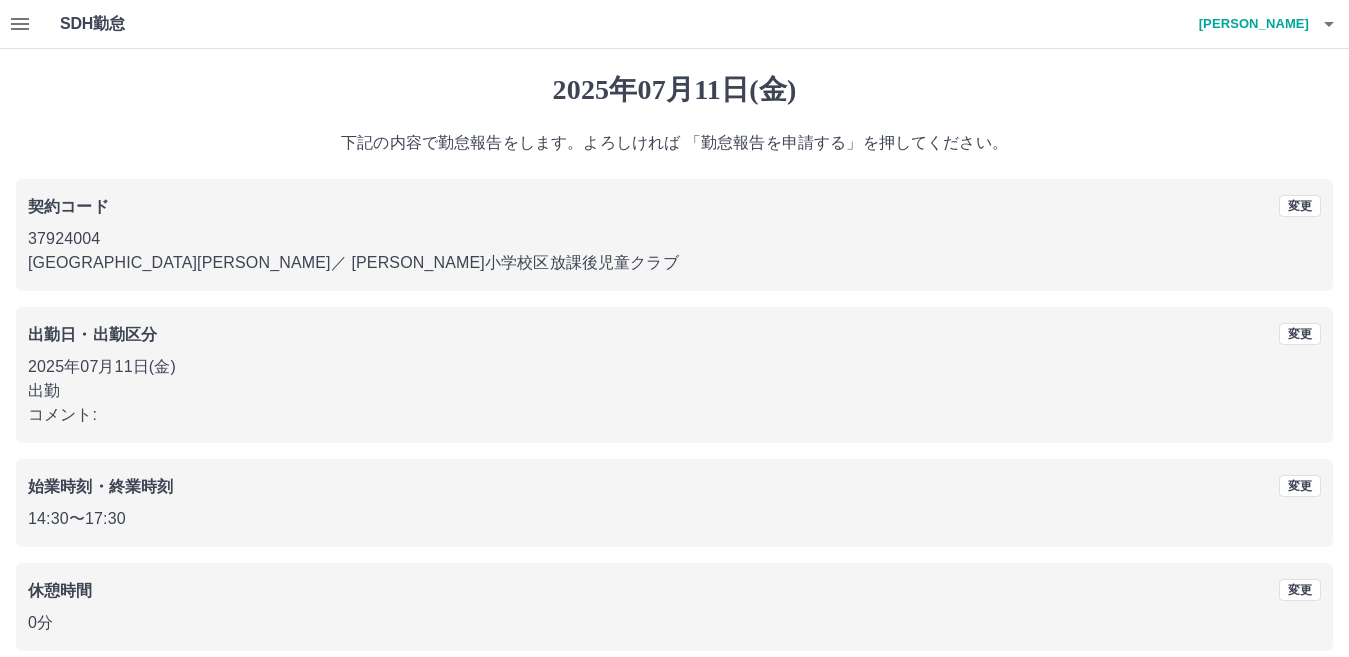 scroll, scrollTop: 40, scrollLeft: 0, axis: vertical 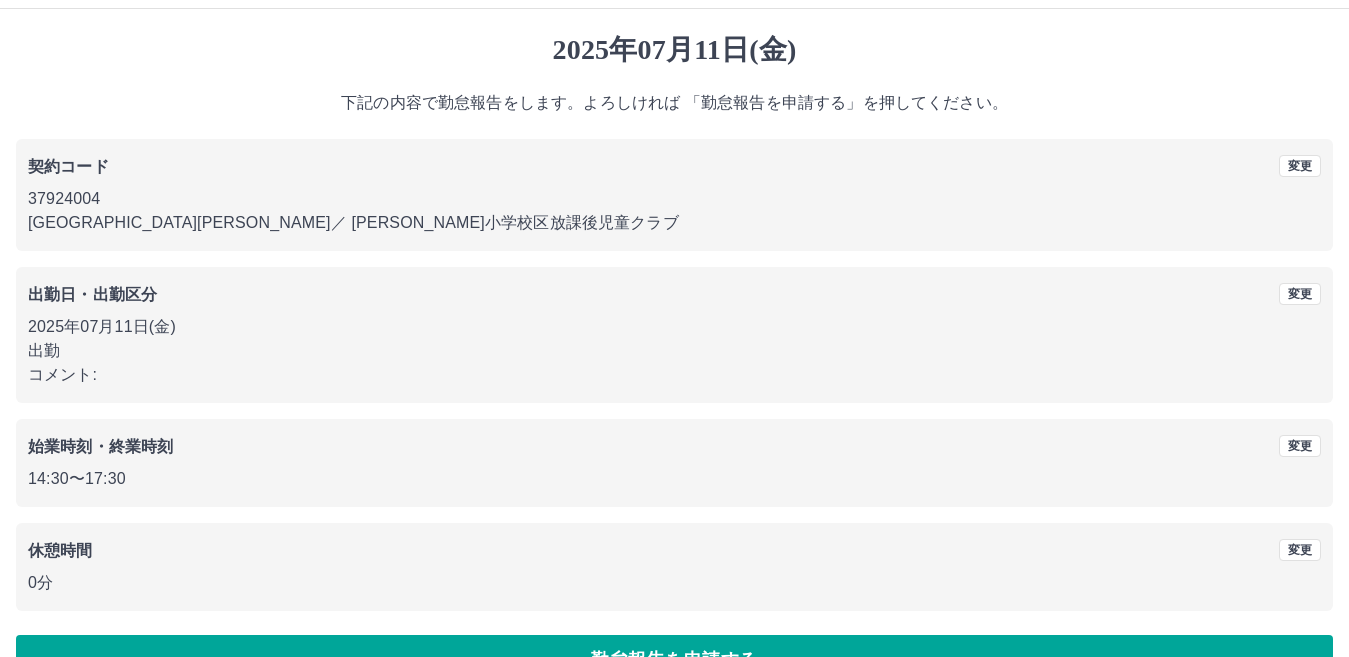 click on "2025年07月11日(金) 下記の内容で勤怠報告をします。よろしければ 「勤怠報告を申請する」を押してください。 契約コード 変更 37924004 美濃加茂市  ／   蜂屋小学校区放課後児童クラブ 出勤日・出勤区分 変更 2025年07月11日(金) 出勤 コメント:  始業時刻・終業時刻 変更 14:30 〜 17:30 休憩時間 変更 0分 勤怠報告を申請する" at bounding box center (674, 359) 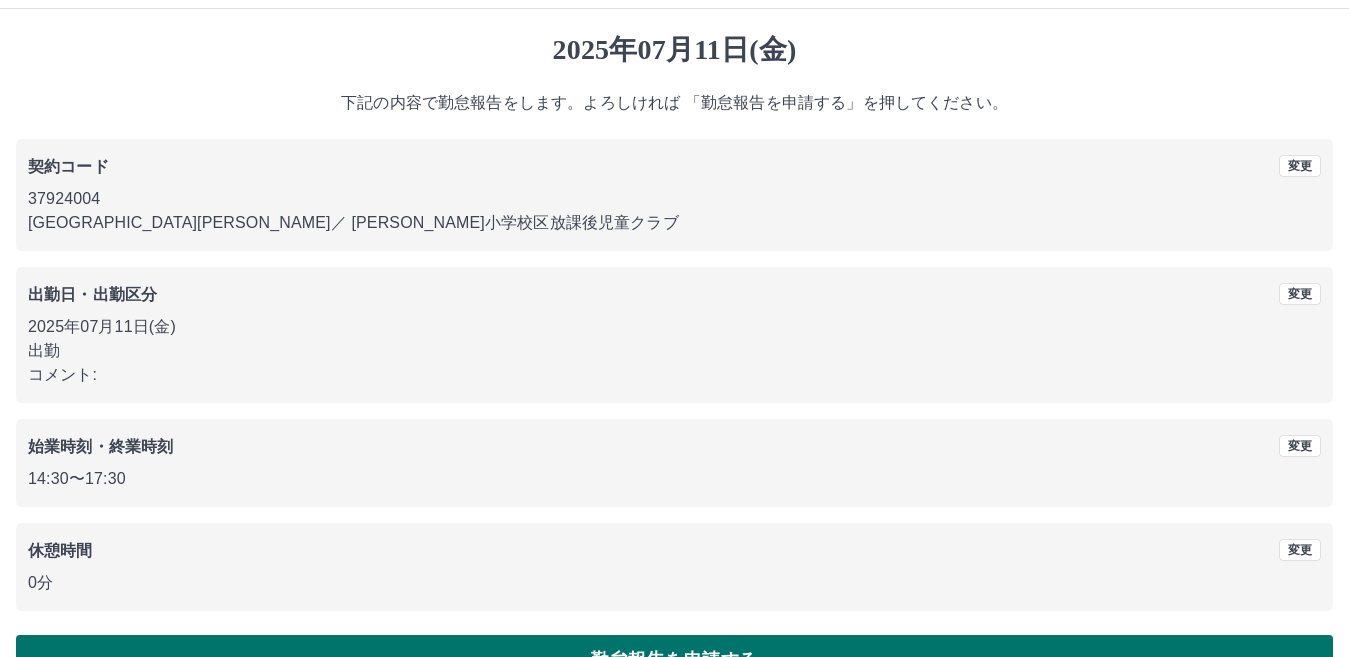click on "勤怠報告を申請する" at bounding box center (674, 660) 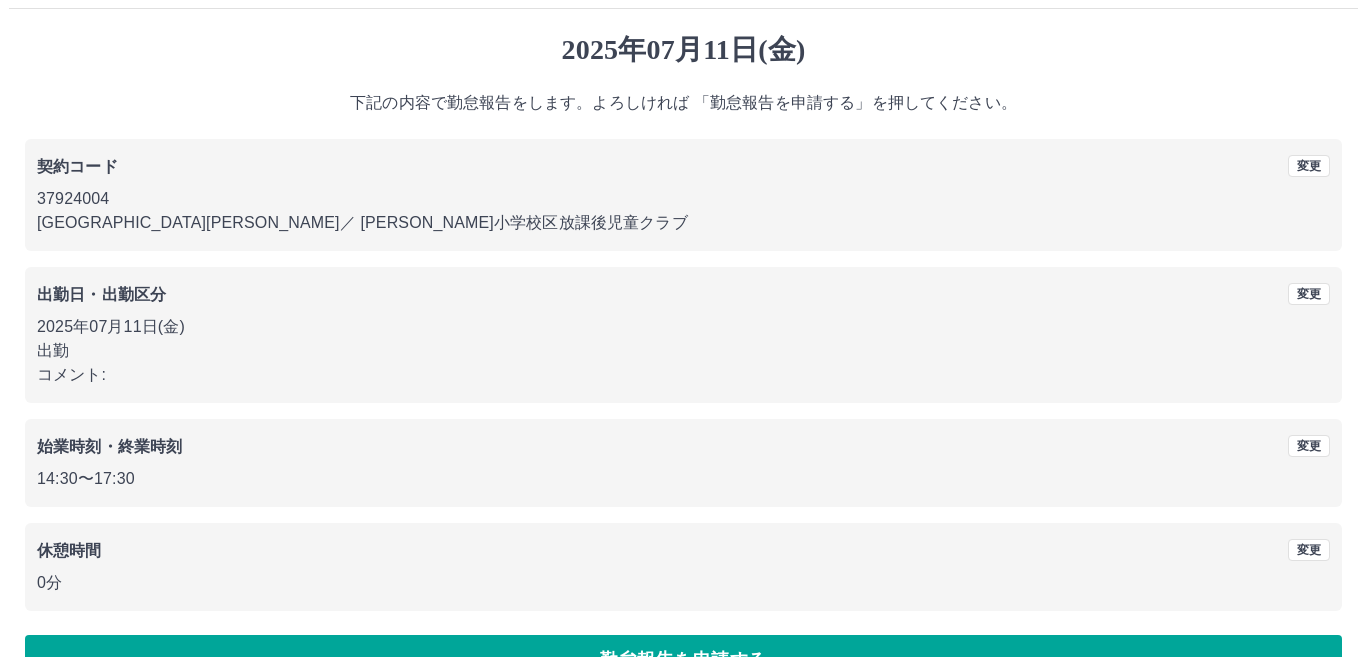 scroll, scrollTop: 0, scrollLeft: 0, axis: both 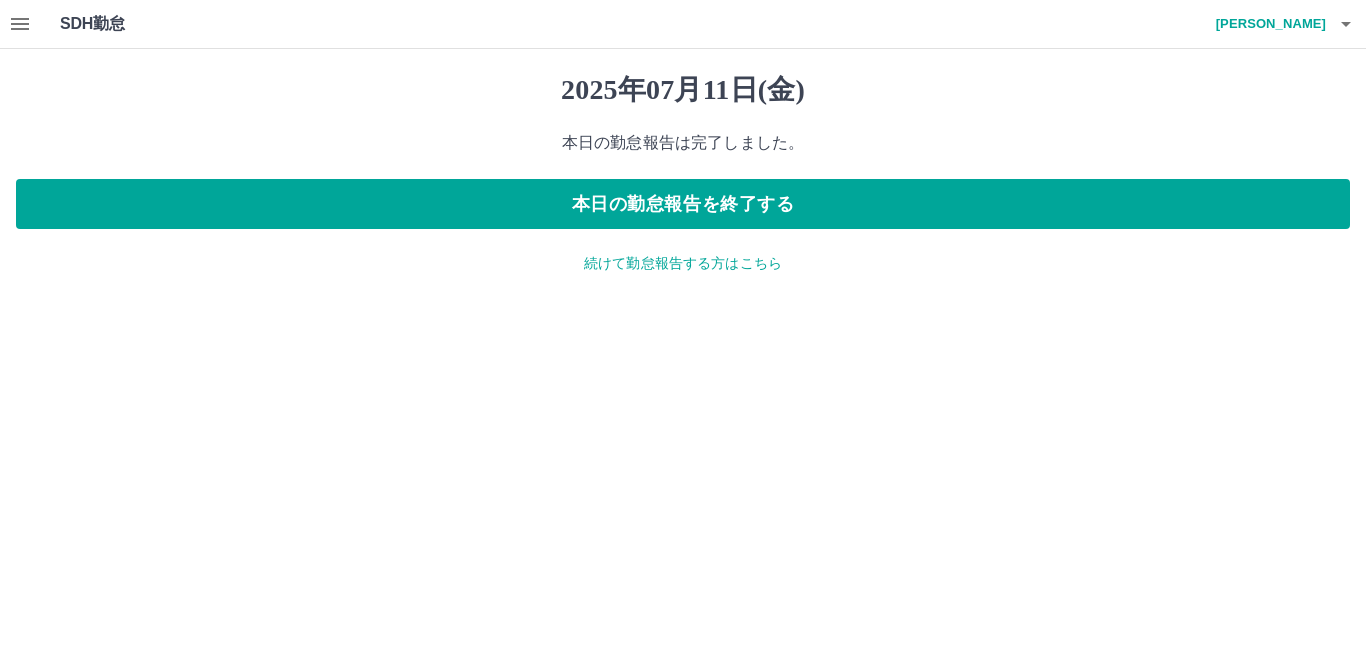drag, startPoint x: 222, startPoint y: 202, endPoint x: 160, endPoint y: 157, distance: 76.6094 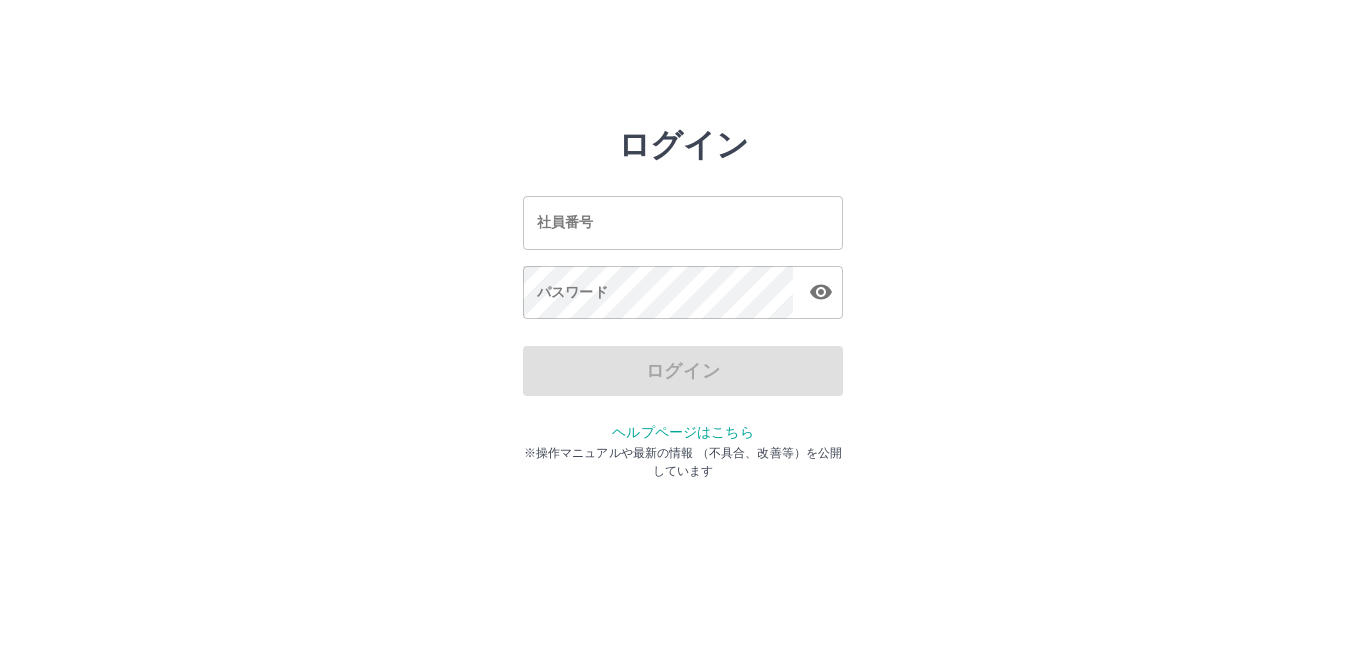 scroll, scrollTop: 0, scrollLeft: 0, axis: both 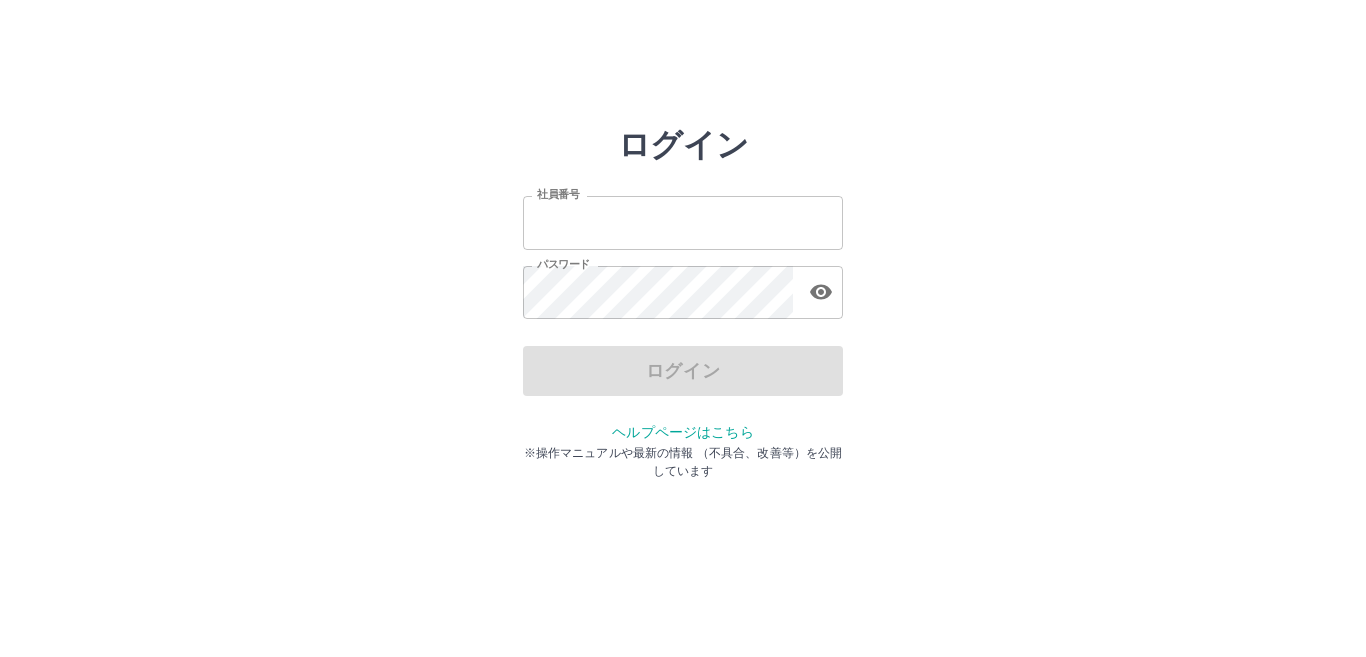 type on "*******" 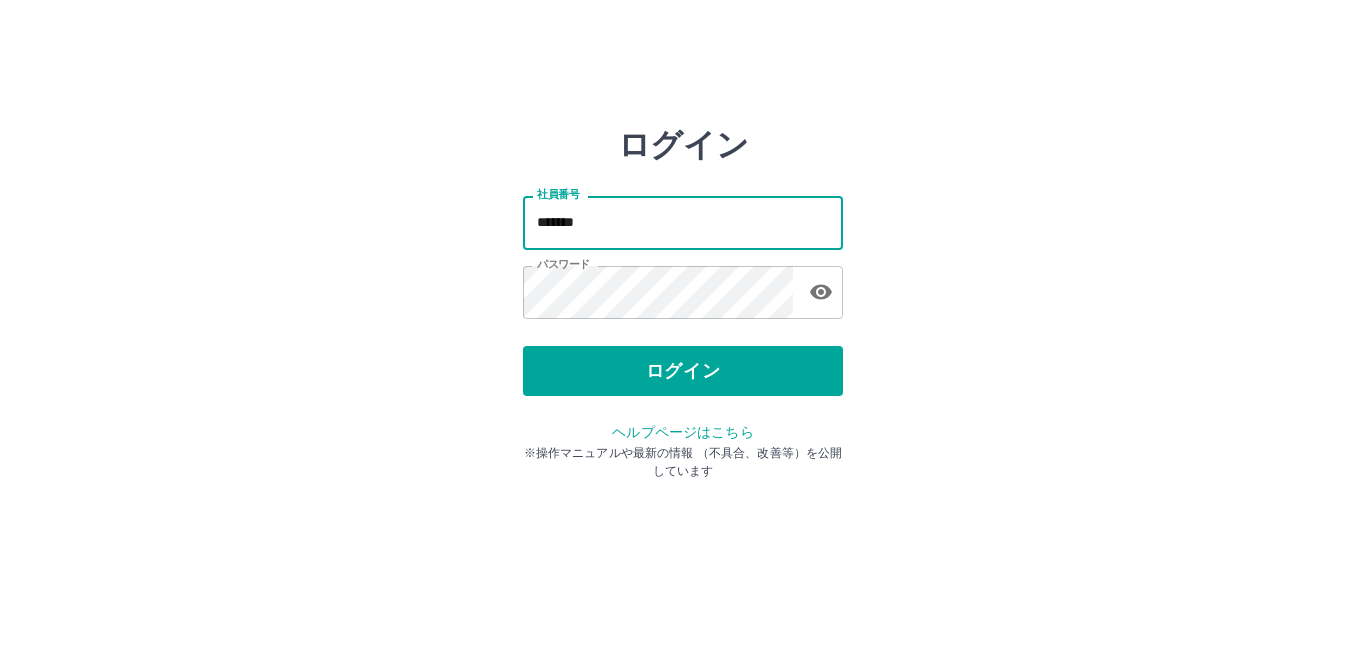 drag, startPoint x: 638, startPoint y: 228, endPoint x: 639, endPoint y: 258, distance: 30.016663 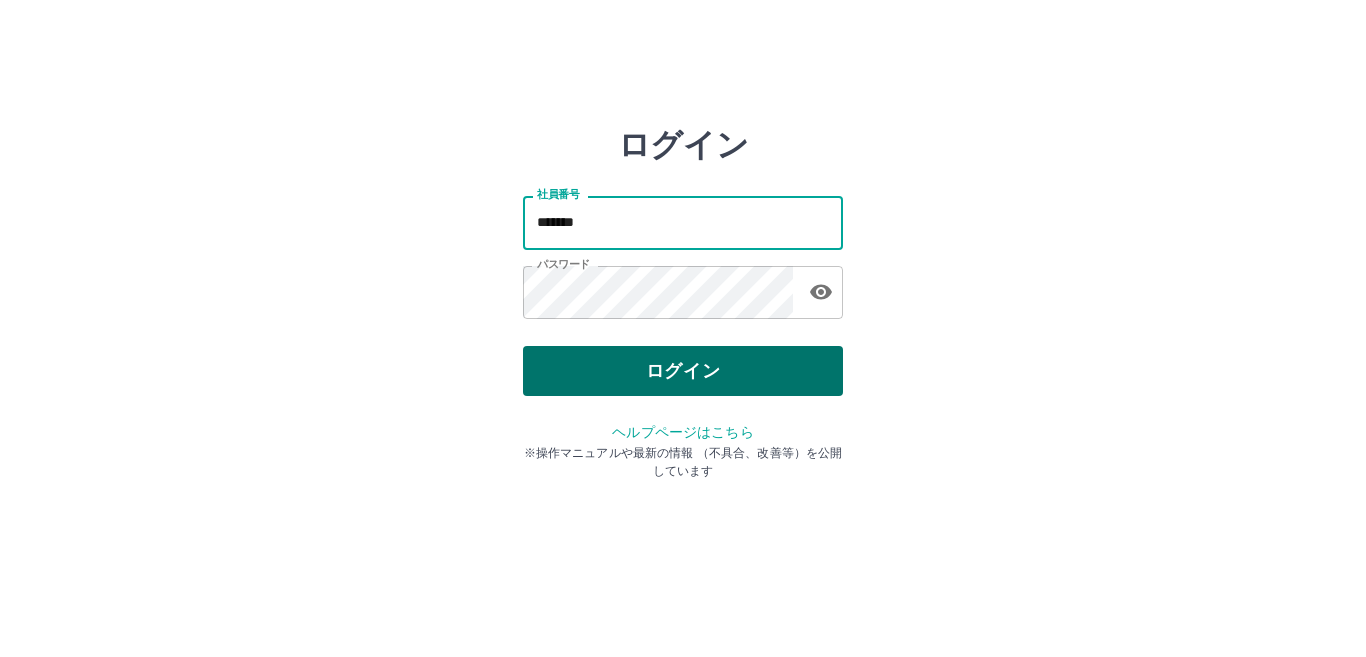 click on "ログイン" at bounding box center [683, 371] 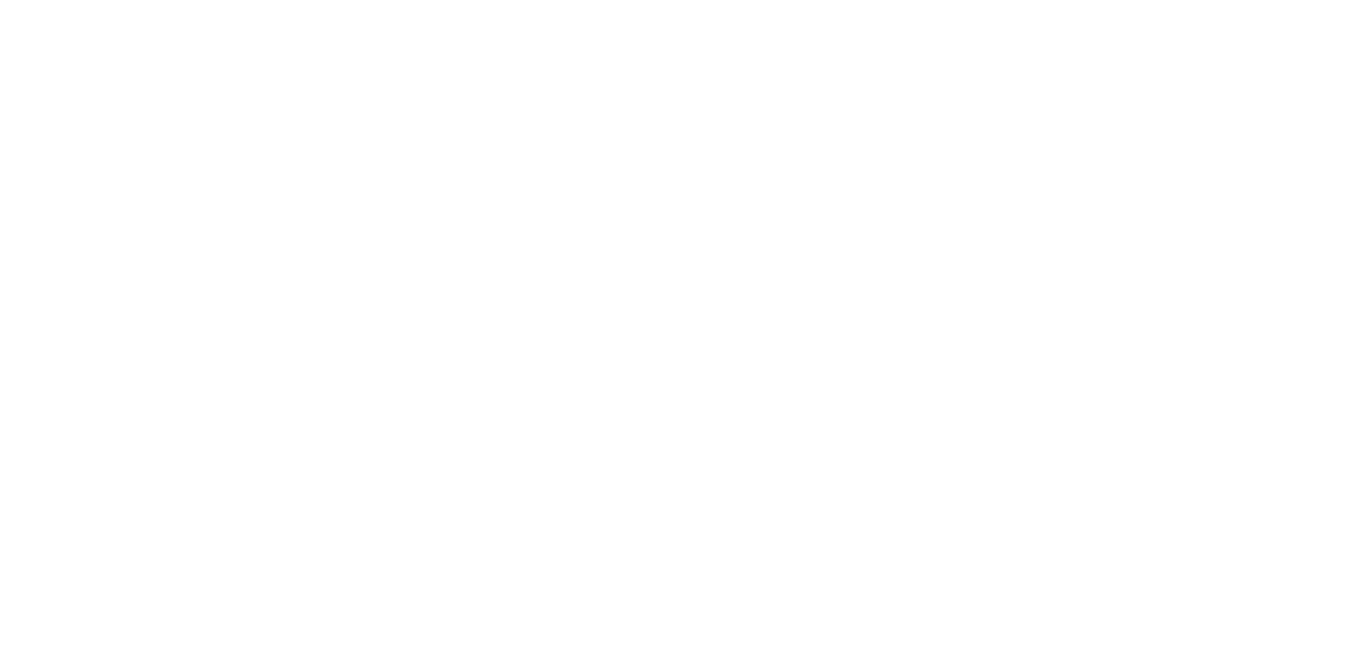scroll, scrollTop: 0, scrollLeft: 0, axis: both 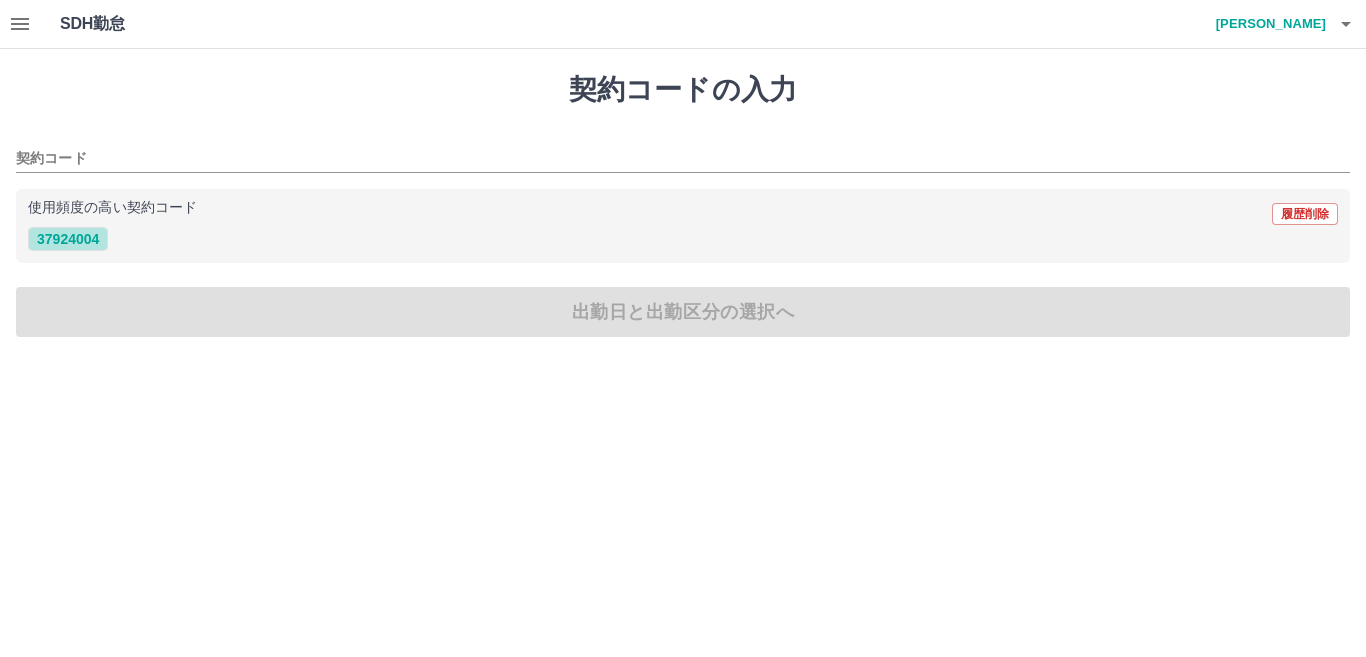 drag, startPoint x: 46, startPoint y: 232, endPoint x: 70, endPoint y: 274, distance: 48.373547 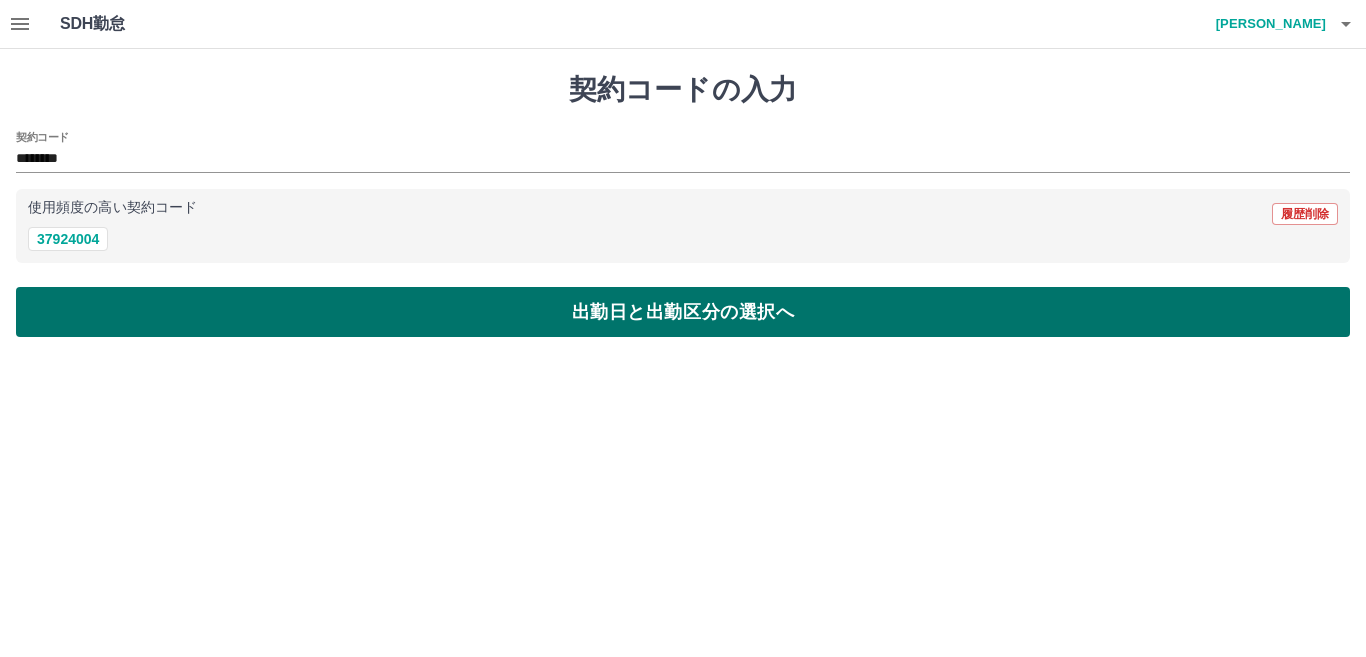 click on "契約コードの入力 契約コード ******** 使用頻度の高い契約コード 履歴削除 37924004 出勤日と出勤区分の選択へ" at bounding box center [683, 205] 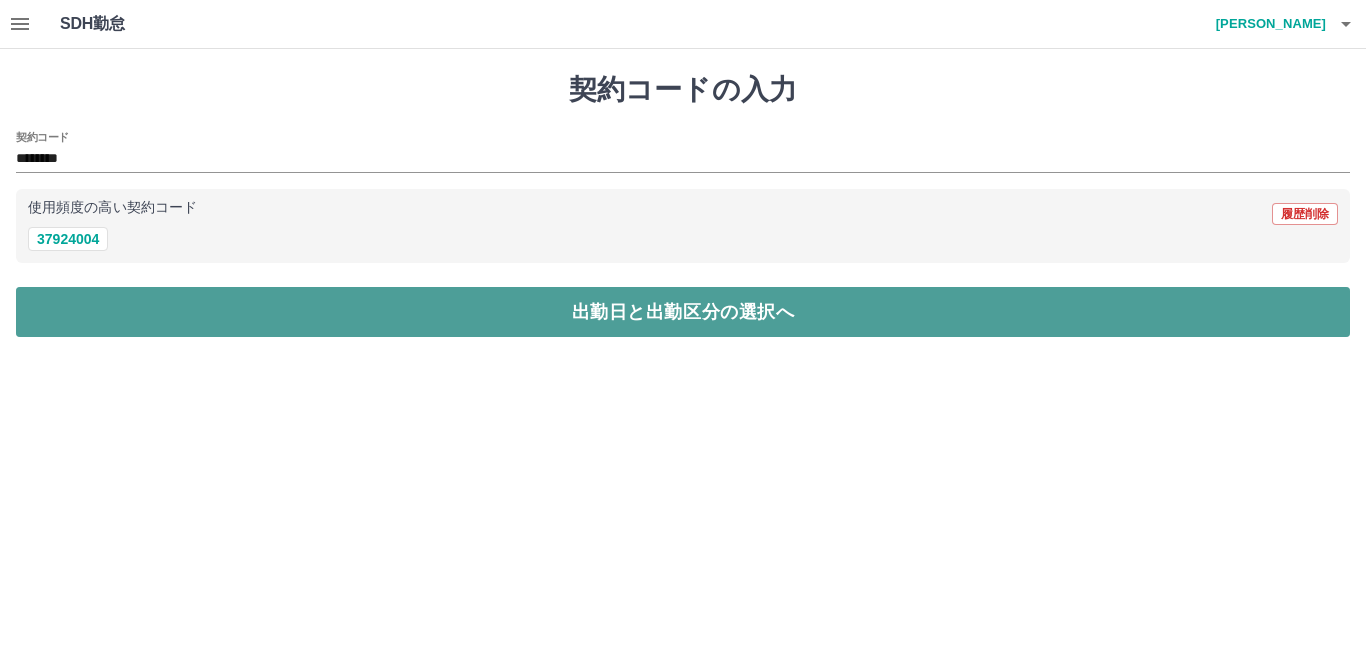 click on "出勤日と出勤区分の選択へ" at bounding box center (683, 312) 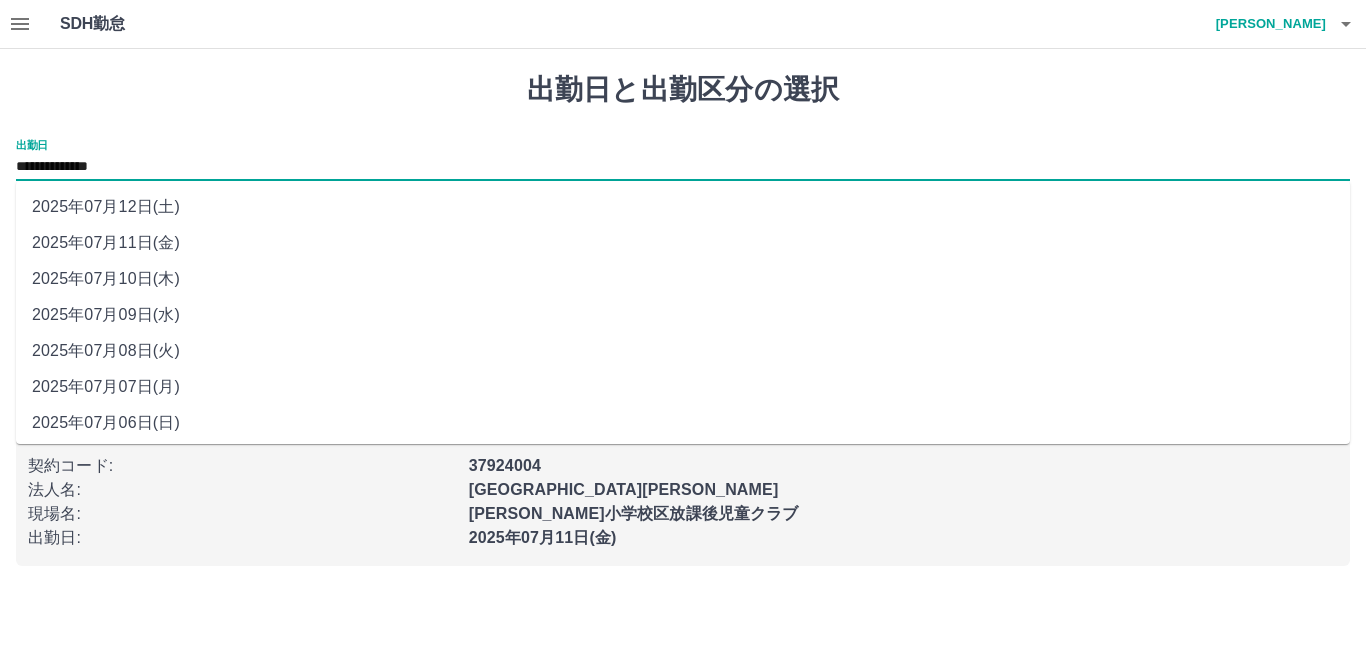 click on "**********" at bounding box center [683, 167] 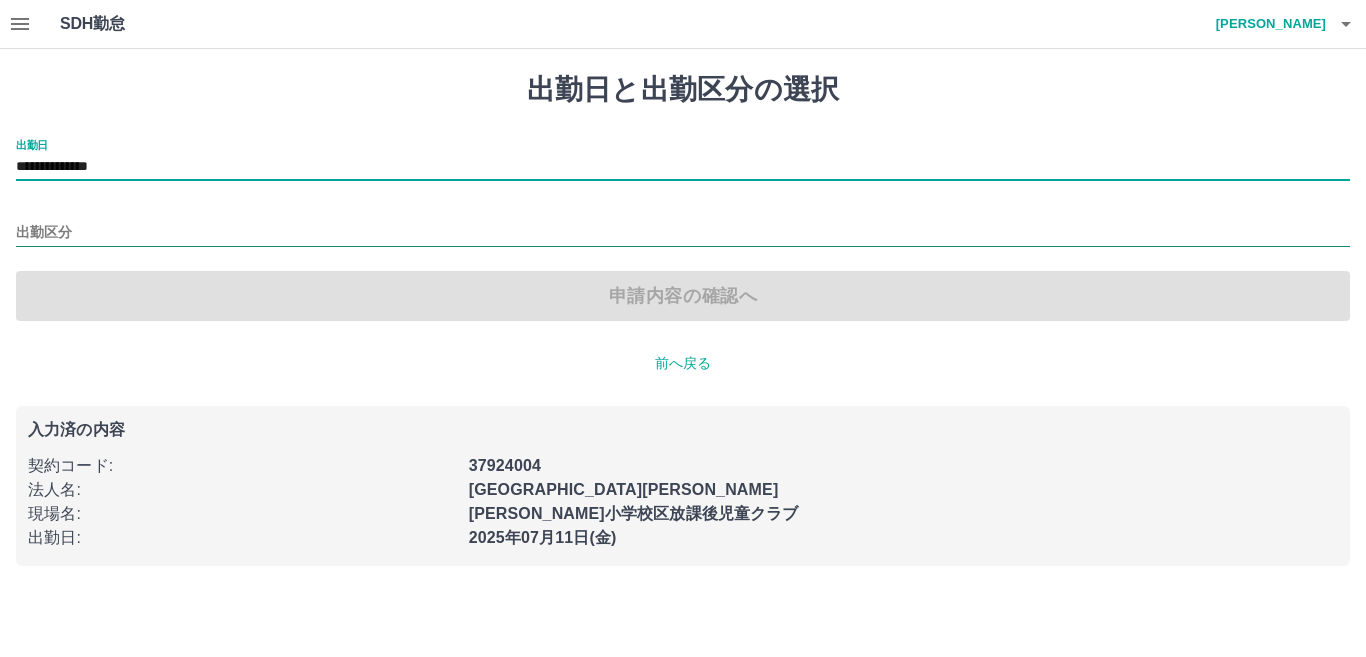 drag, startPoint x: 77, startPoint y: 232, endPoint x: 82, endPoint y: 242, distance: 11.18034 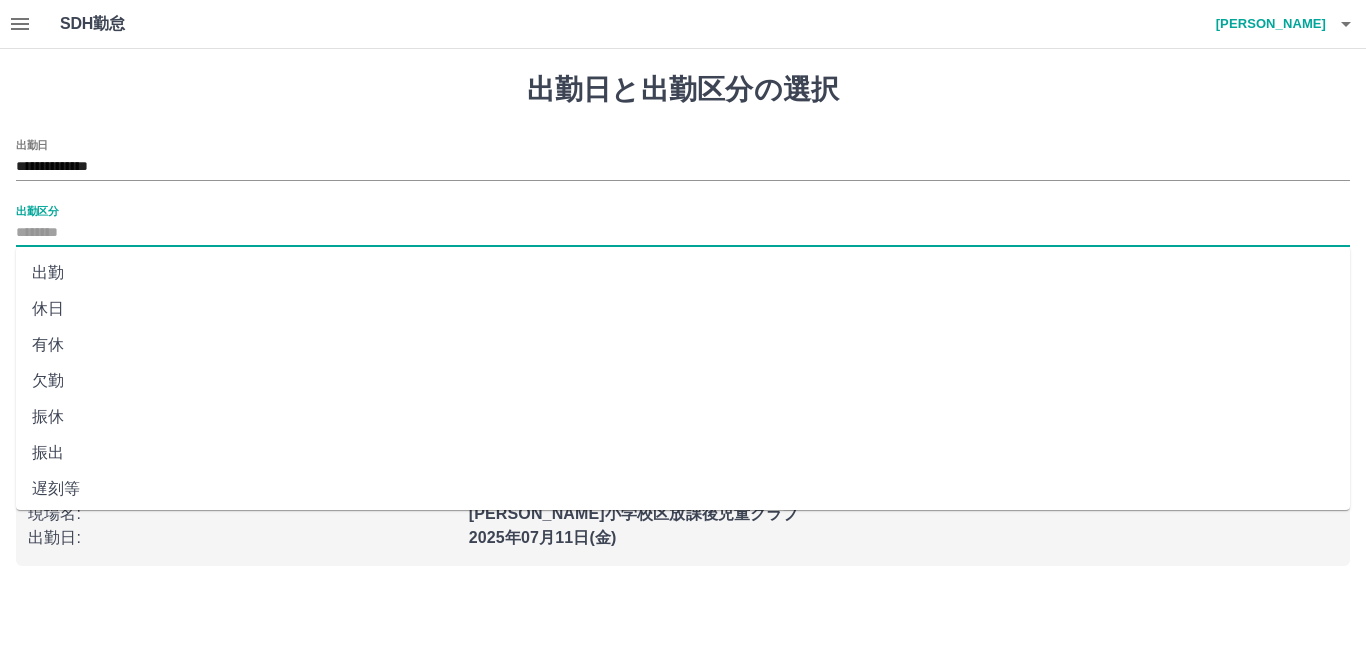 drag, startPoint x: 57, startPoint y: 306, endPoint x: 104, endPoint y: 304, distance: 47.042534 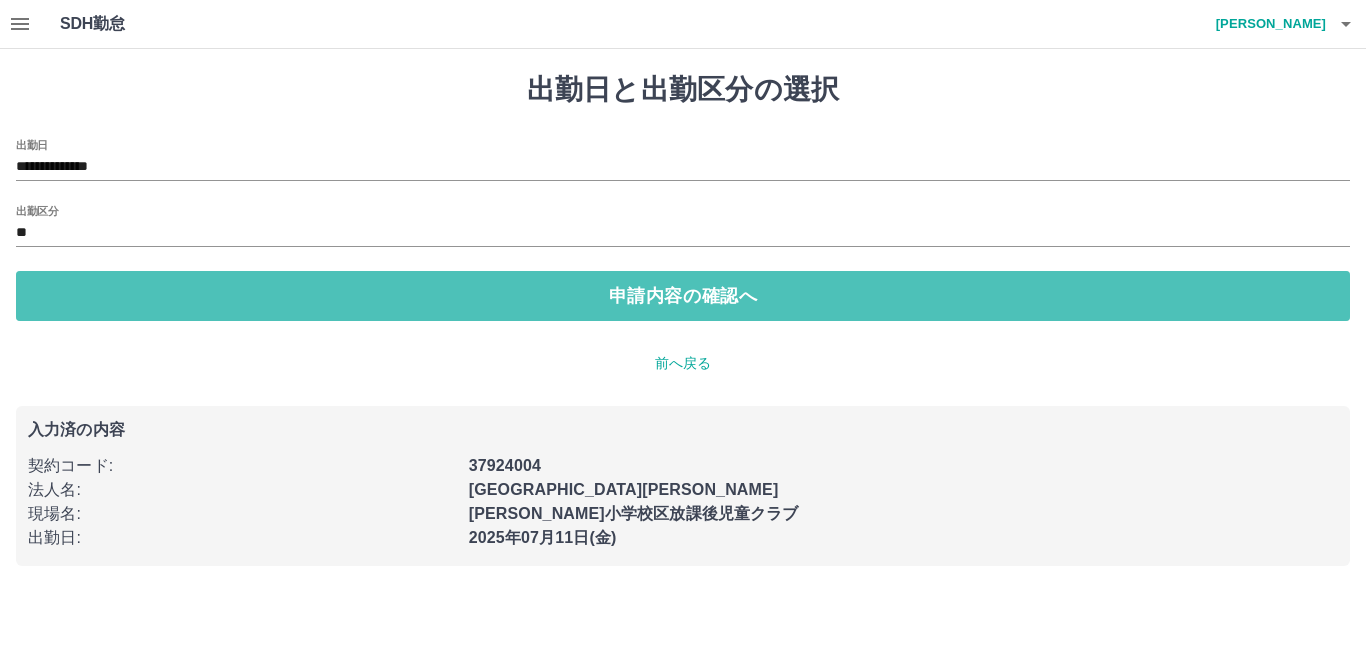 drag, startPoint x: 130, startPoint y: 308, endPoint x: 165, endPoint y: 307, distance: 35.014282 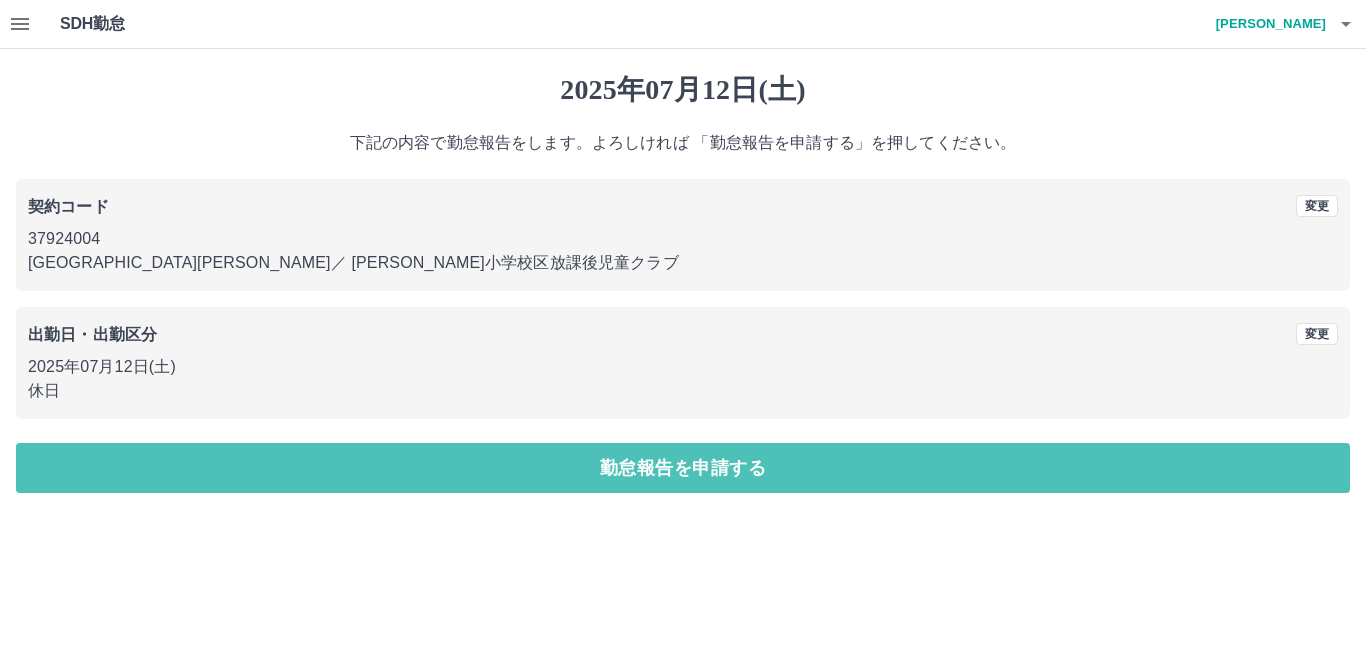 drag, startPoint x: 246, startPoint y: 458, endPoint x: 322, endPoint y: 446, distance: 76.941536 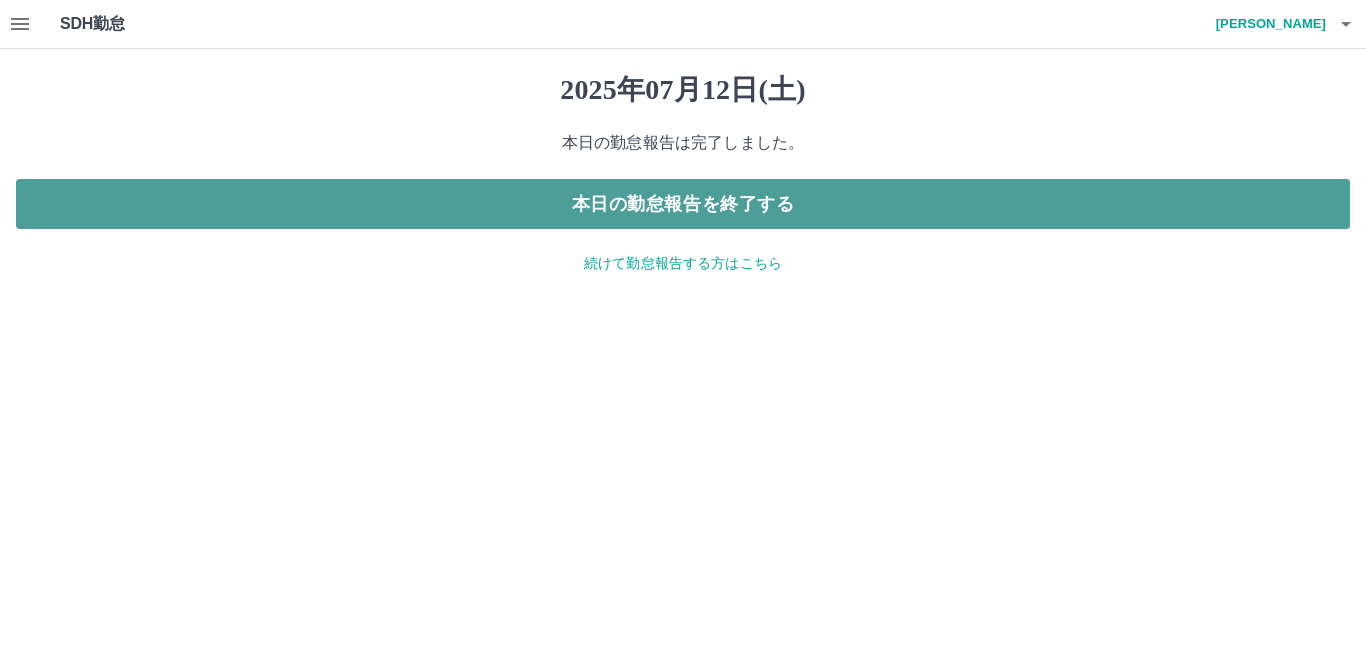 click on "本日の勤怠報告を終了する" at bounding box center (683, 204) 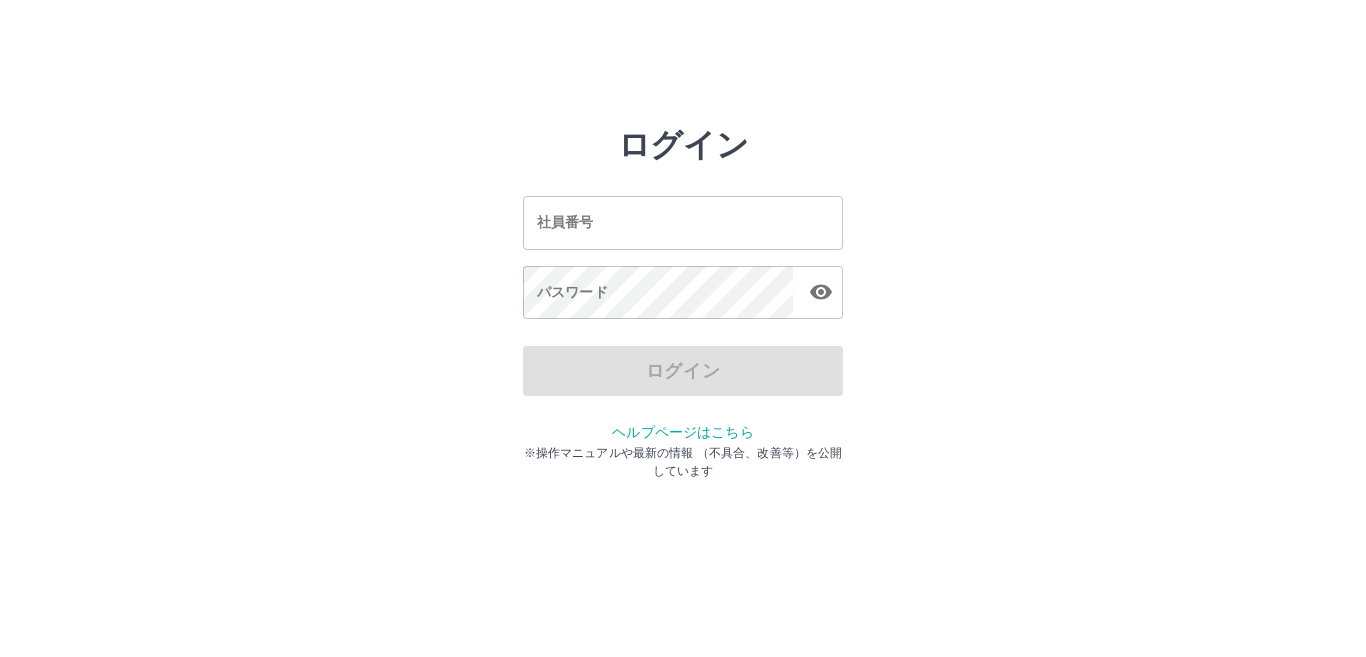 scroll, scrollTop: 0, scrollLeft: 0, axis: both 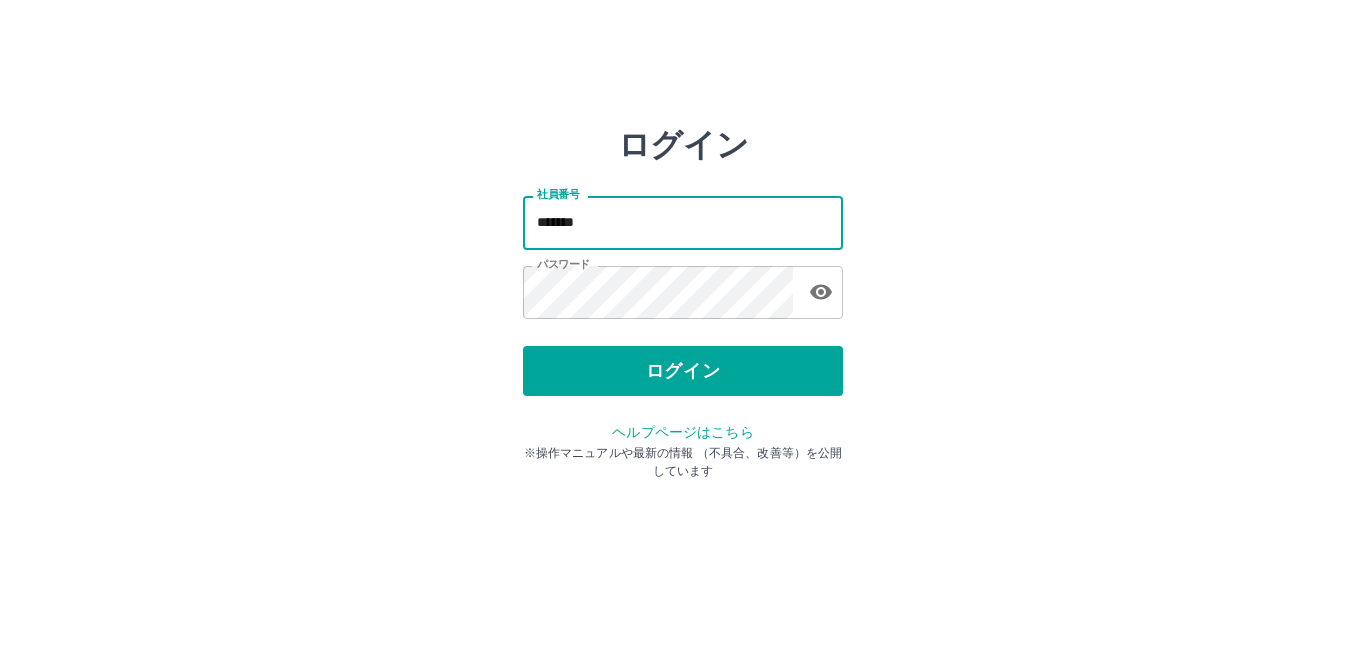 drag, startPoint x: 628, startPoint y: 223, endPoint x: 674, endPoint y: 223, distance: 46 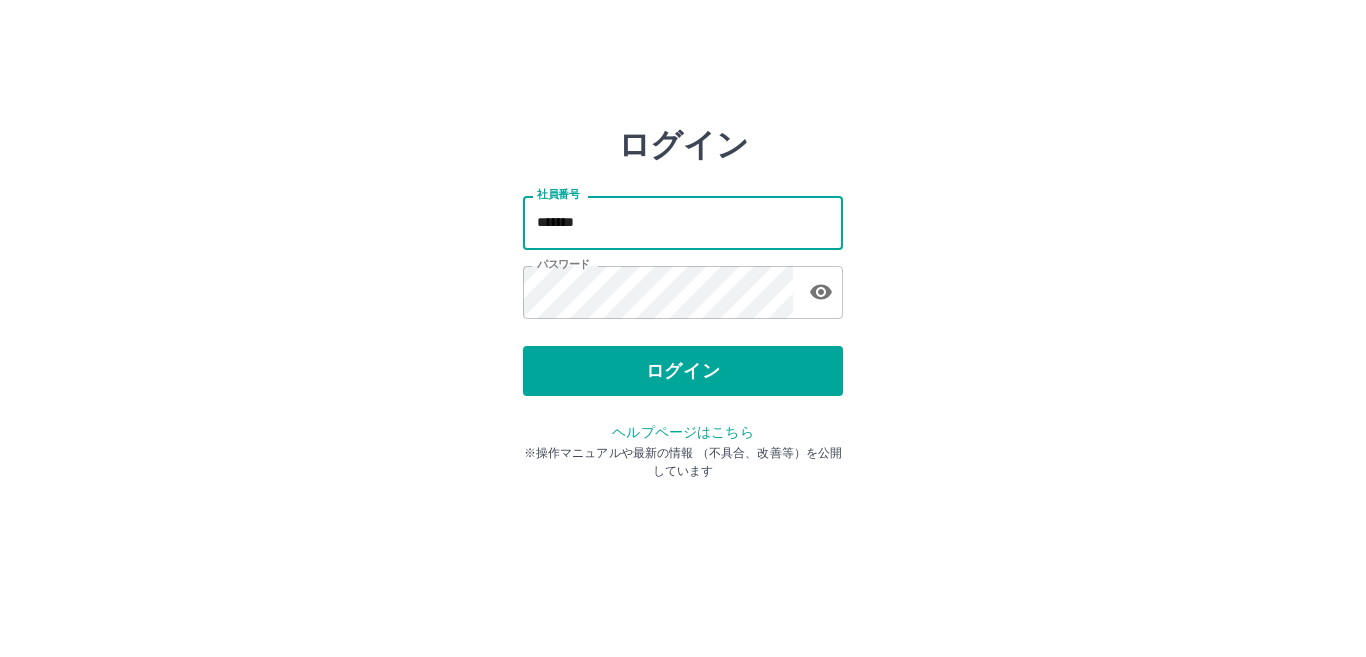 type on "*******" 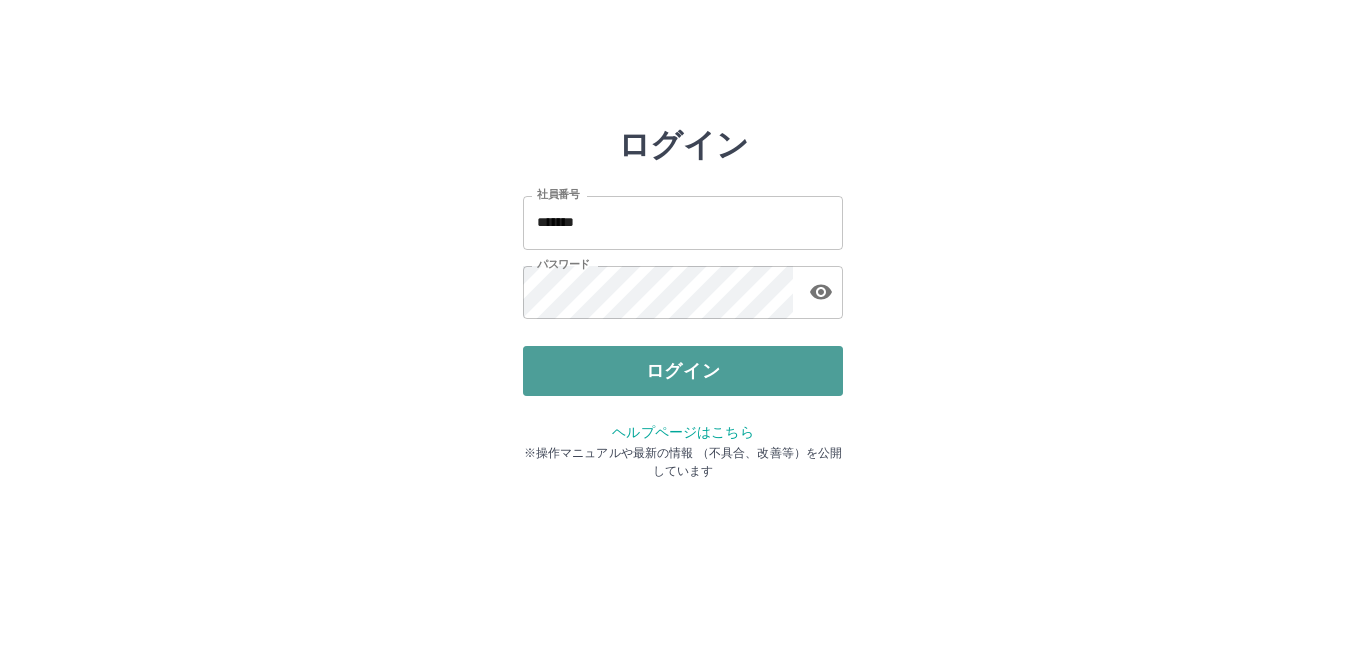 click on "ログイン" at bounding box center (683, 371) 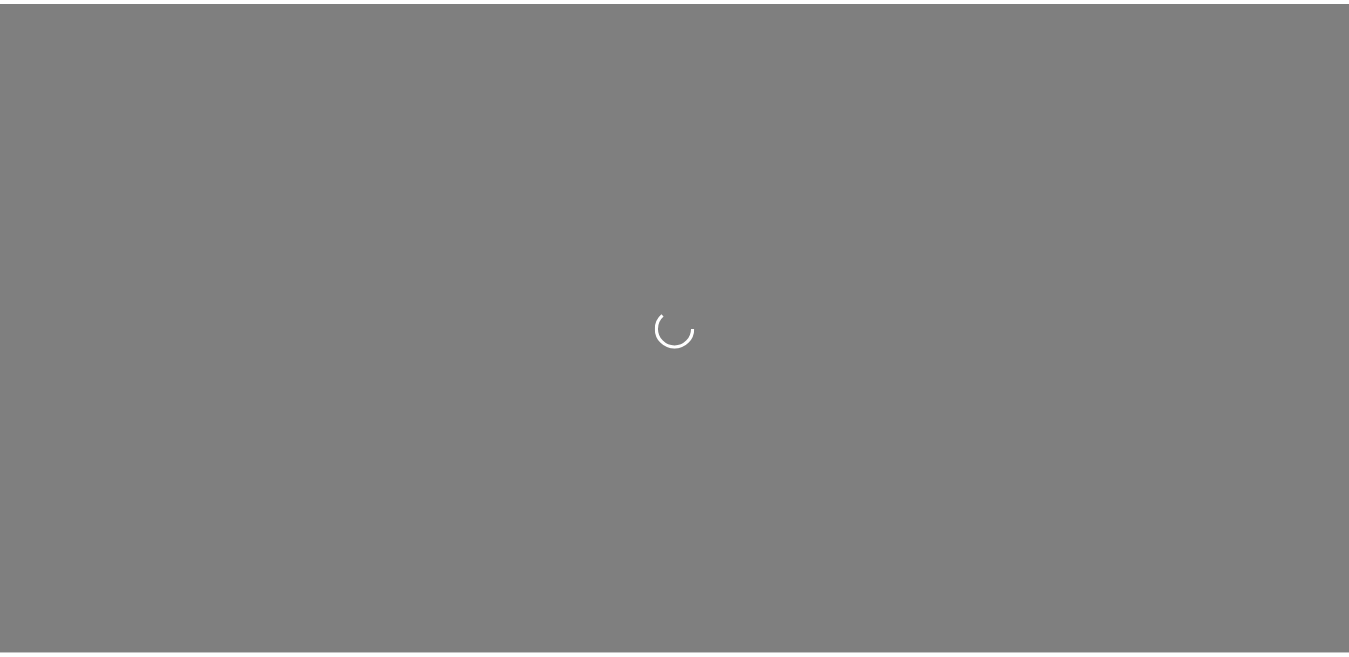 scroll, scrollTop: 0, scrollLeft: 0, axis: both 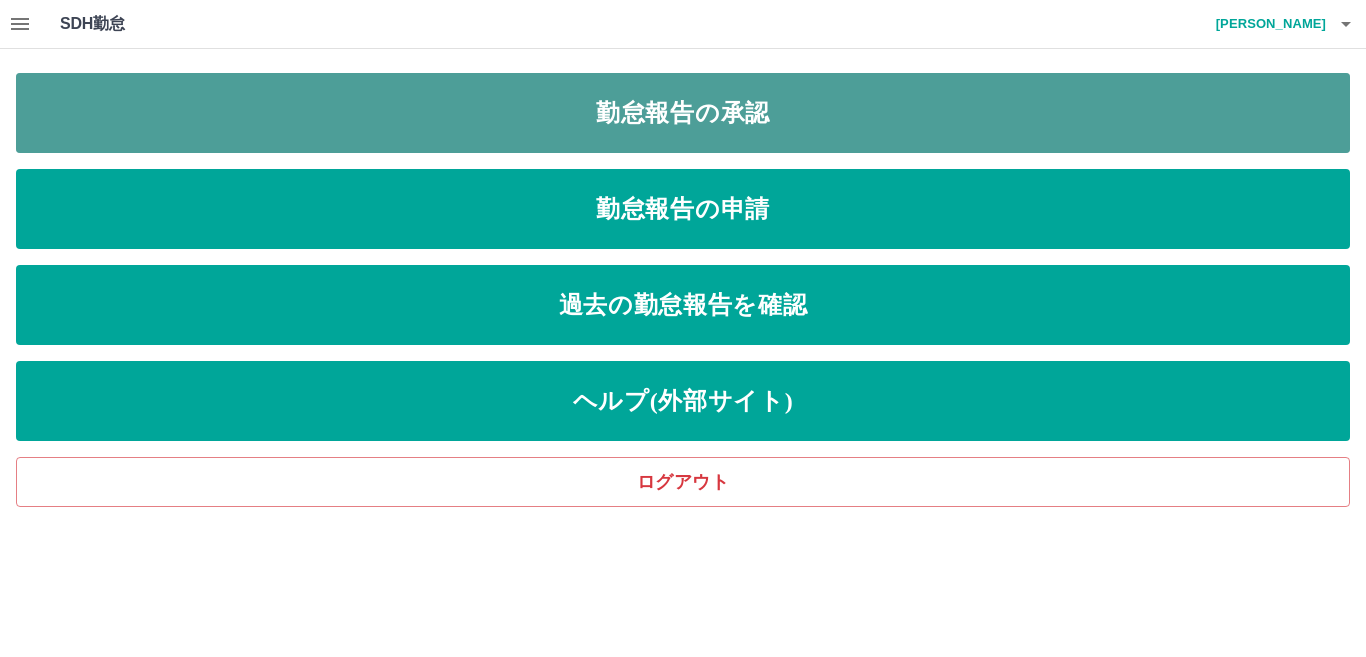 click on "勤怠報告の承認" at bounding box center [683, 113] 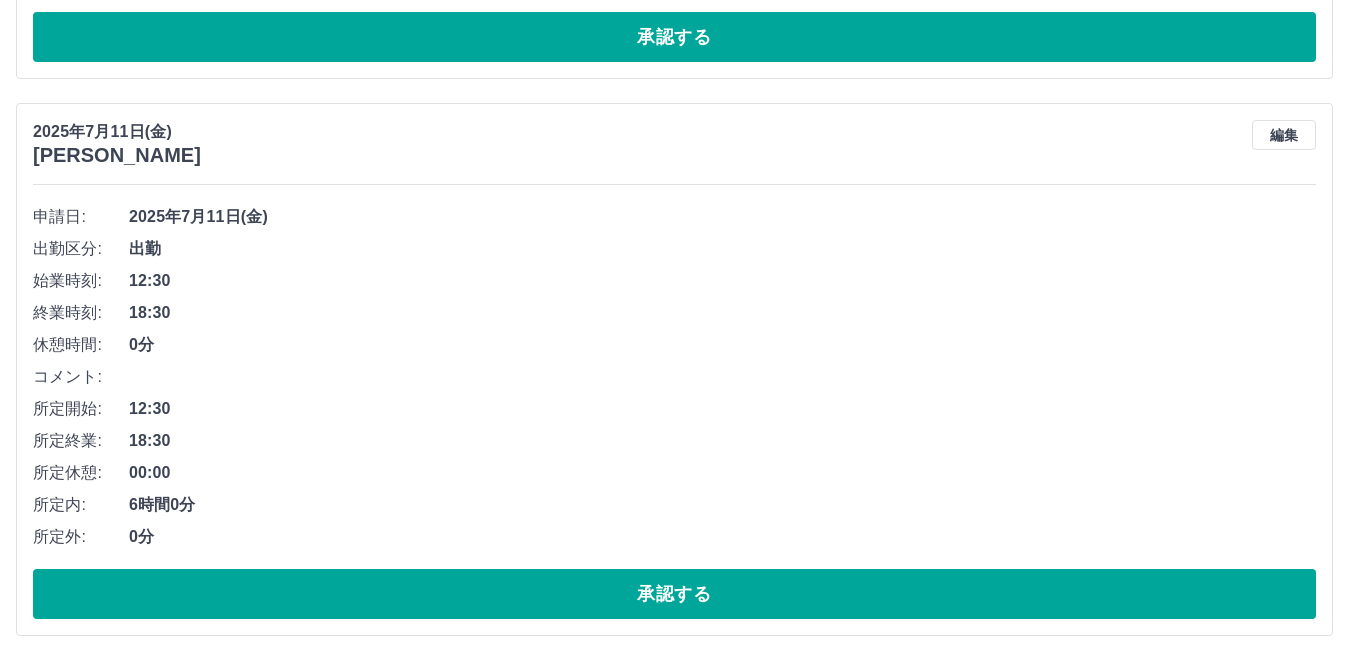 scroll, scrollTop: 4241, scrollLeft: 0, axis: vertical 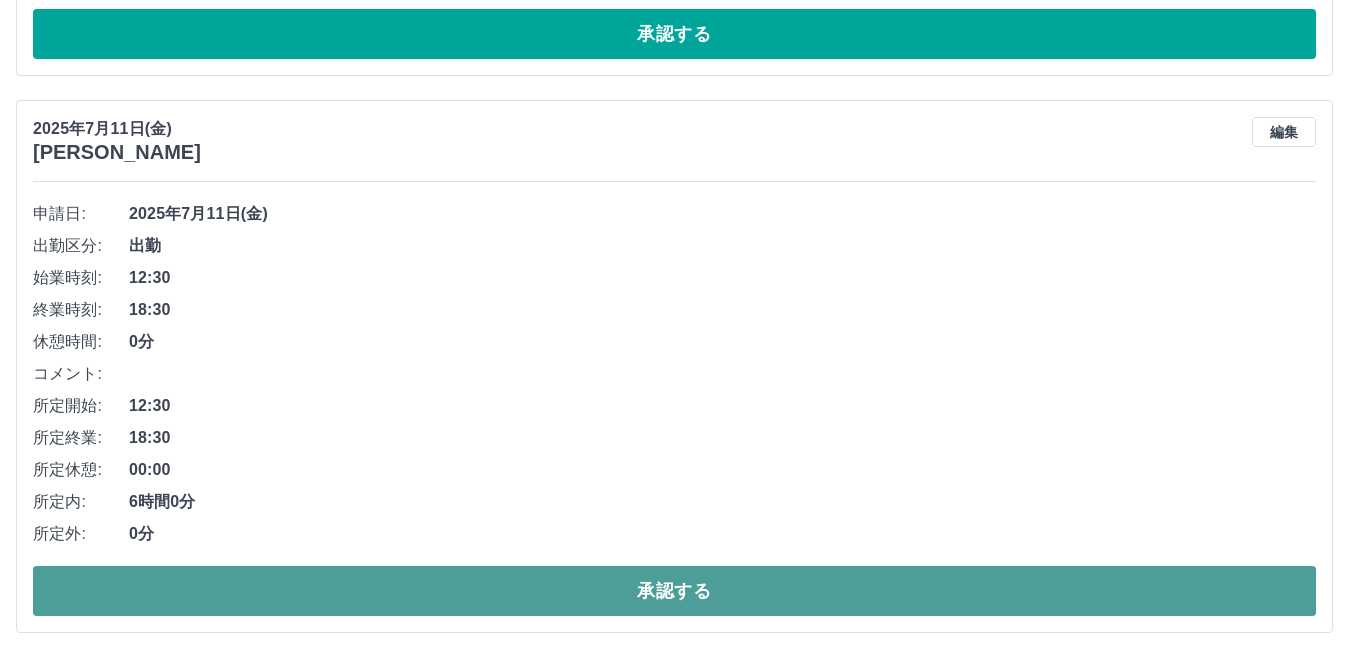 click on "承認する" at bounding box center (674, 591) 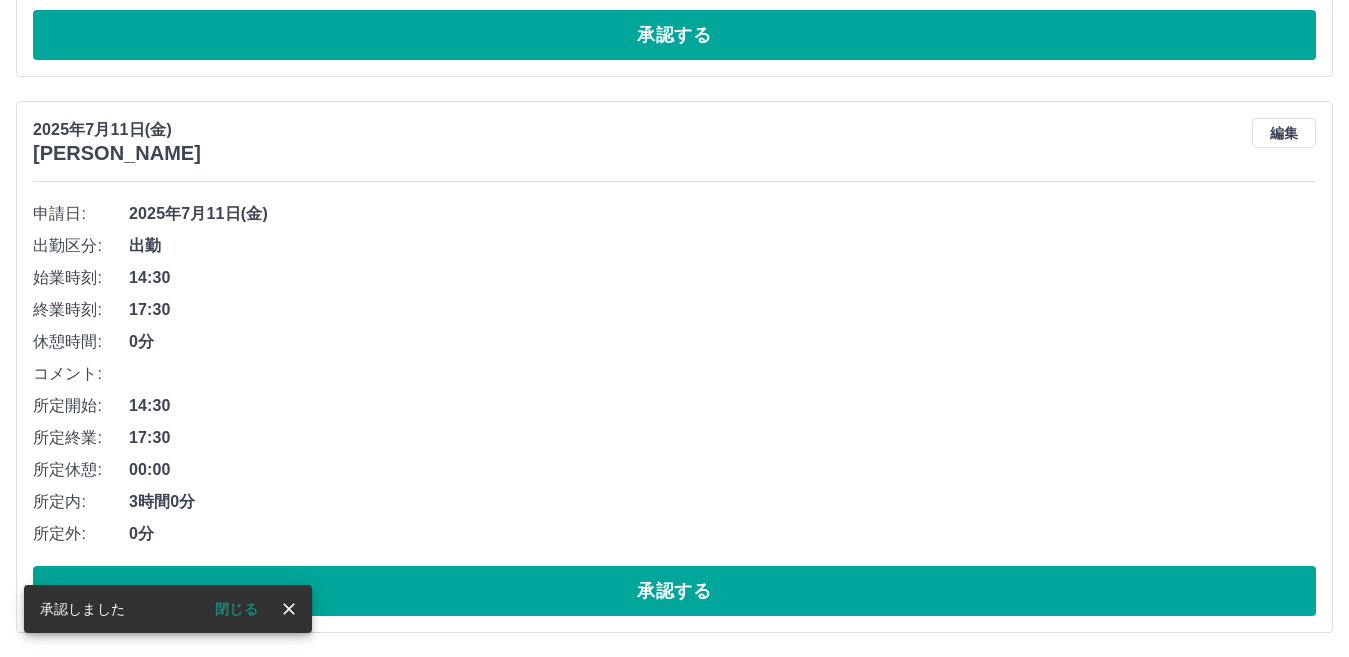 scroll, scrollTop: 3684, scrollLeft: 0, axis: vertical 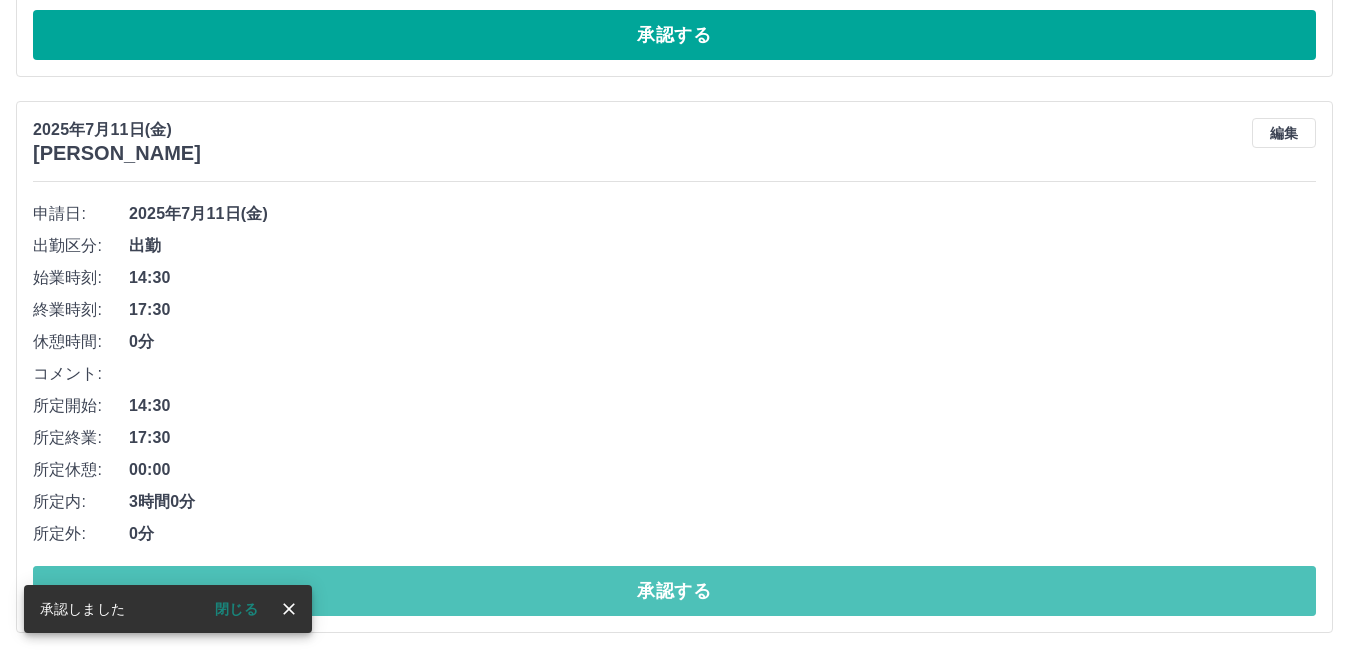 drag, startPoint x: 1009, startPoint y: 587, endPoint x: 1006, endPoint y: 556, distance: 31.144823 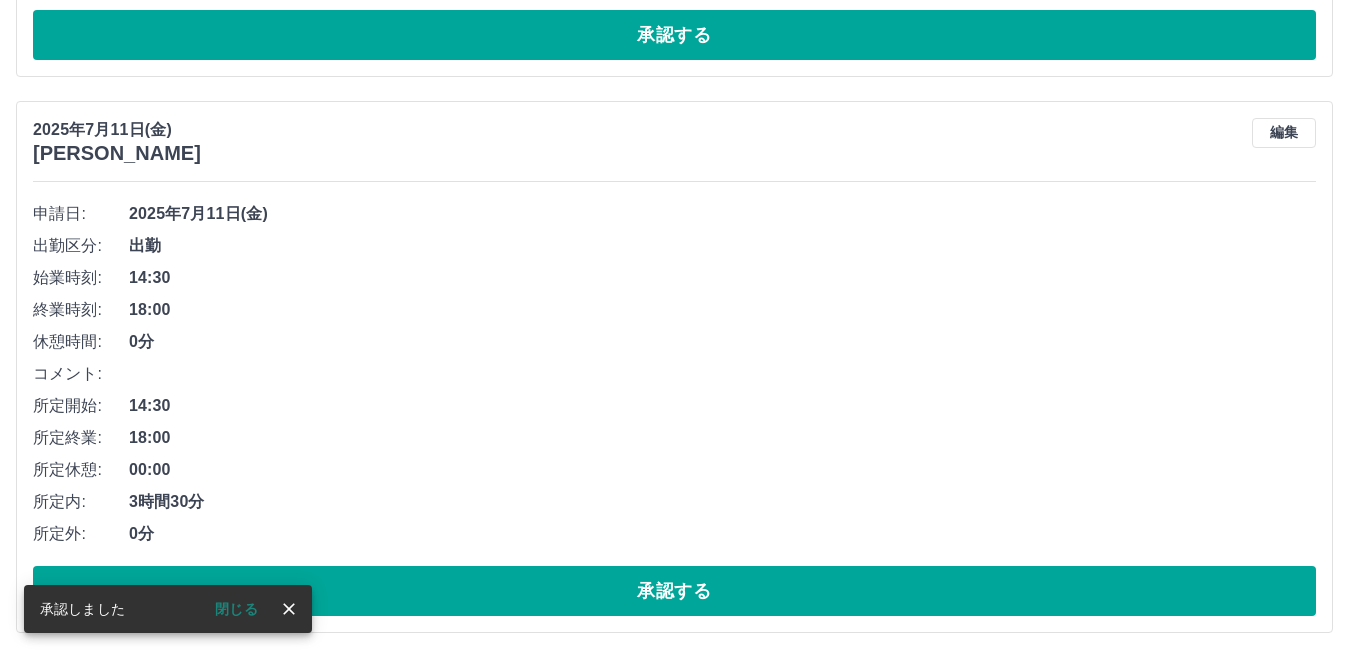scroll, scrollTop: 3128, scrollLeft: 0, axis: vertical 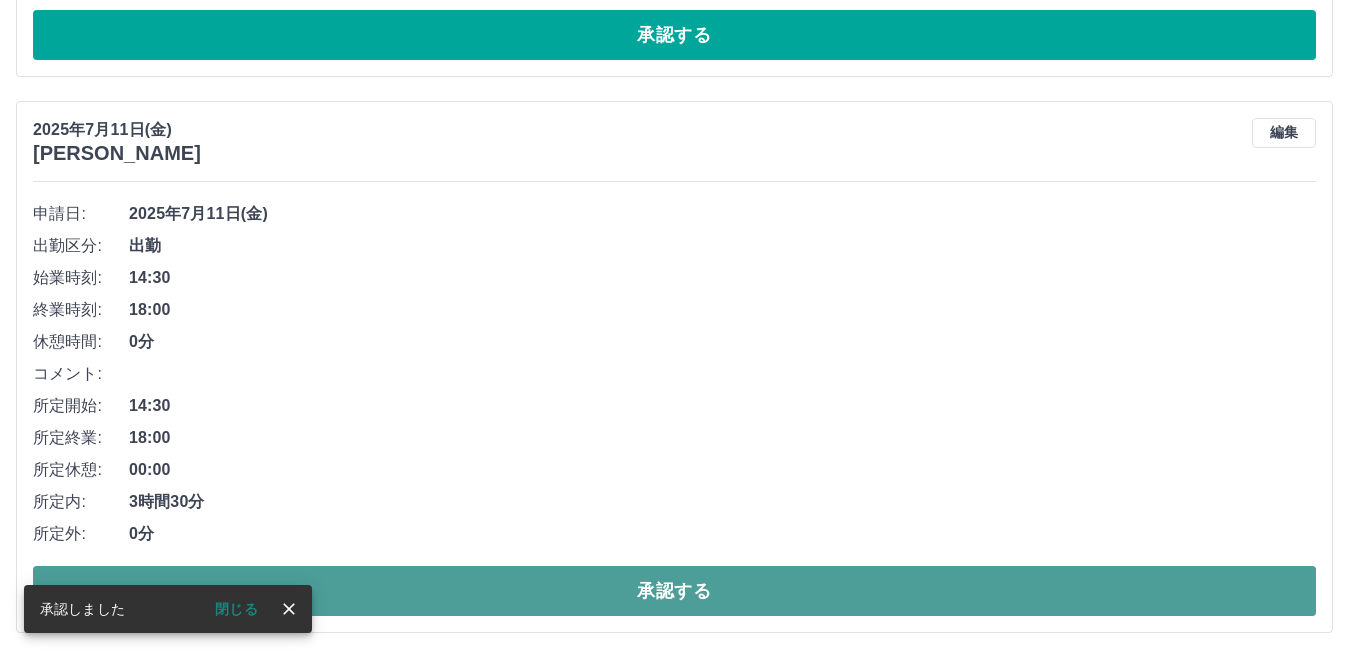 click on "承認する" at bounding box center (674, 591) 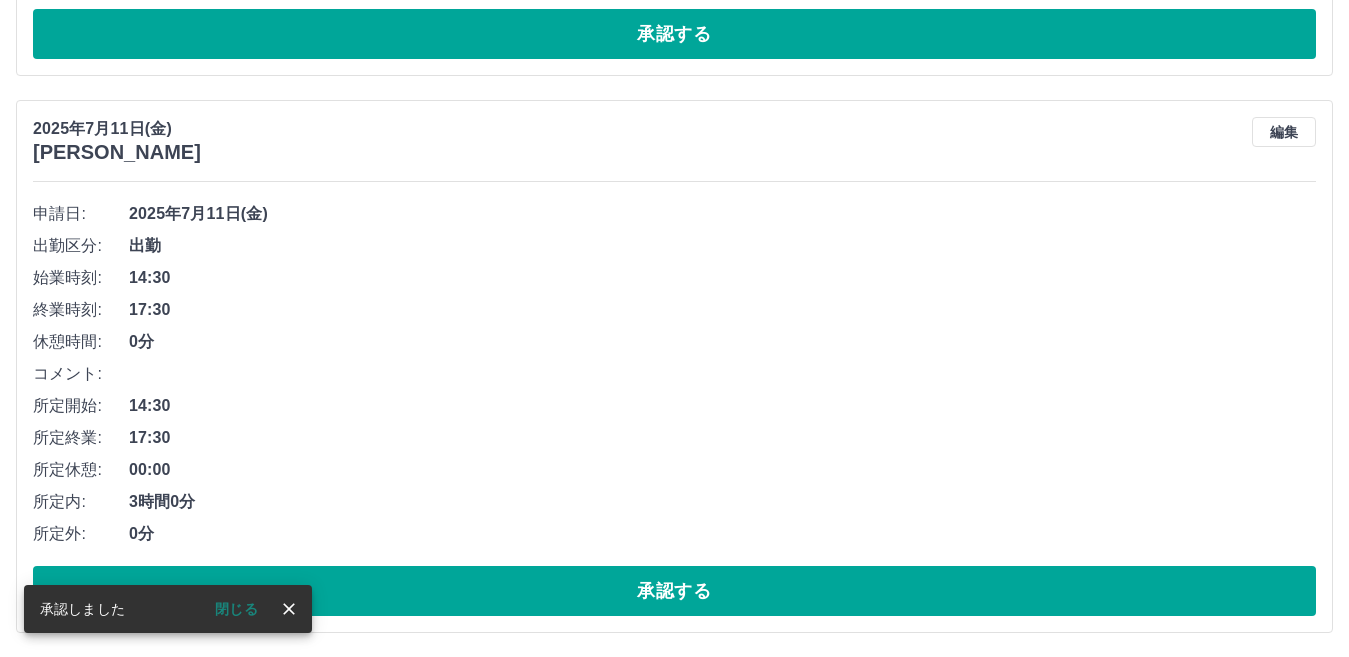 scroll, scrollTop: 2572, scrollLeft: 0, axis: vertical 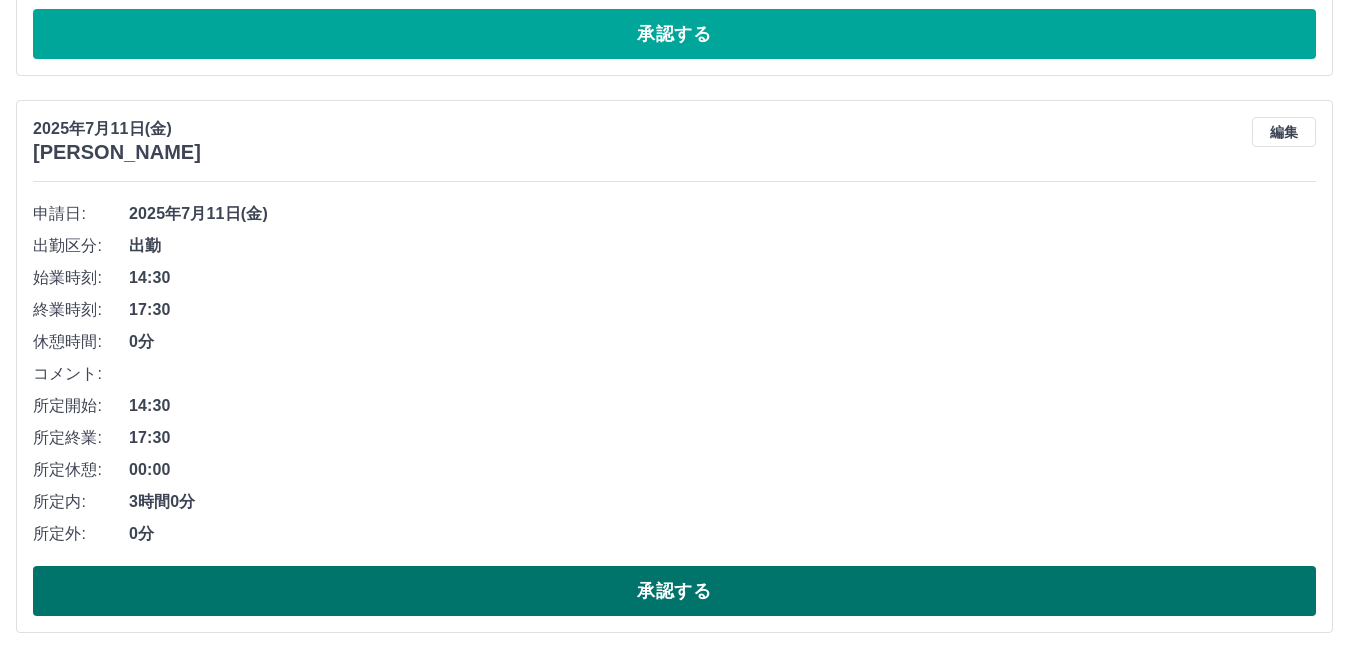 drag, startPoint x: 954, startPoint y: 586, endPoint x: 964, endPoint y: 582, distance: 10.770329 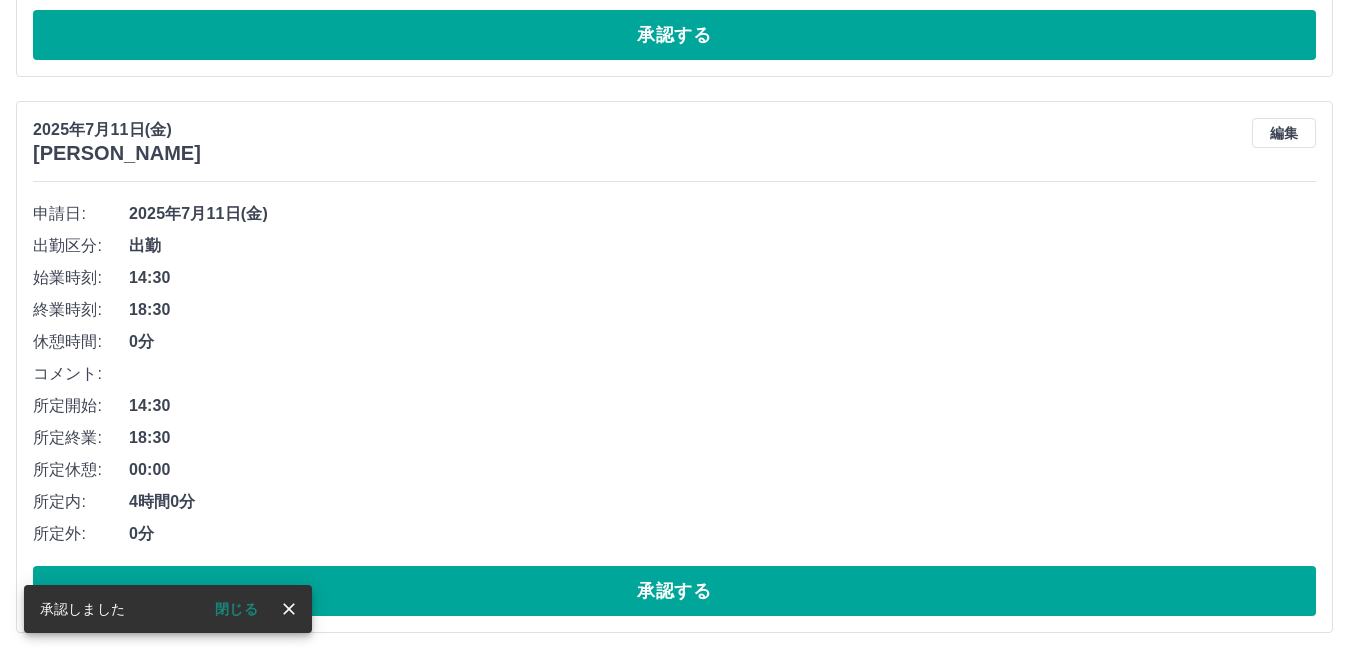 scroll, scrollTop: 2015, scrollLeft: 0, axis: vertical 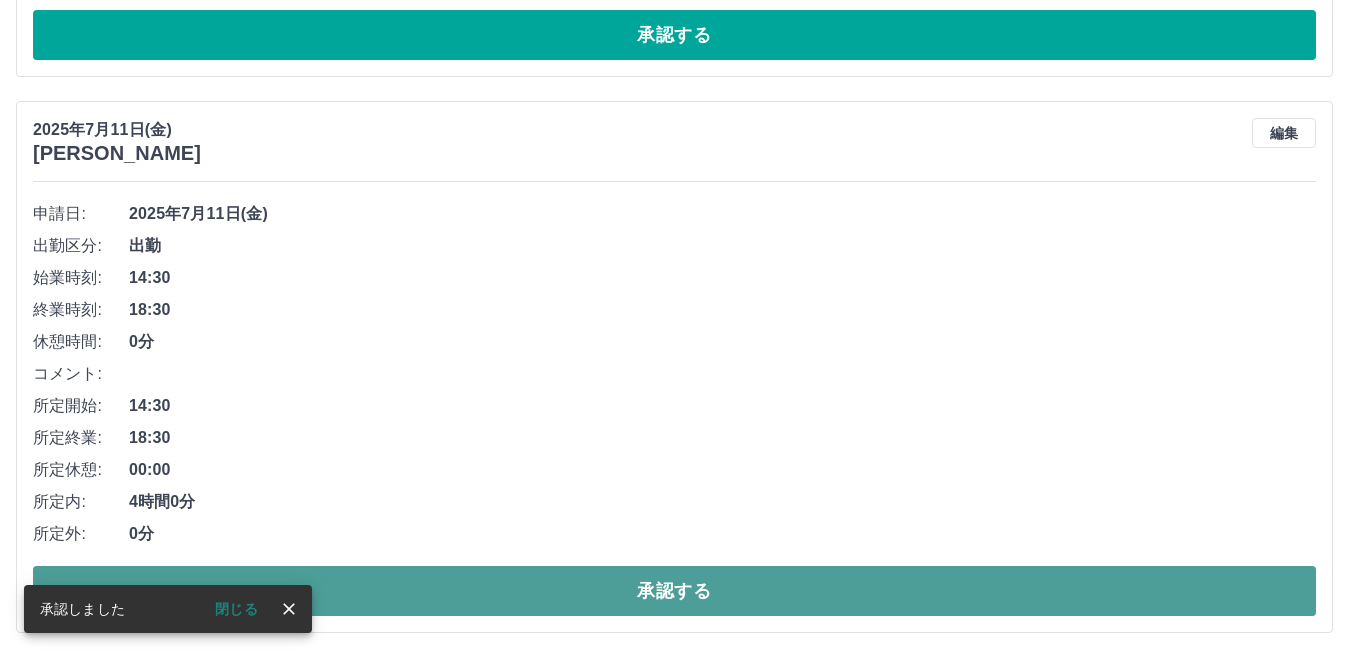 click on "承認する" at bounding box center [674, 591] 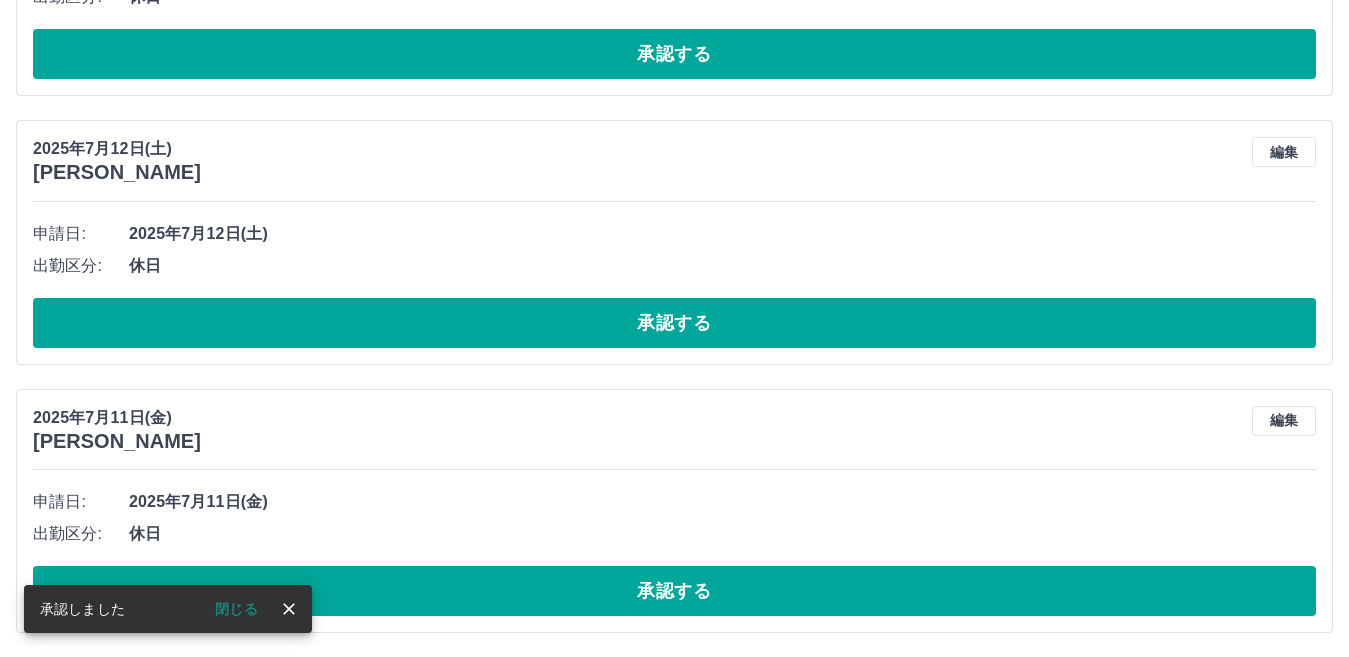 scroll, scrollTop: 1459, scrollLeft: 0, axis: vertical 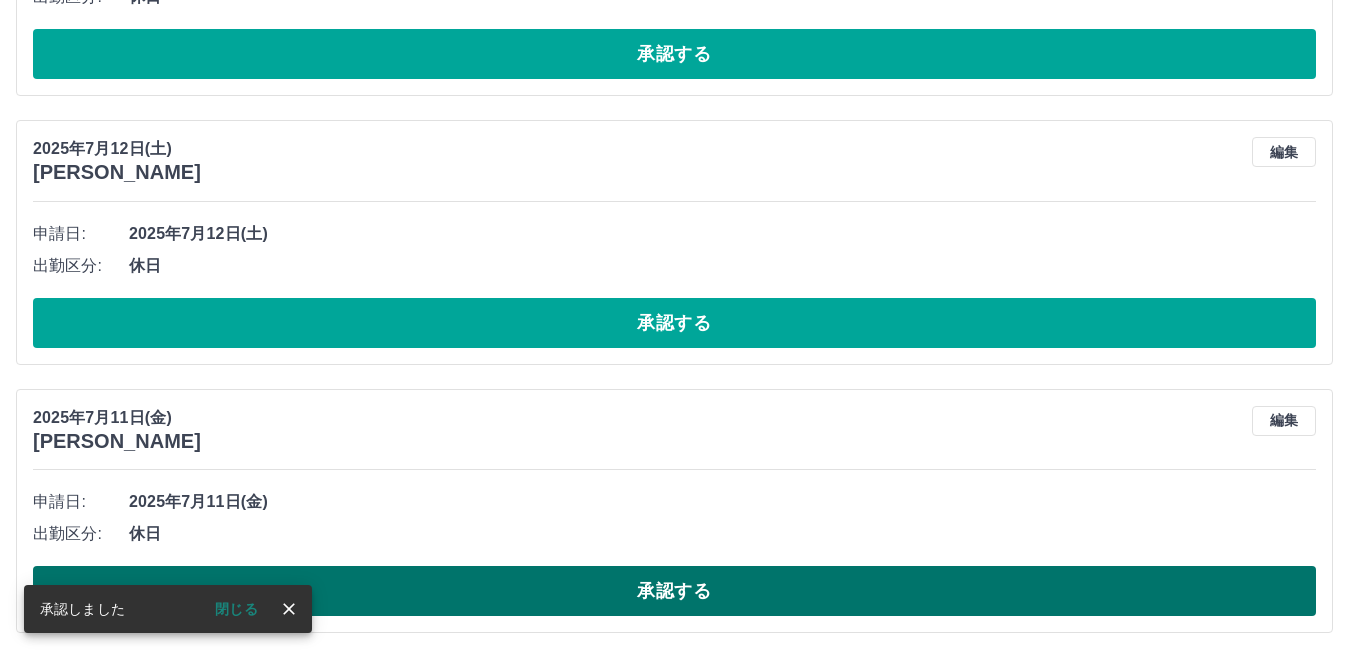 click on "承認する" at bounding box center [674, 591] 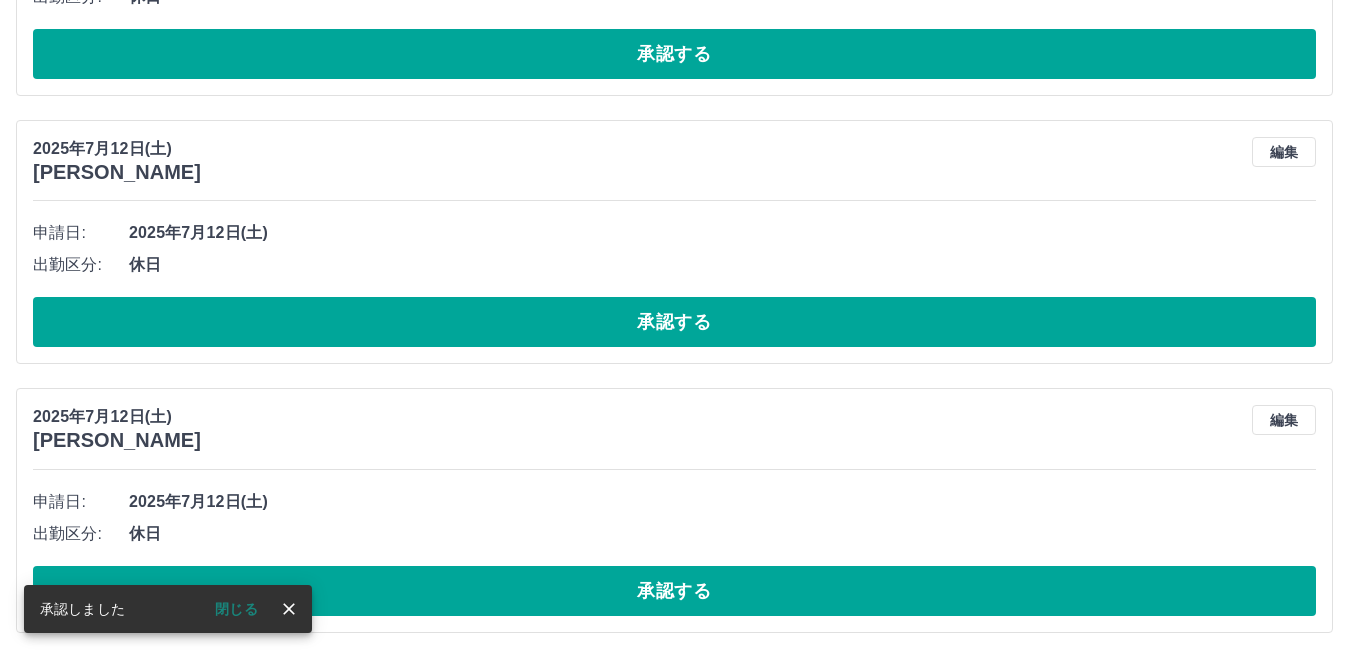 scroll, scrollTop: 1191, scrollLeft: 0, axis: vertical 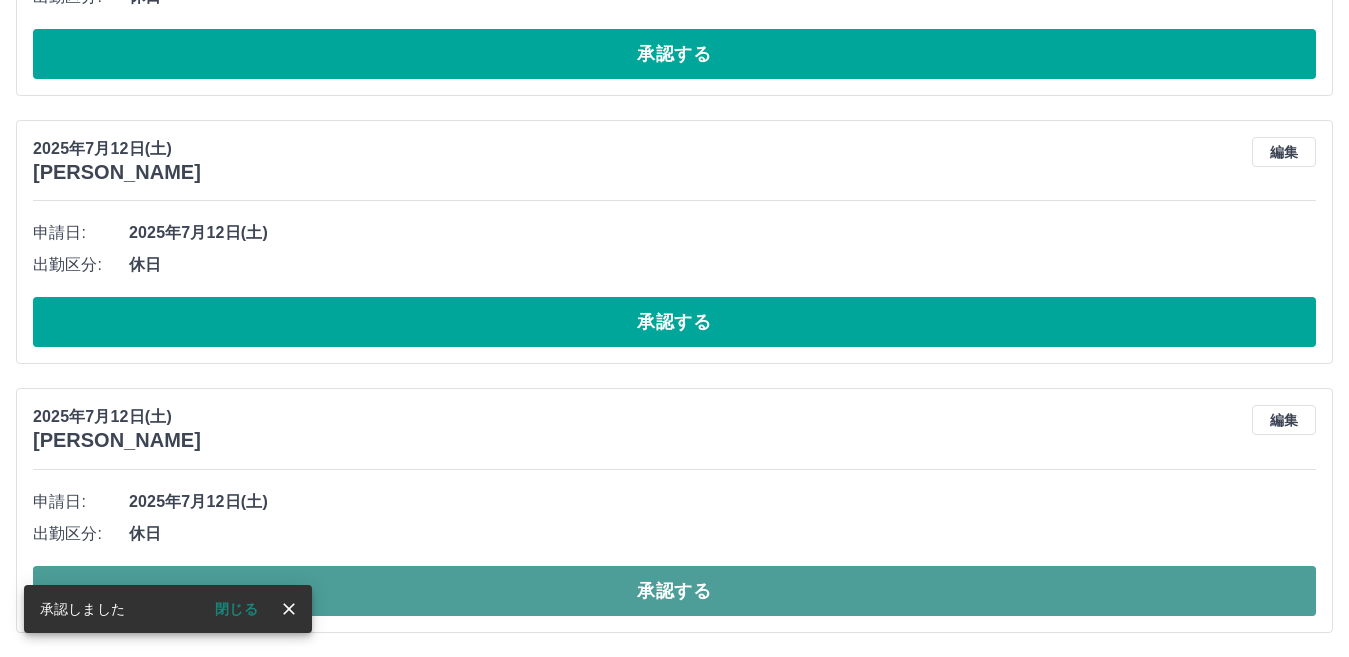 click on "承認する" at bounding box center (674, 591) 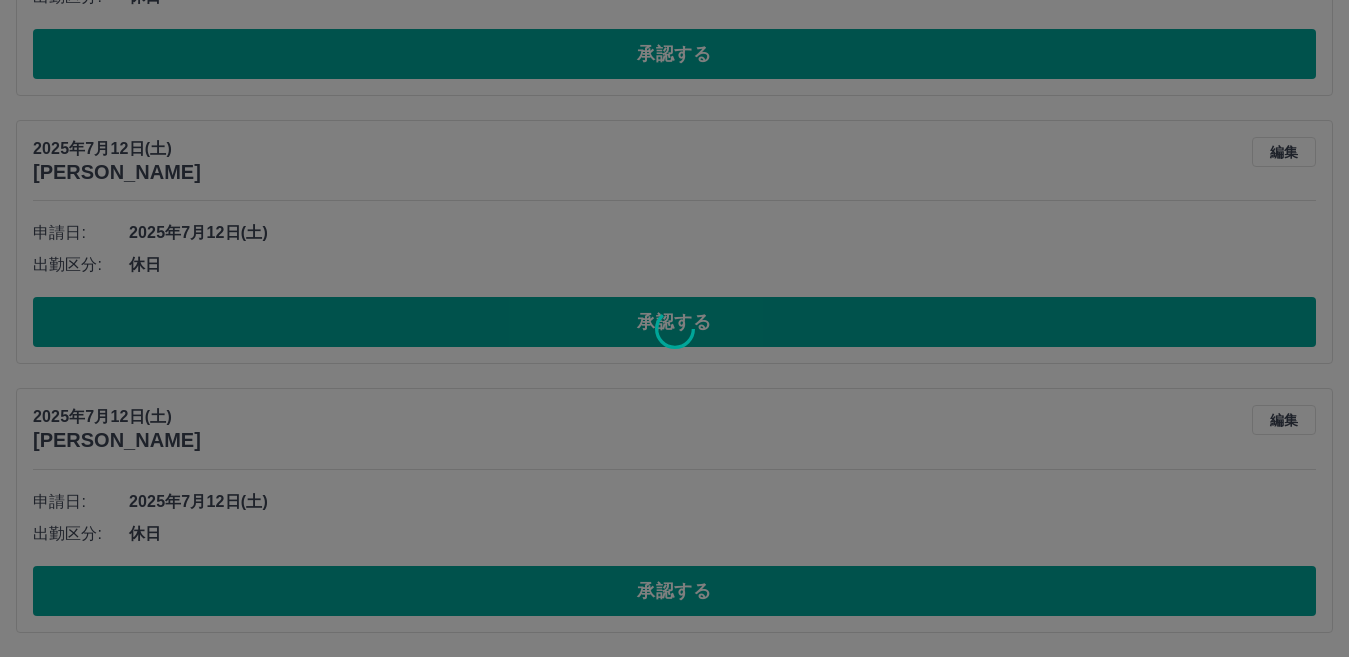 scroll, scrollTop: 922, scrollLeft: 0, axis: vertical 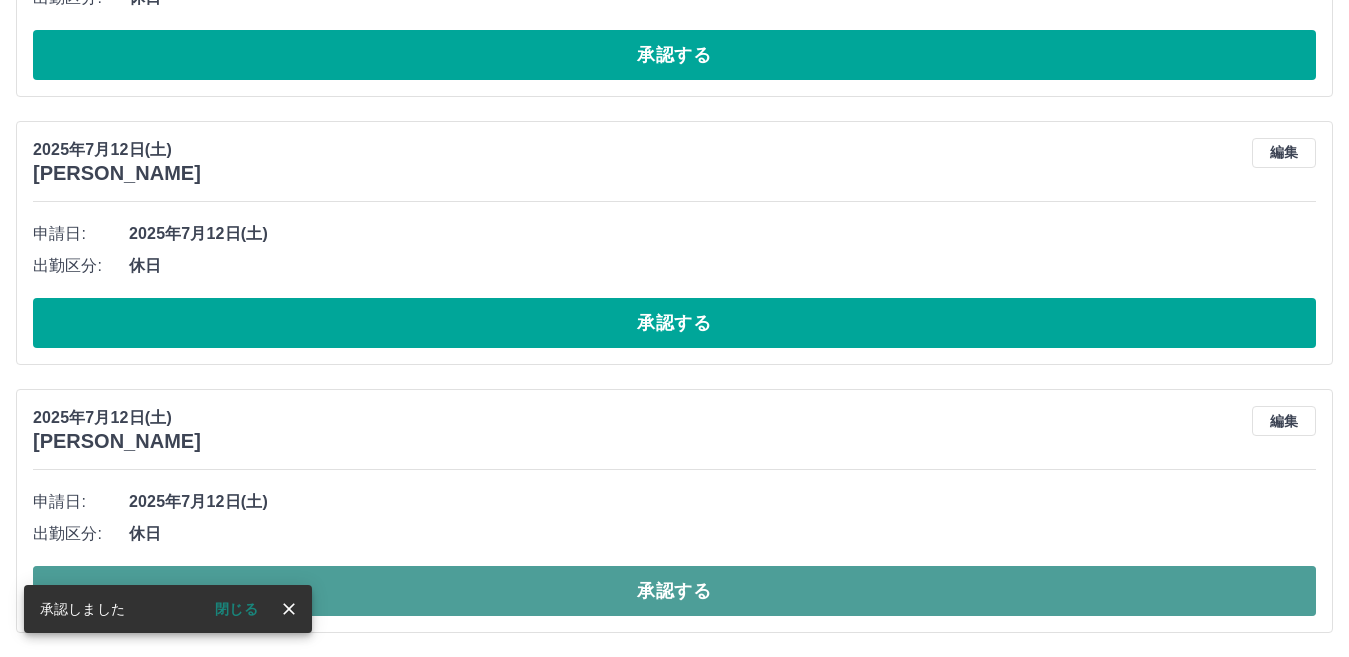 click on "承認する" at bounding box center (674, 591) 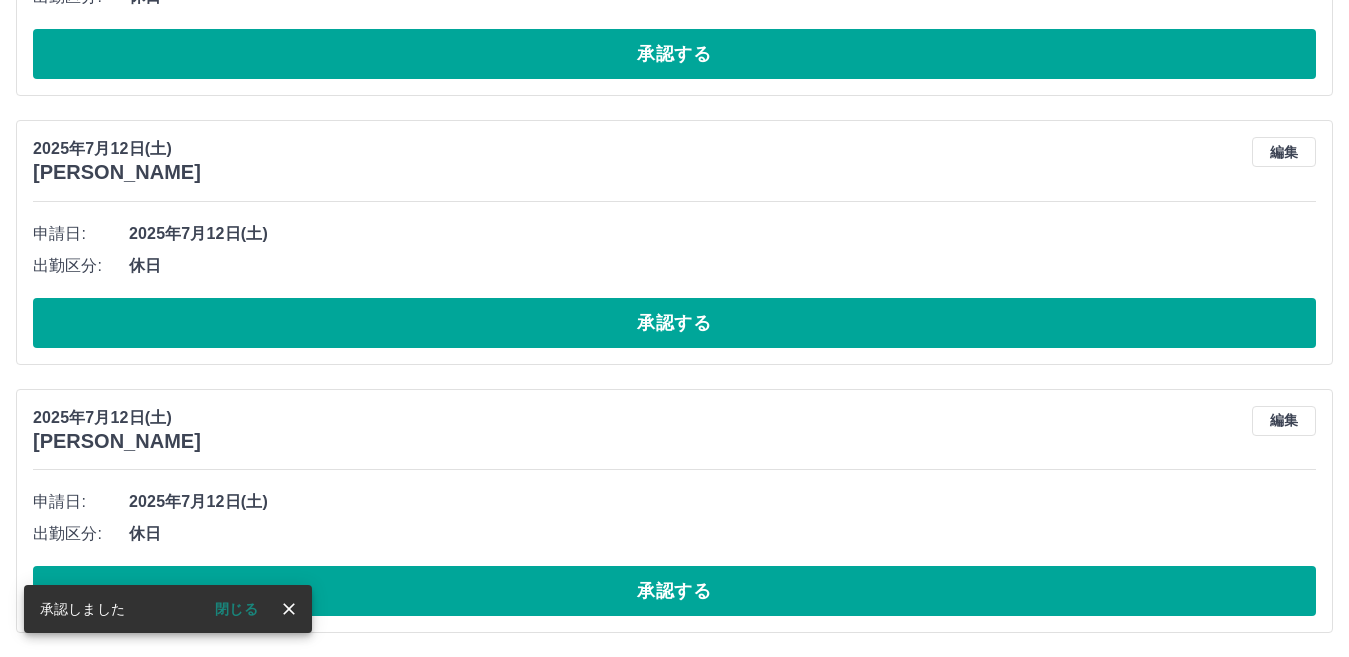 scroll, scrollTop: 654, scrollLeft: 0, axis: vertical 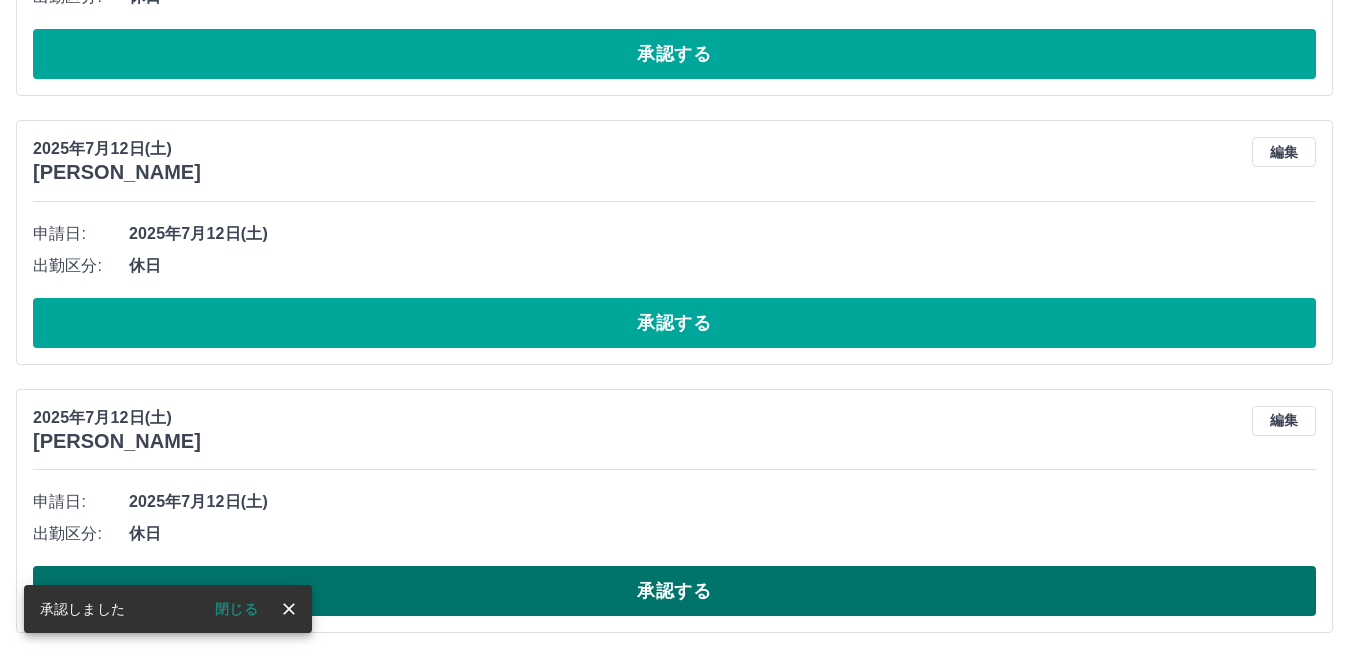click on "承認する" at bounding box center [674, 591] 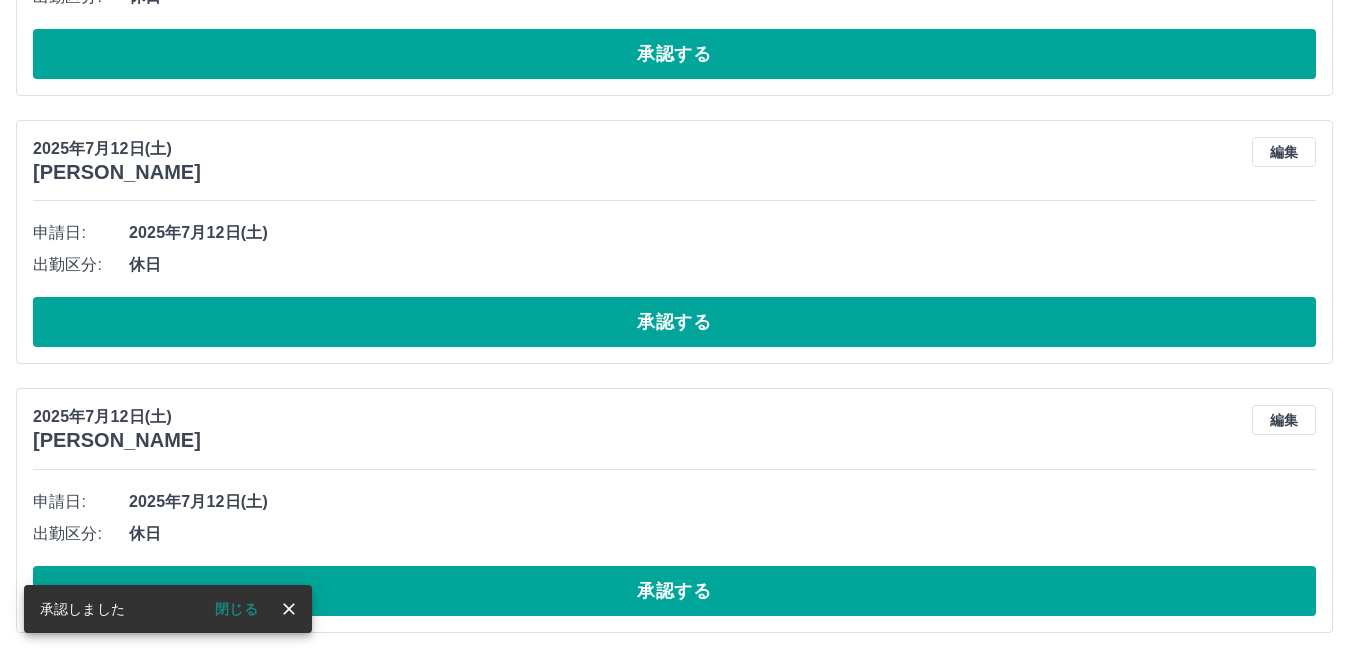 scroll, scrollTop: 386, scrollLeft: 0, axis: vertical 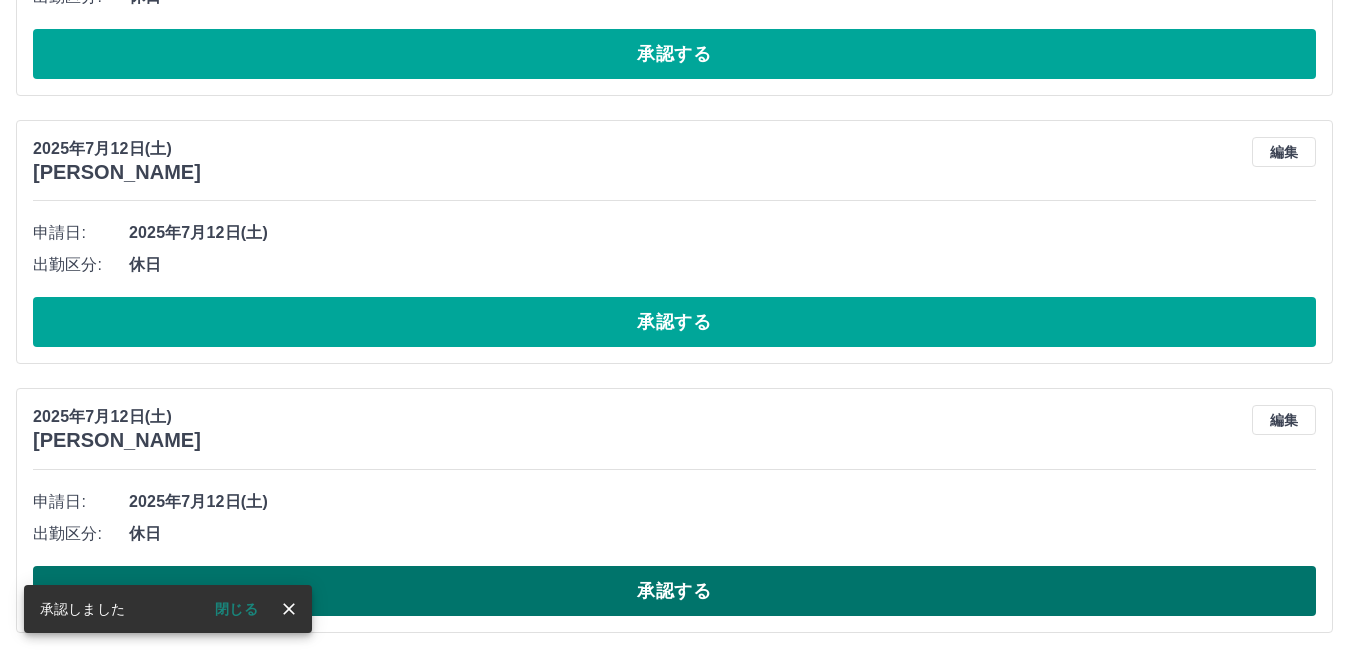 click on "承認する" at bounding box center (674, 591) 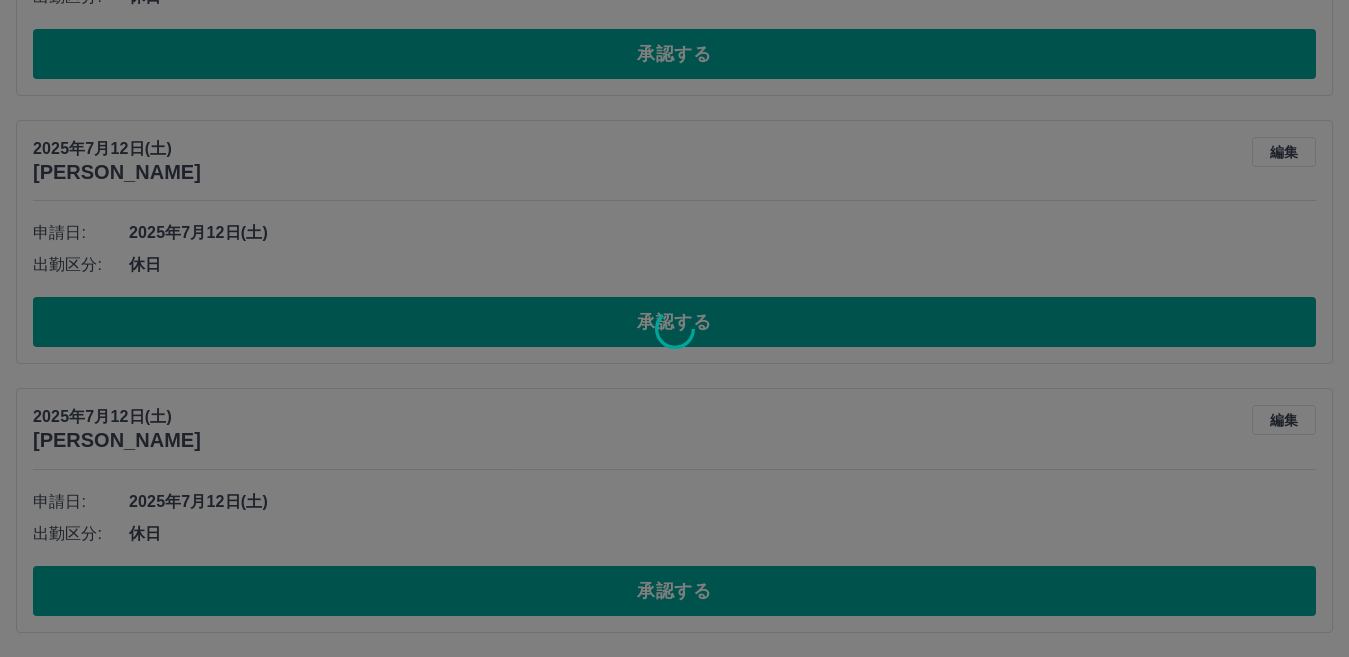 scroll, scrollTop: 117, scrollLeft: 0, axis: vertical 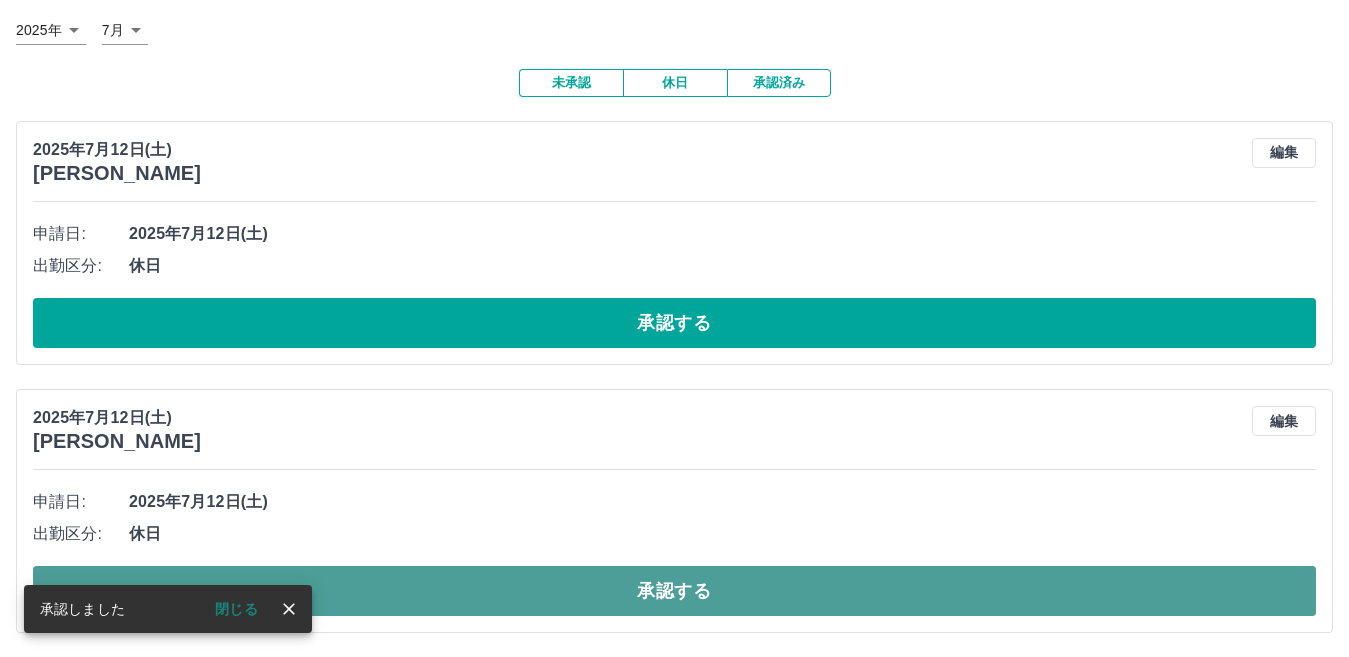 click on "承認する" at bounding box center (674, 591) 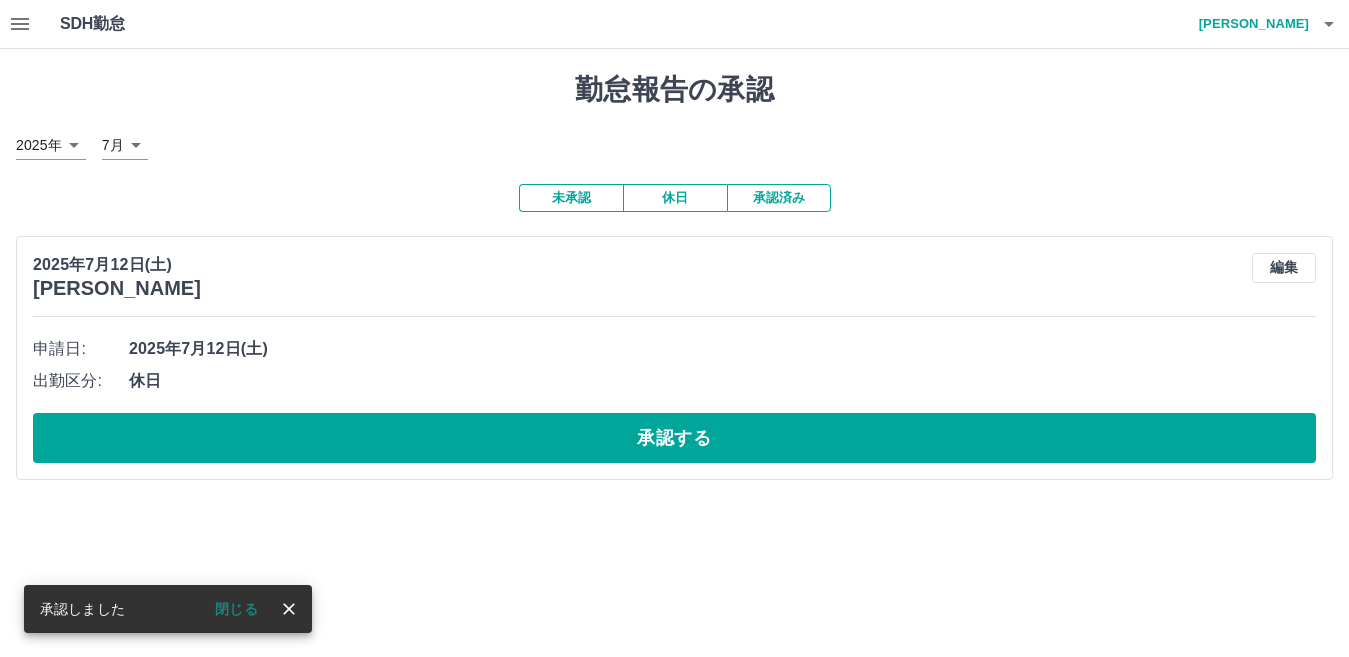 scroll, scrollTop: 0, scrollLeft: 0, axis: both 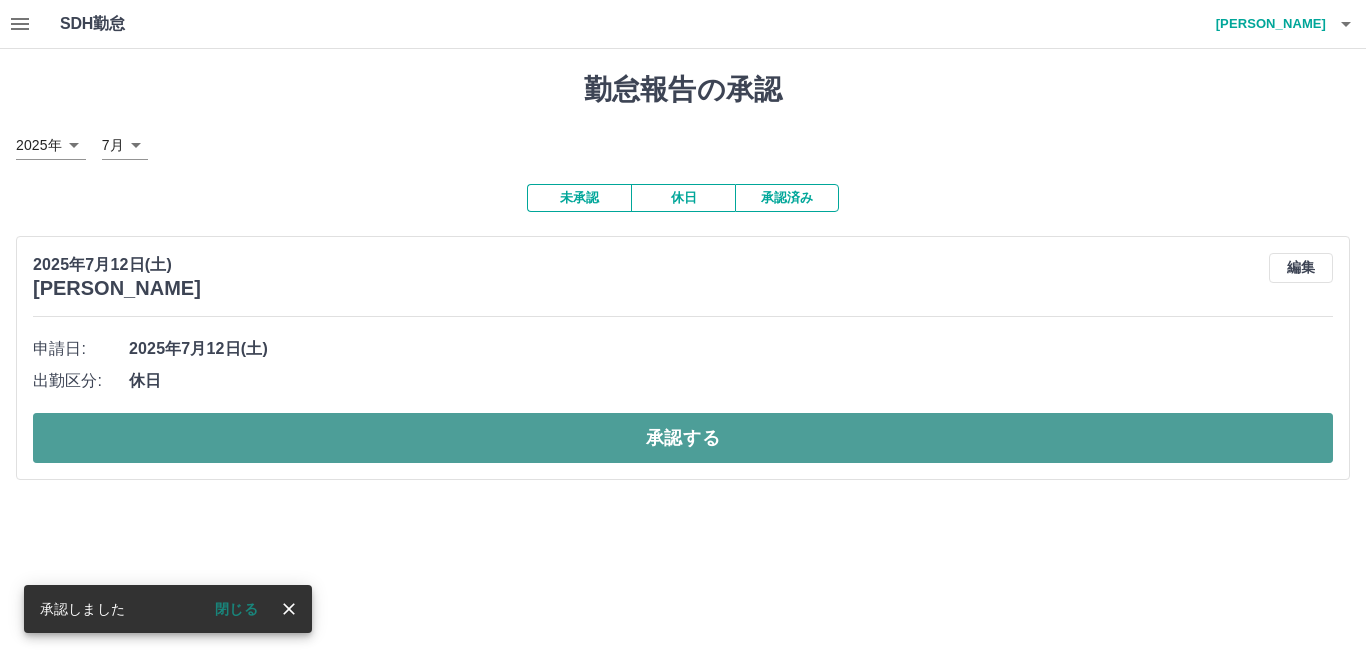 click on "承認する" at bounding box center (683, 438) 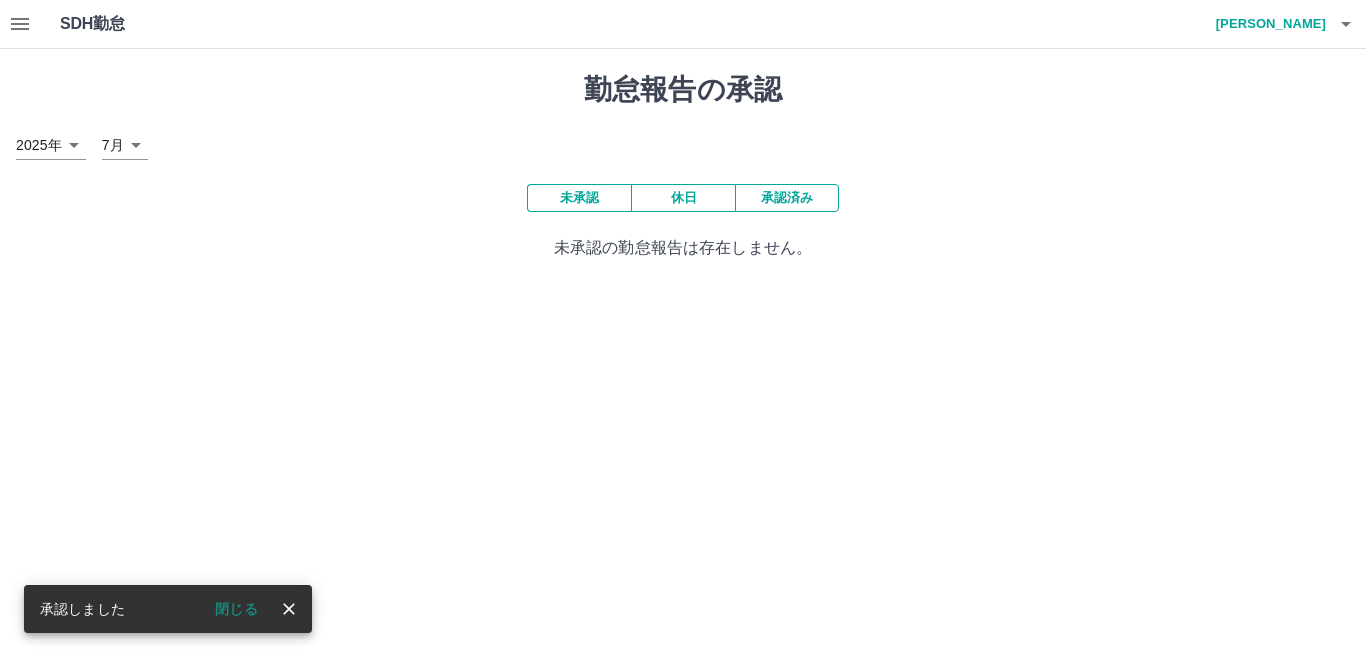 click on "承認済み" at bounding box center [787, 198] 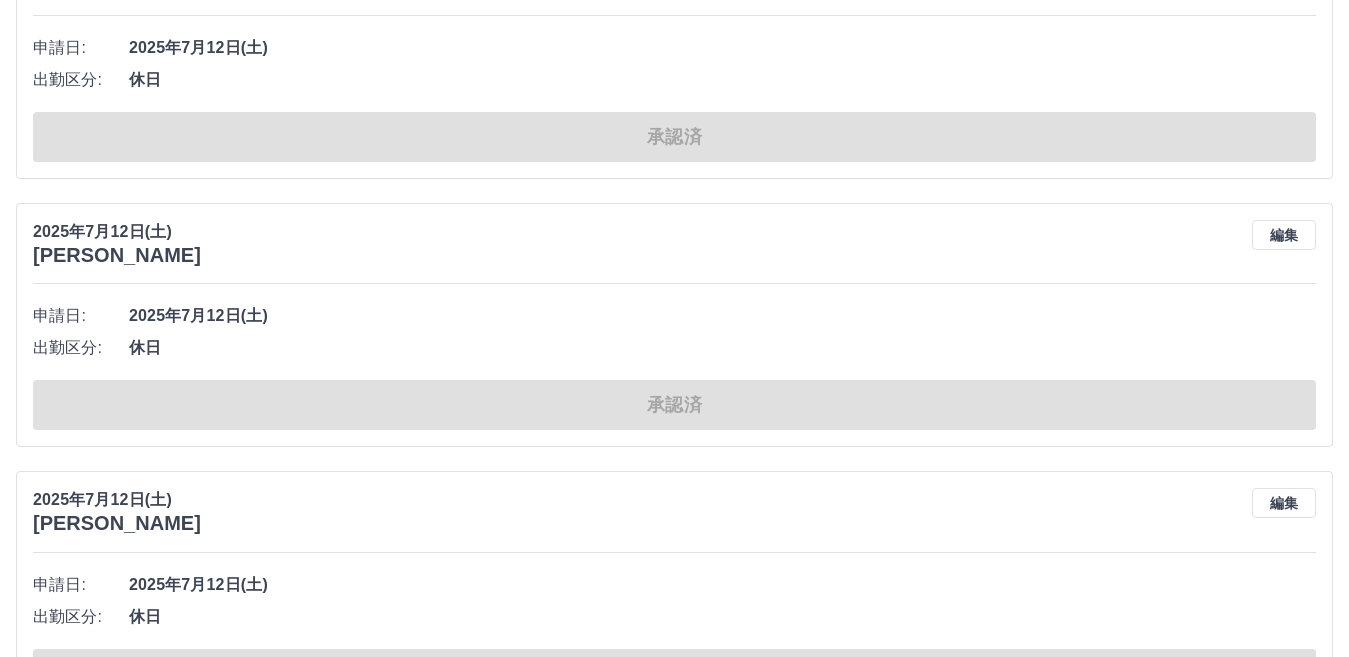scroll, scrollTop: 1172, scrollLeft: 0, axis: vertical 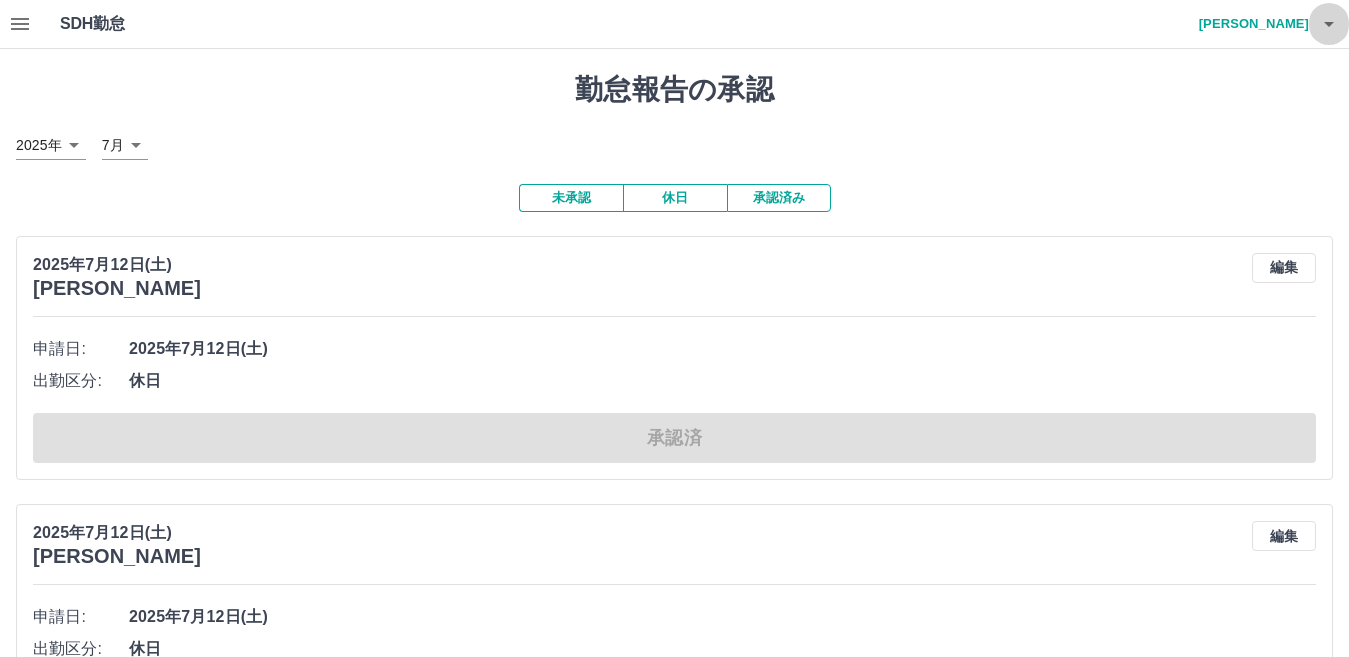 click 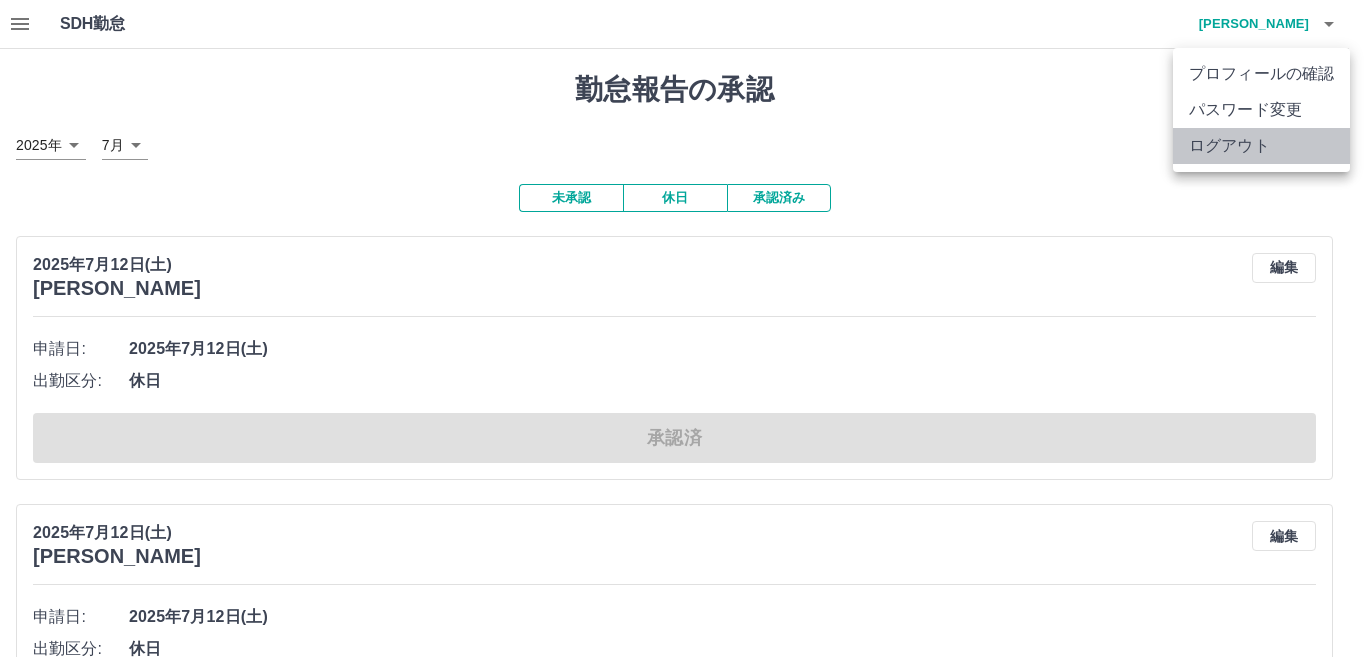 click on "ログアウト" at bounding box center (1261, 146) 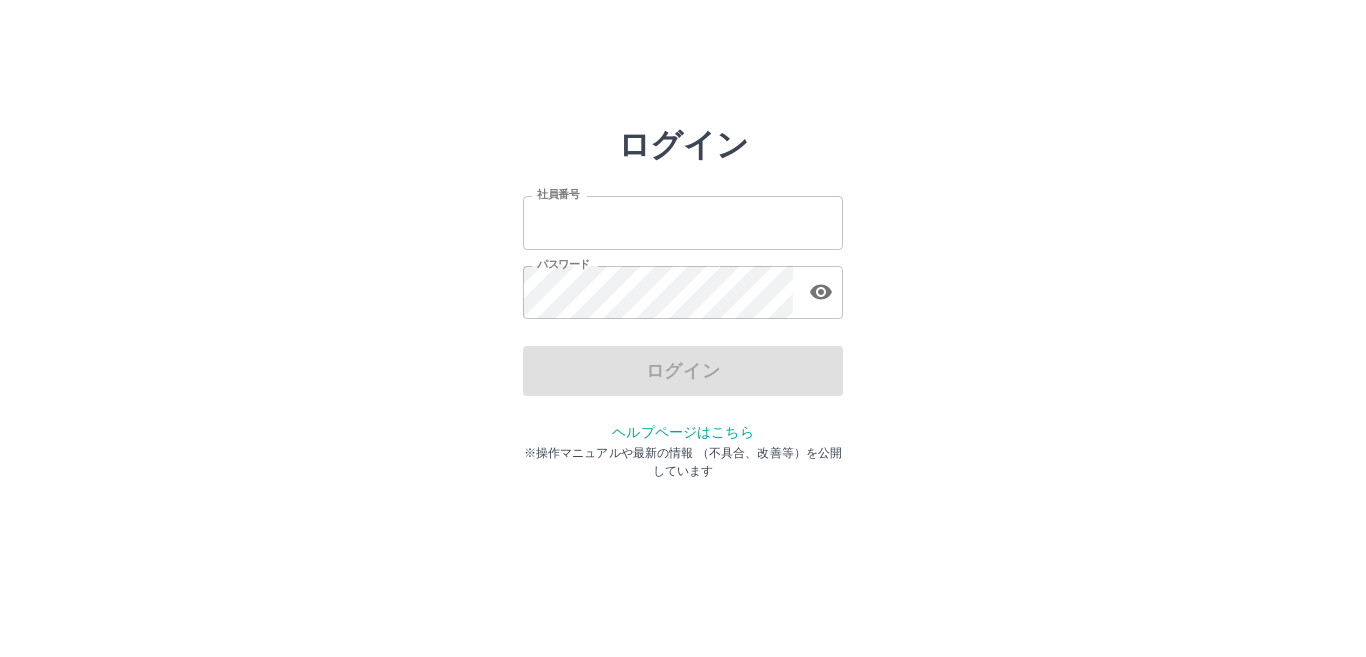 scroll, scrollTop: 0, scrollLeft: 0, axis: both 